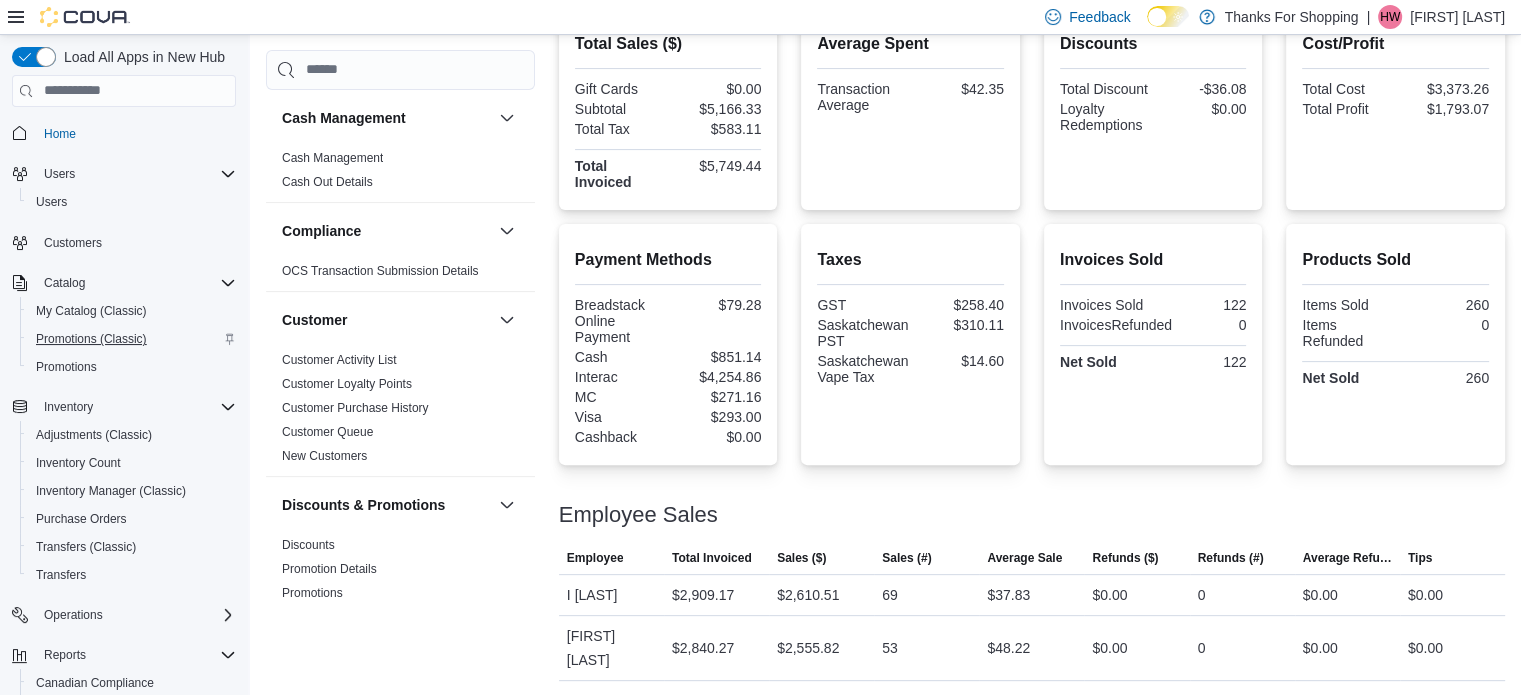 scroll, scrollTop: 505, scrollLeft: 0, axis: vertical 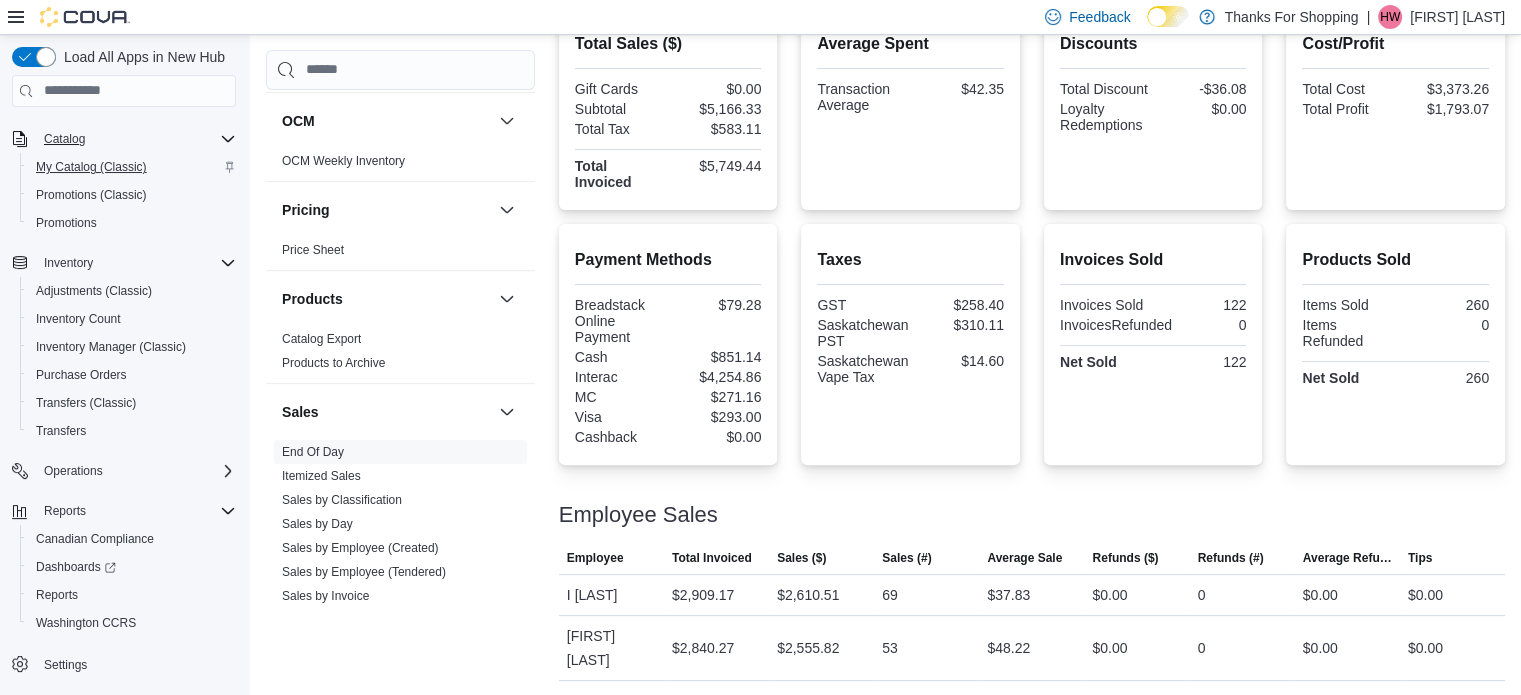 drag, startPoint x: 124, startPoint y: 151, endPoint x: 112, endPoint y: 155, distance: 12.649111 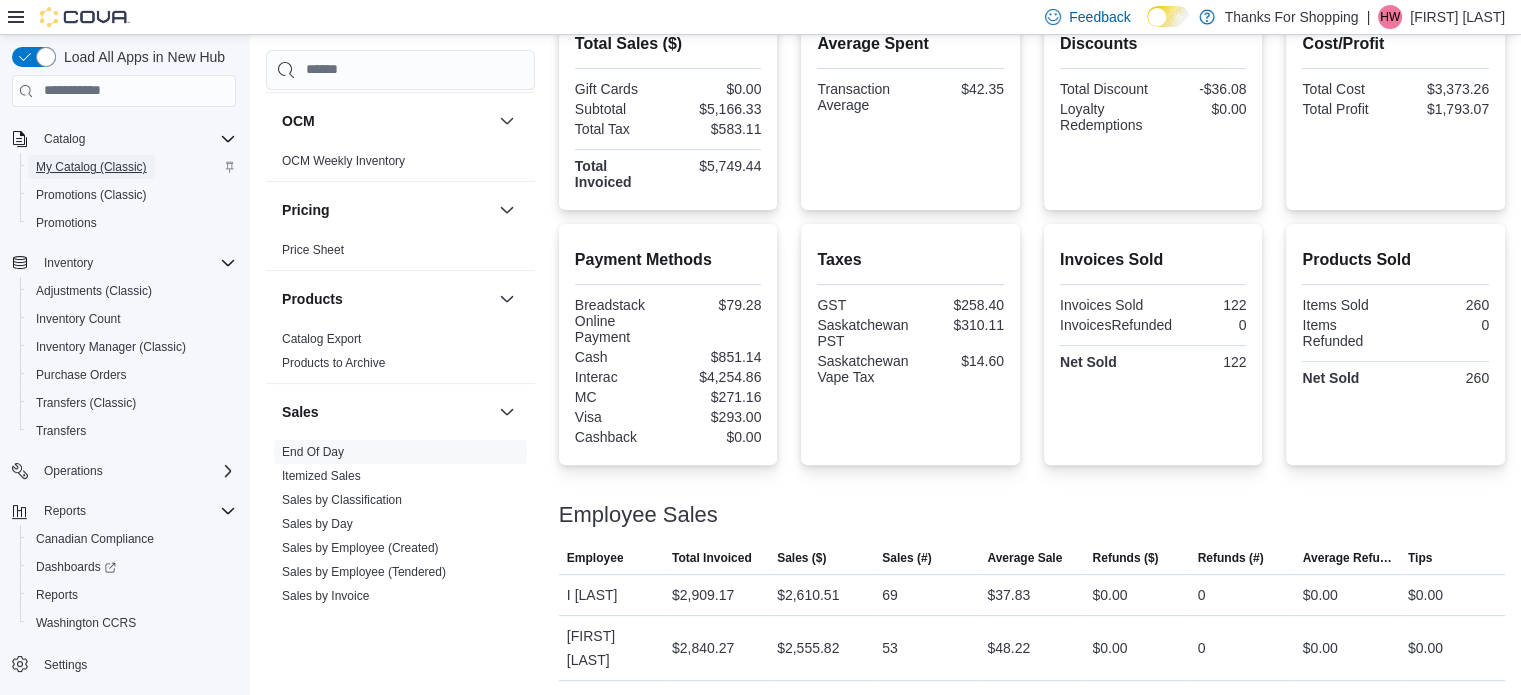 click on "My Catalog (Classic)" at bounding box center (91, 167) 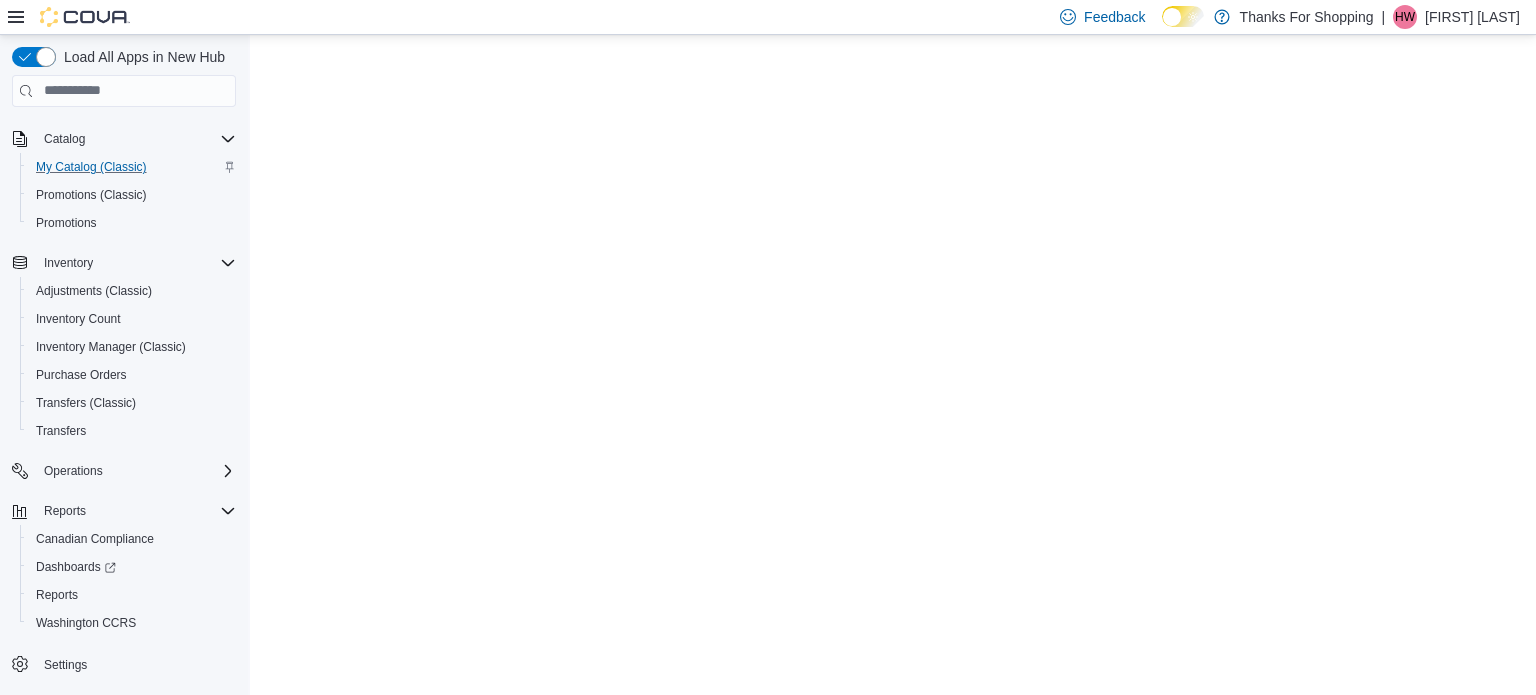 scroll, scrollTop: 0, scrollLeft: 0, axis: both 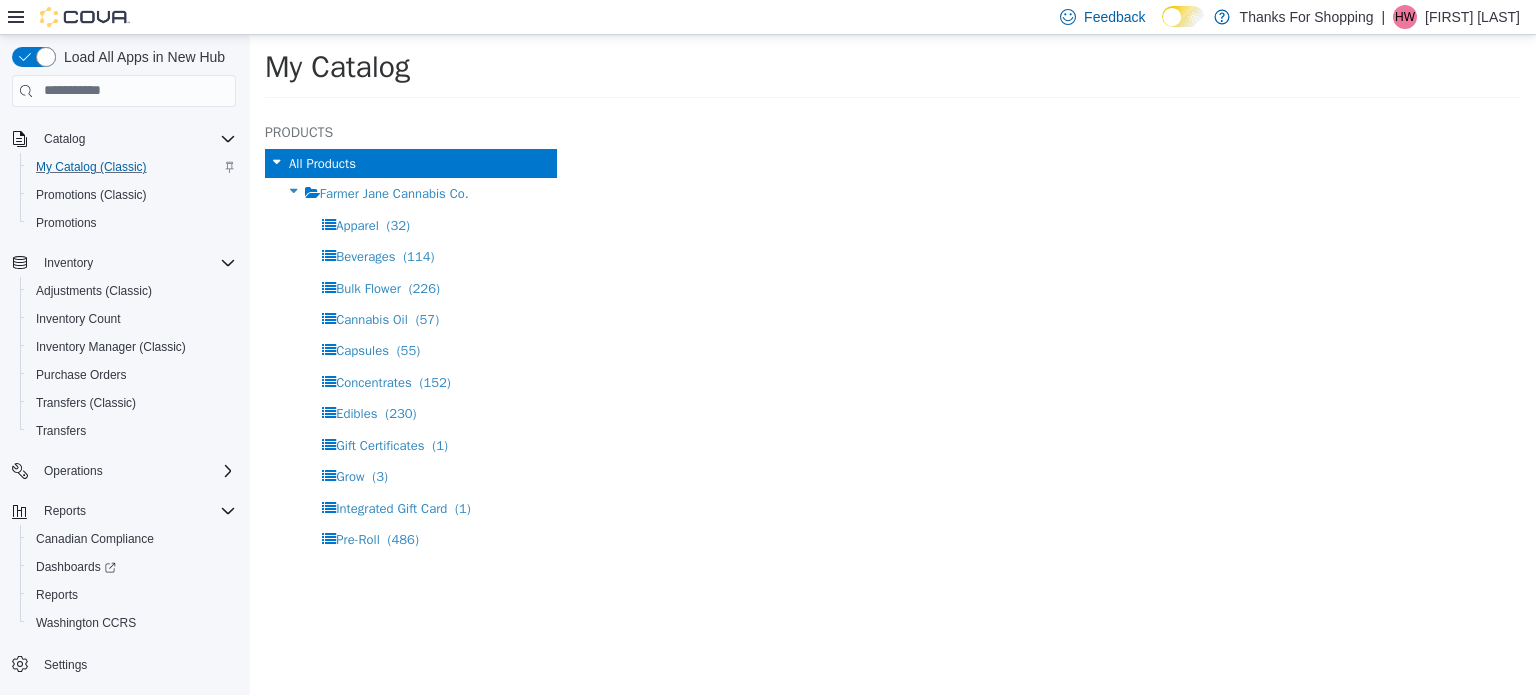 select on "**********" 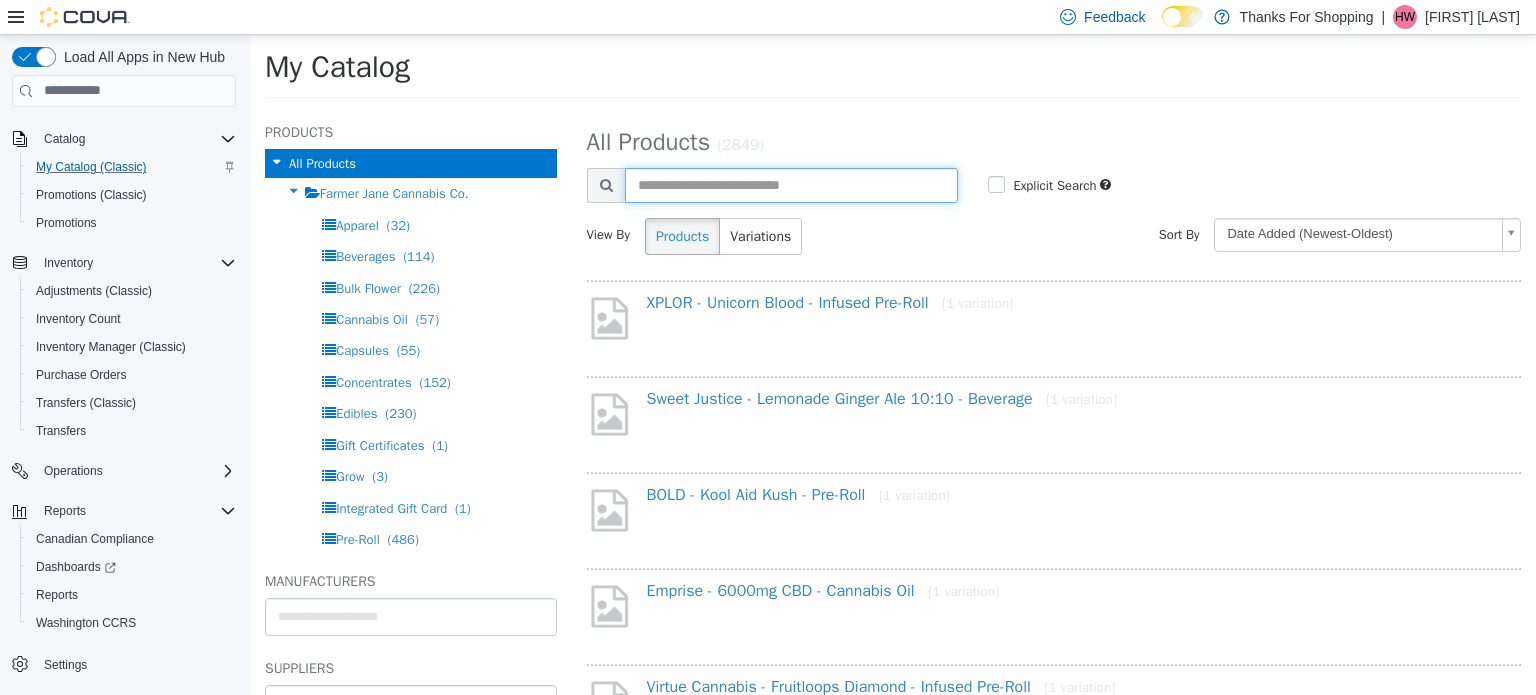 click at bounding box center (792, 184) 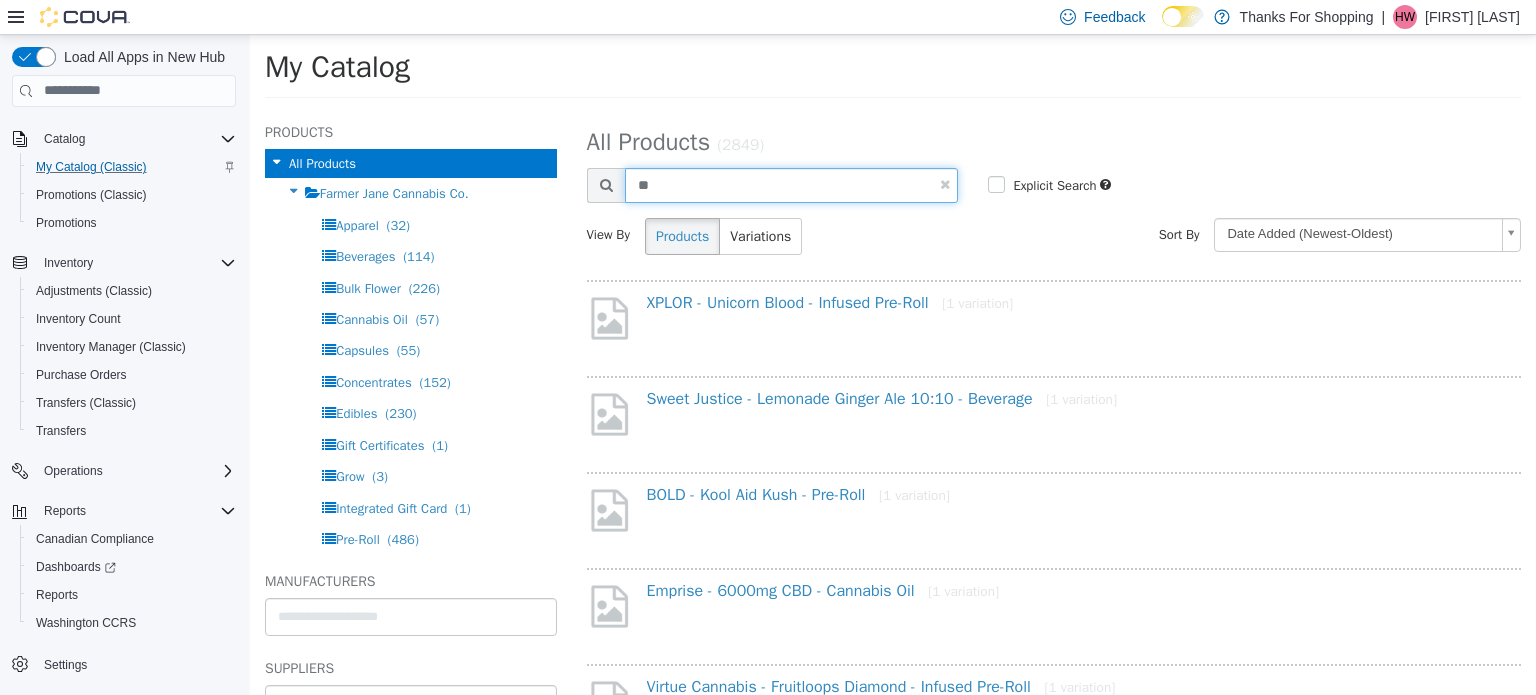 type on "*" 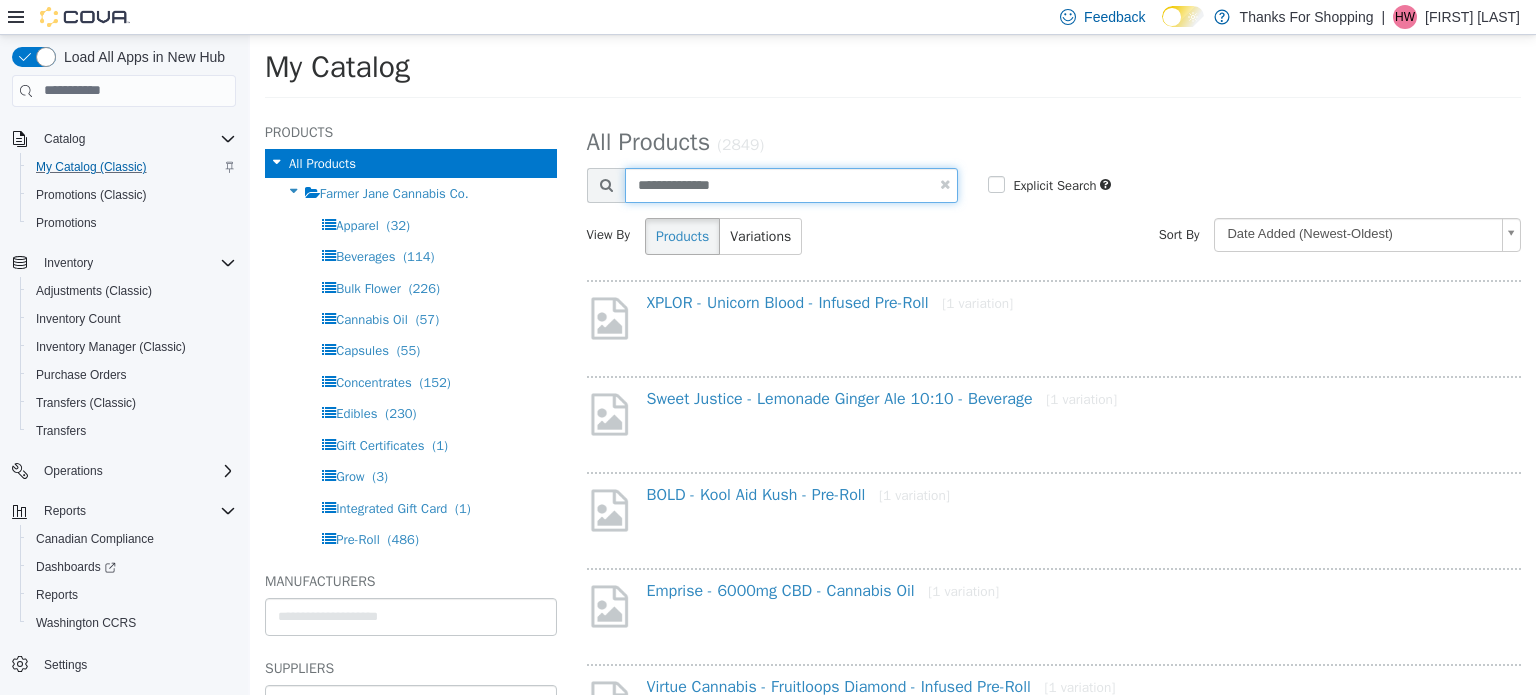 type on "**********" 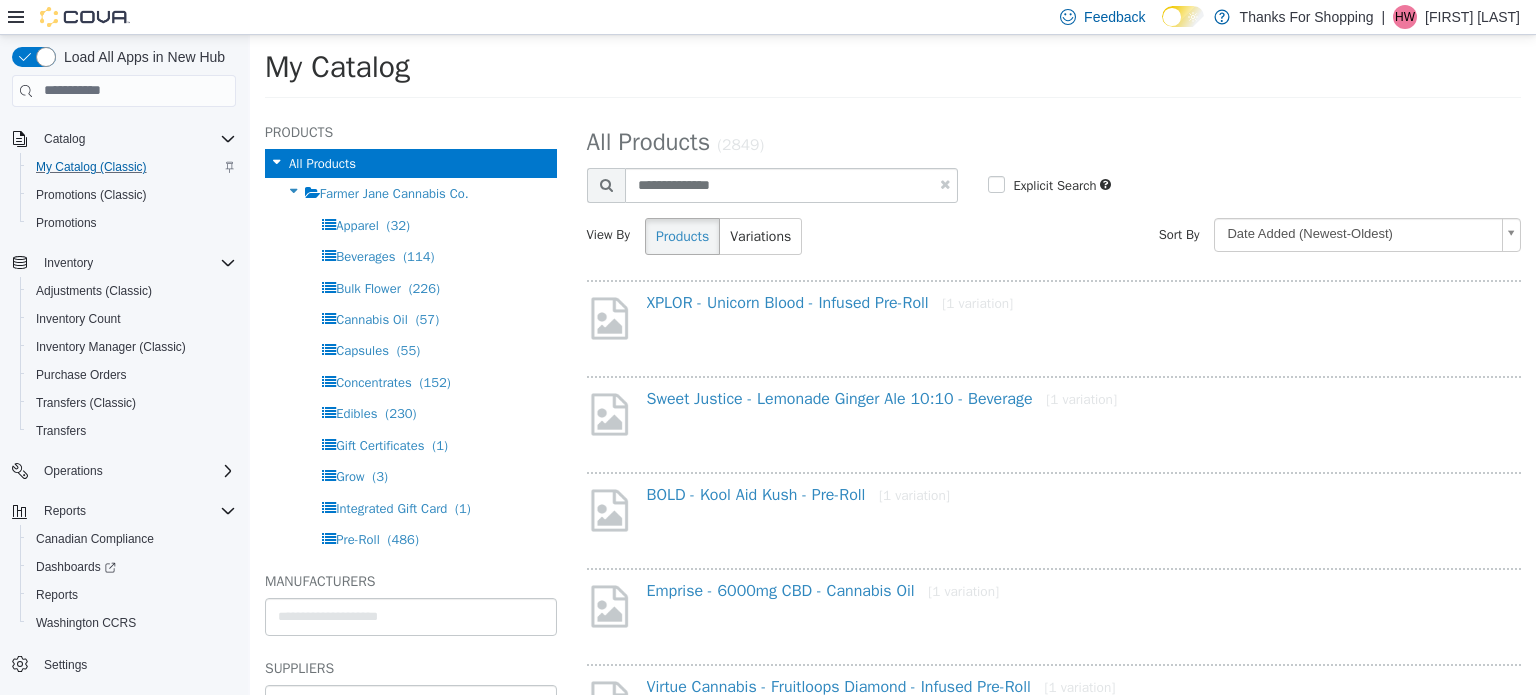 select on "**********" 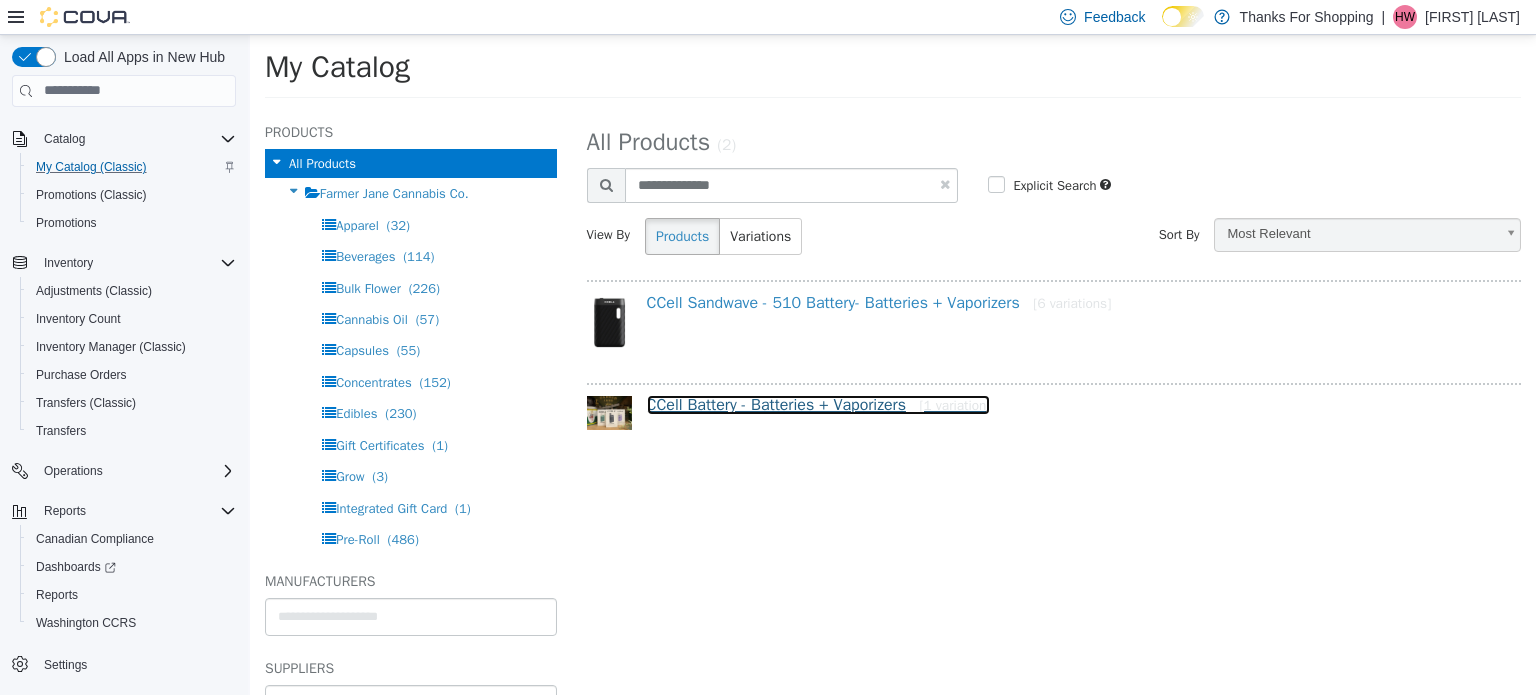 click on "CCell Battery -  Batteries + Vaporizers
[1 variation]" at bounding box center [819, 404] 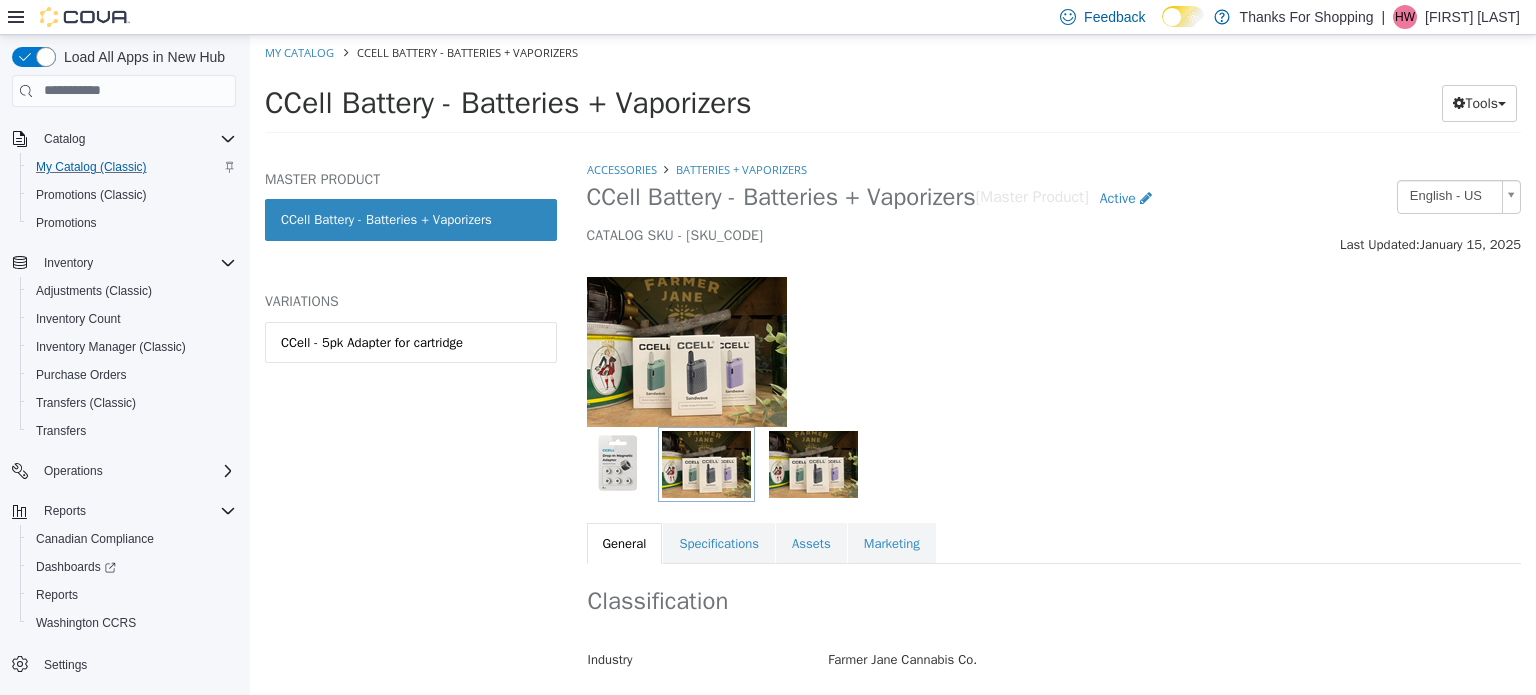 select on "**********" 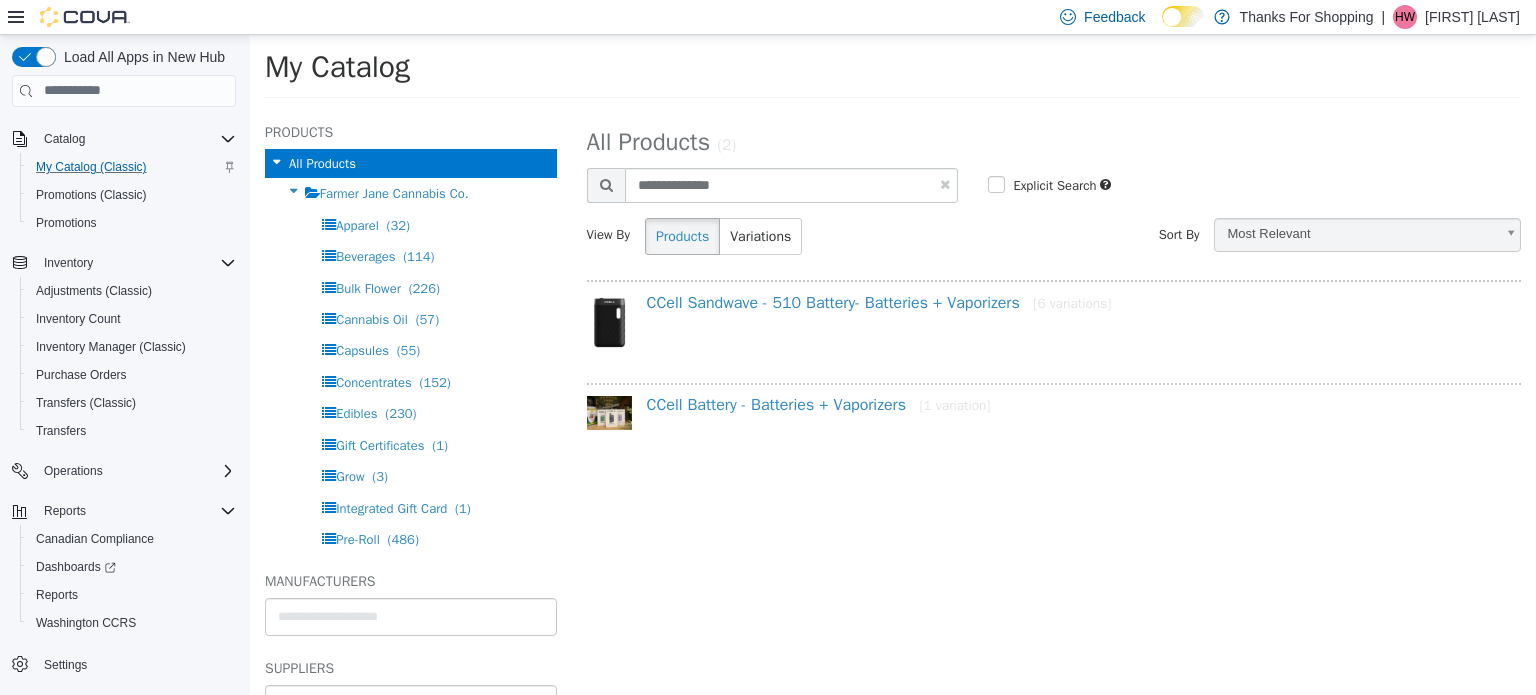 click on "CCell Sandwave - 510 Battery- Batteries + Vaporizers
[6 variations]" at bounding box center (1074, 306) 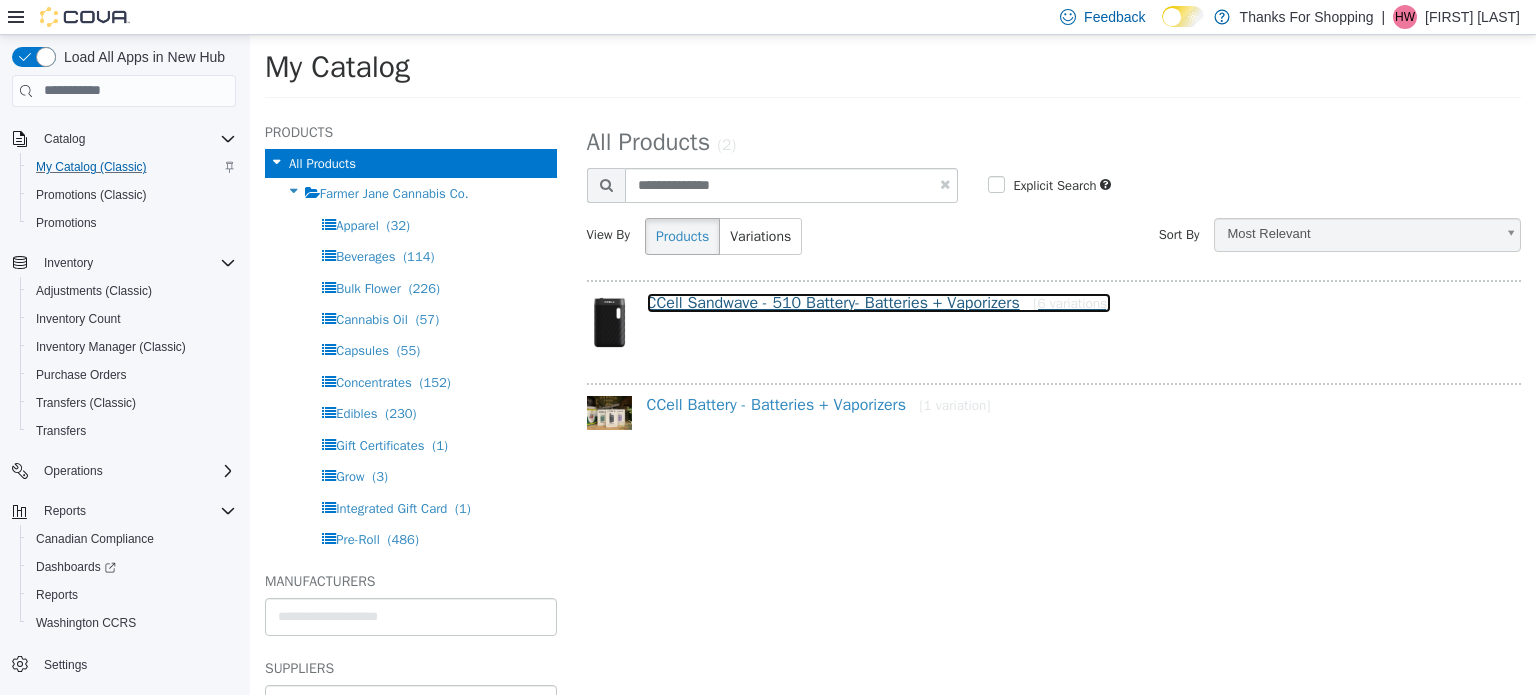 click on "CCell Sandwave - 510 Battery- Batteries + Vaporizers
[6 variations]" at bounding box center (879, 302) 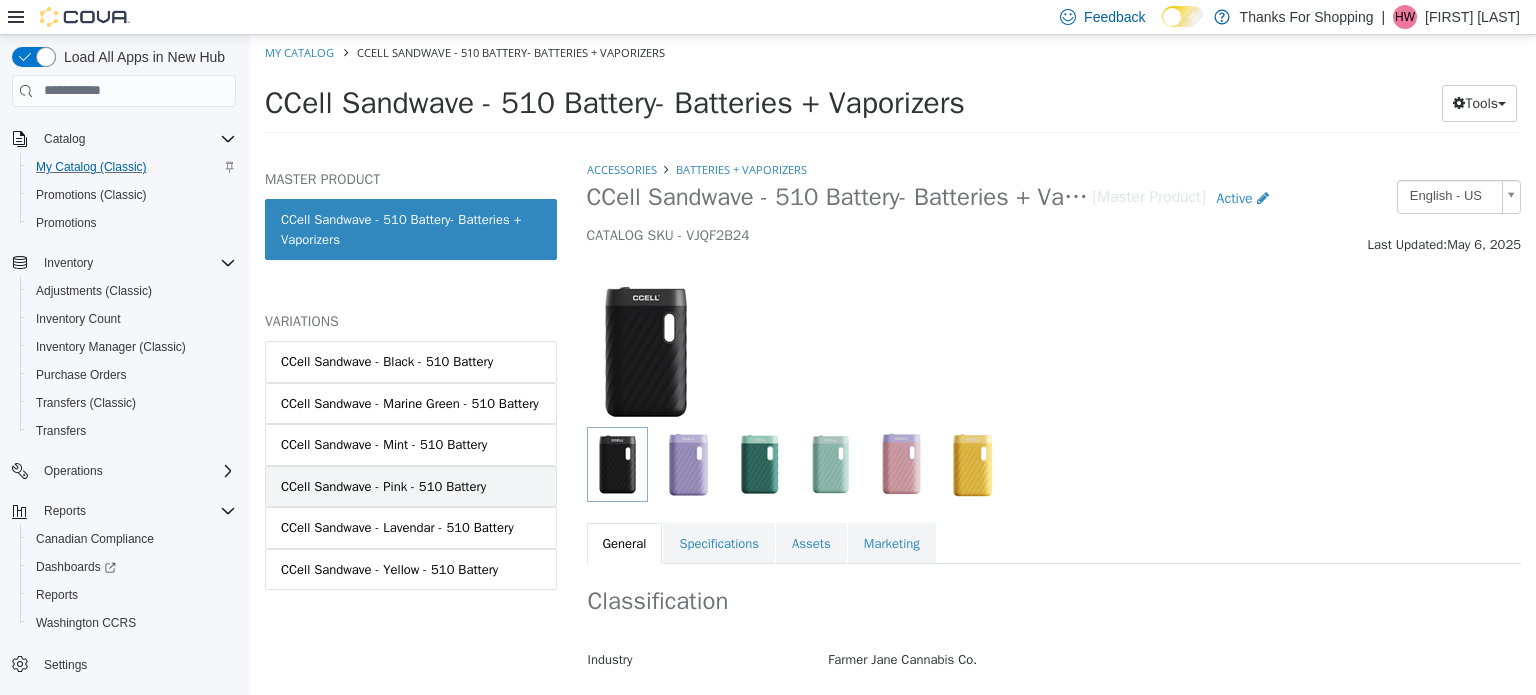 click on "CCell Sandwave - Pink - 510 Battery" at bounding box center [411, 486] 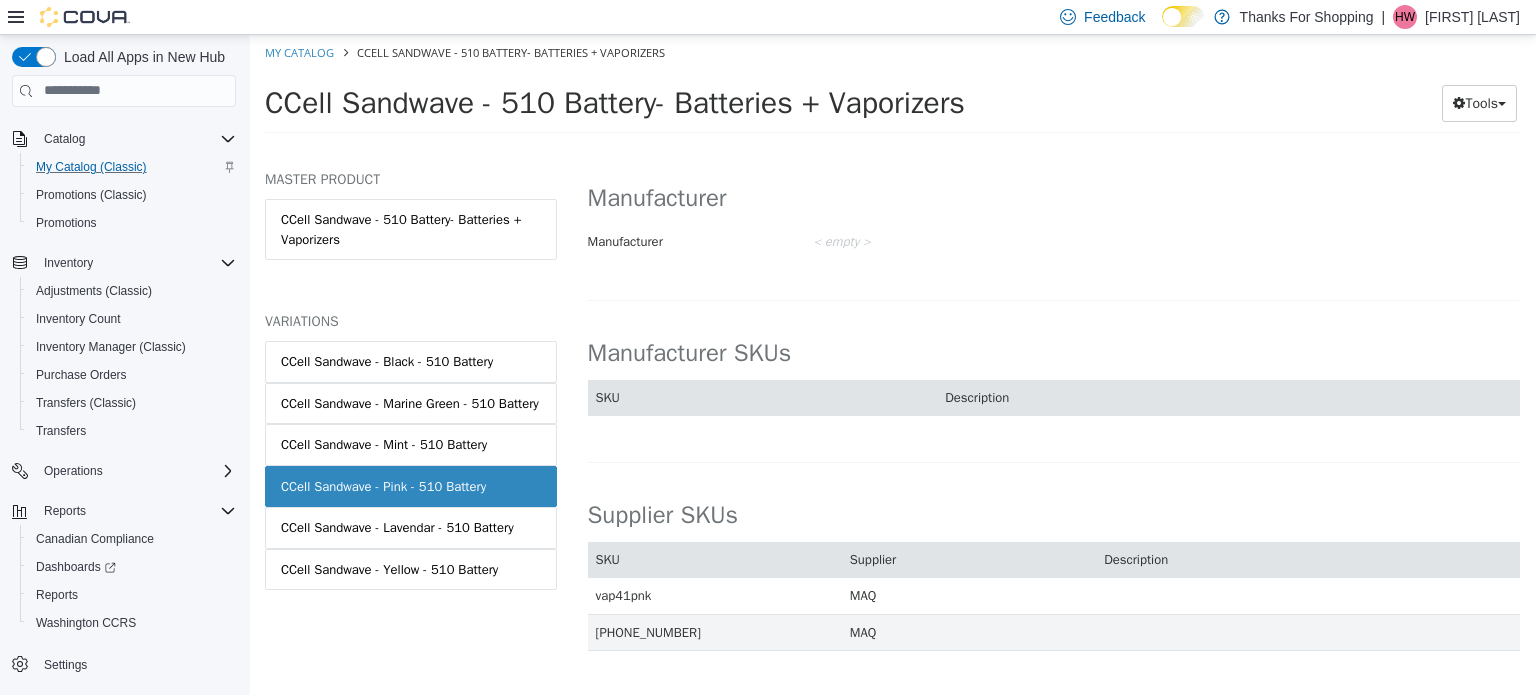 scroll, scrollTop: 1301, scrollLeft: 0, axis: vertical 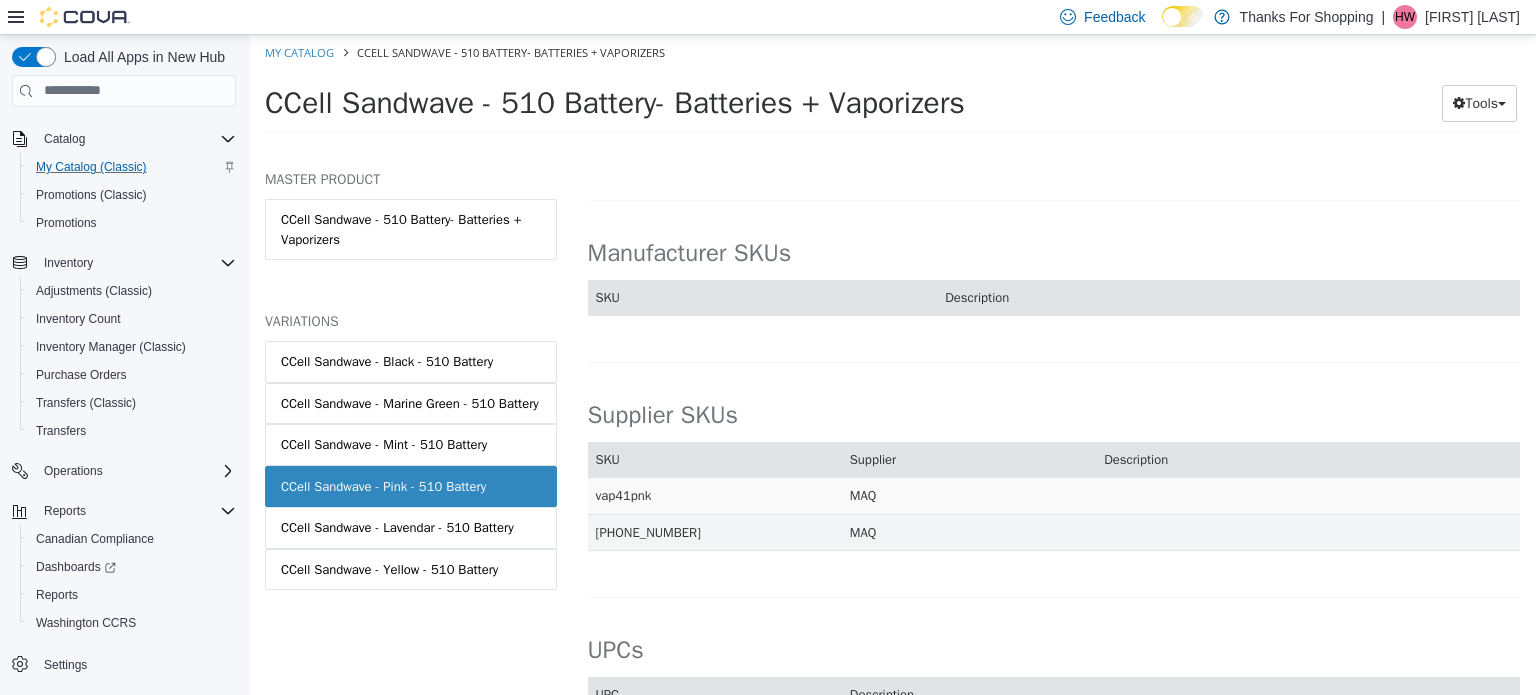 drag, startPoint x: 649, startPoint y: 487, endPoint x: 587, endPoint y: 490, distance: 62.072536 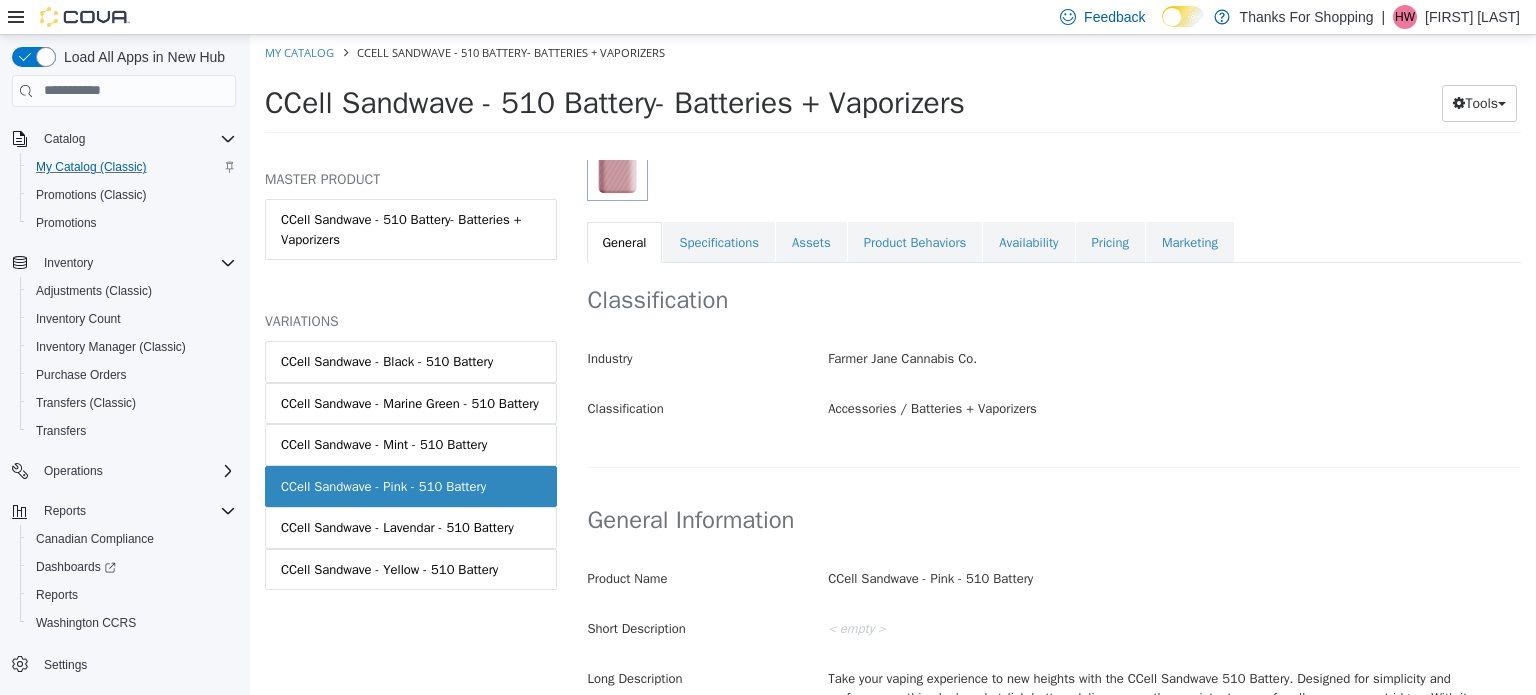 scroll, scrollTop: 101, scrollLeft: 0, axis: vertical 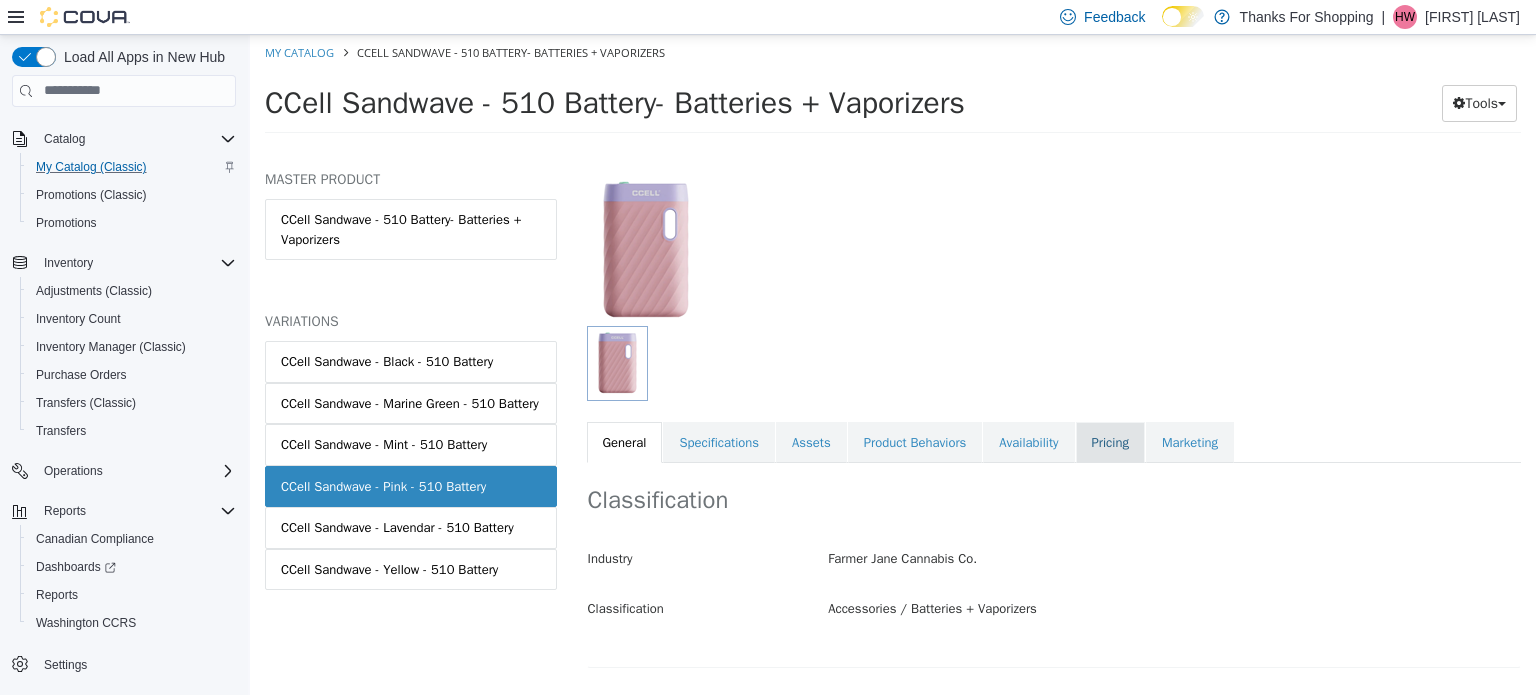 click on "Pricing" at bounding box center (1110, 442) 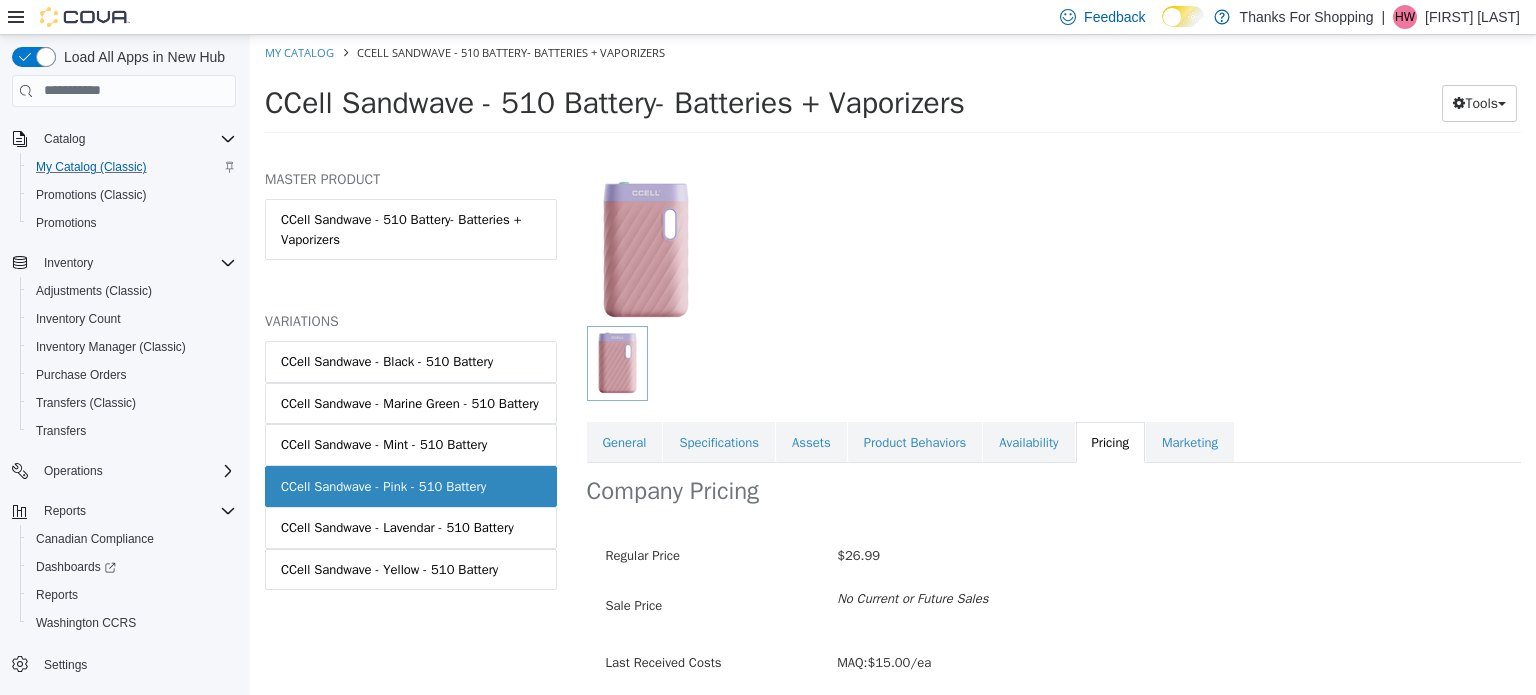 scroll, scrollTop: 173, scrollLeft: 0, axis: vertical 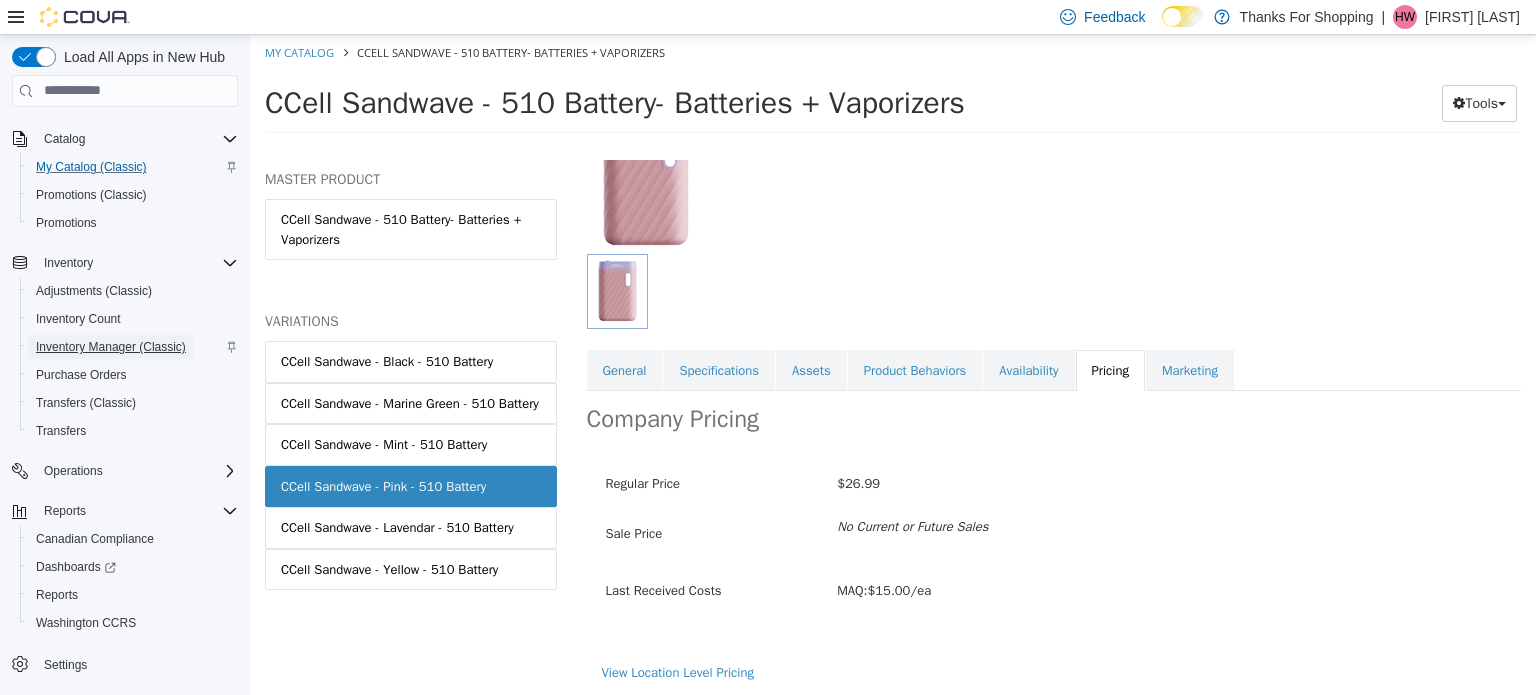 click on "Inventory Manager (Classic)" at bounding box center [111, 347] 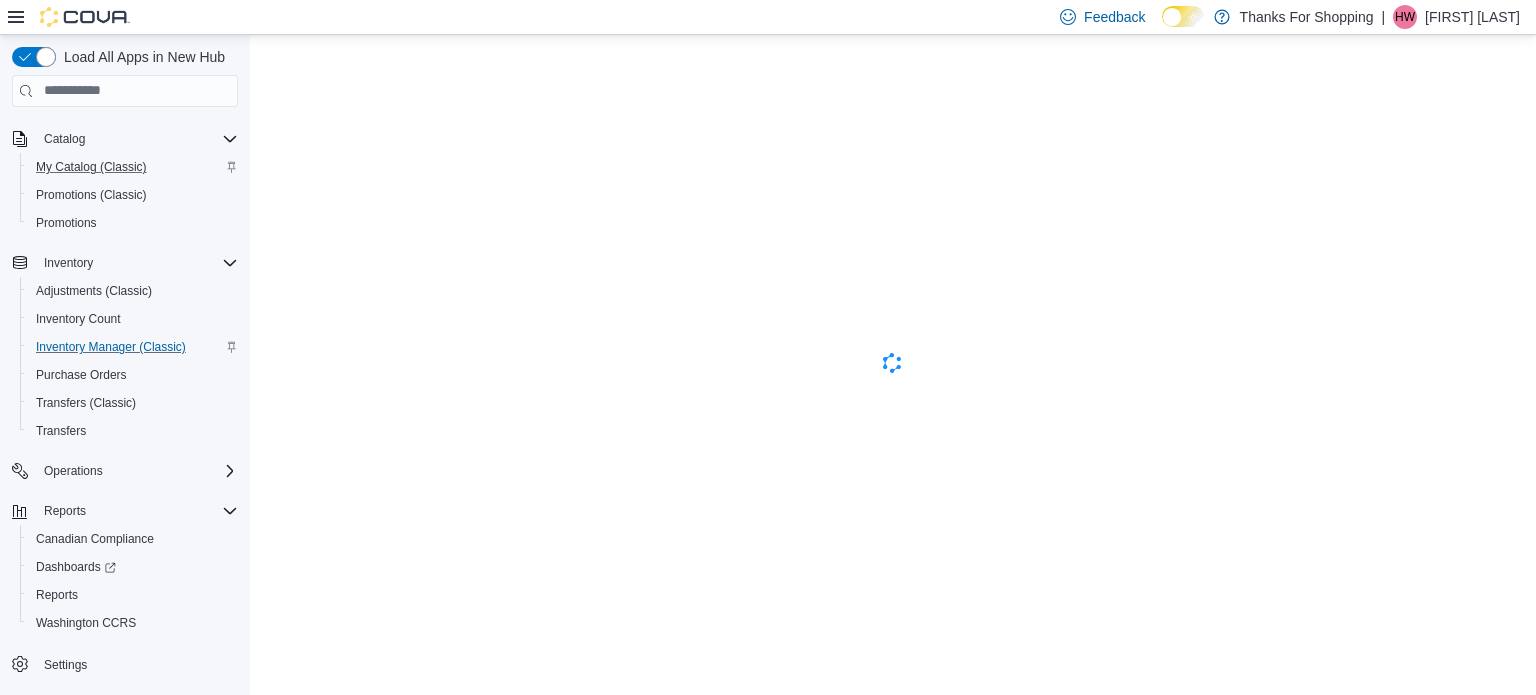 scroll, scrollTop: 0, scrollLeft: 0, axis: both 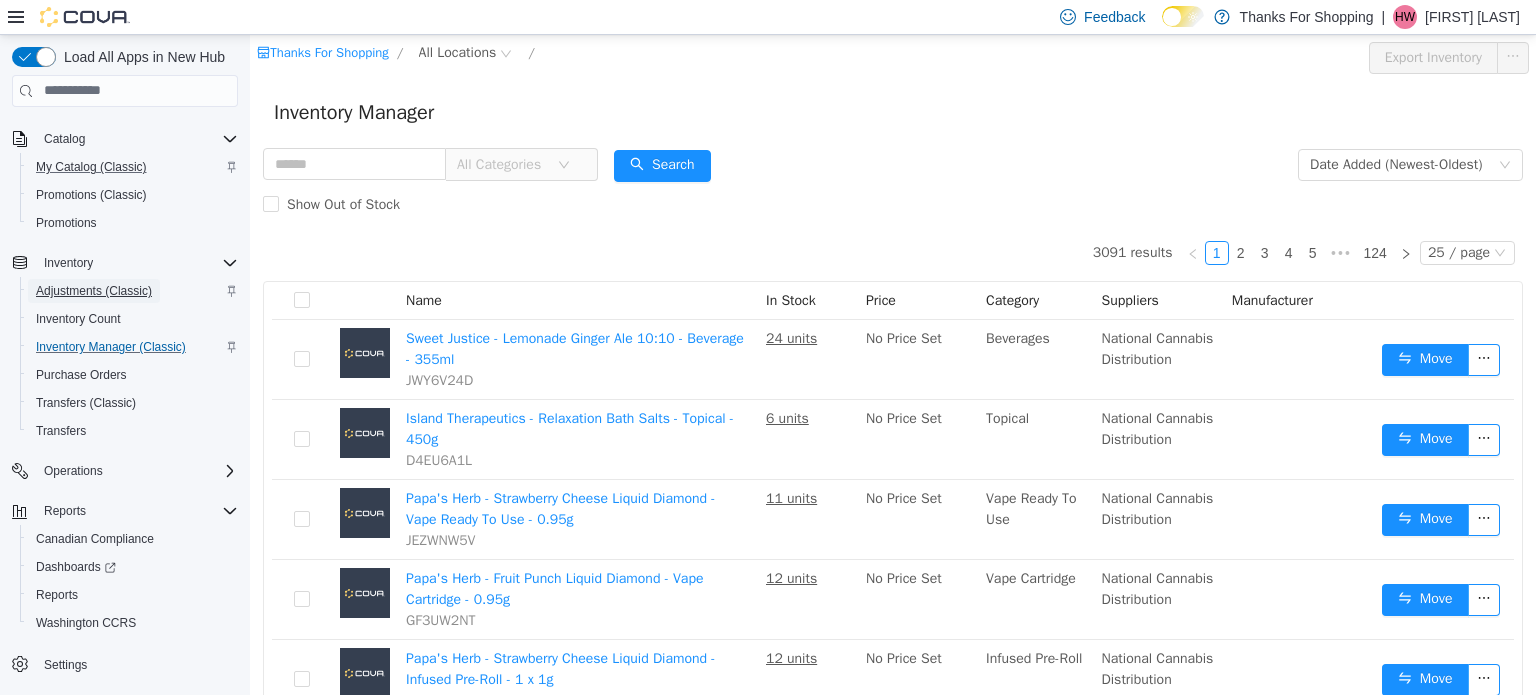 click on "Adjustments (Classic)" at bounding box center (94, 291) 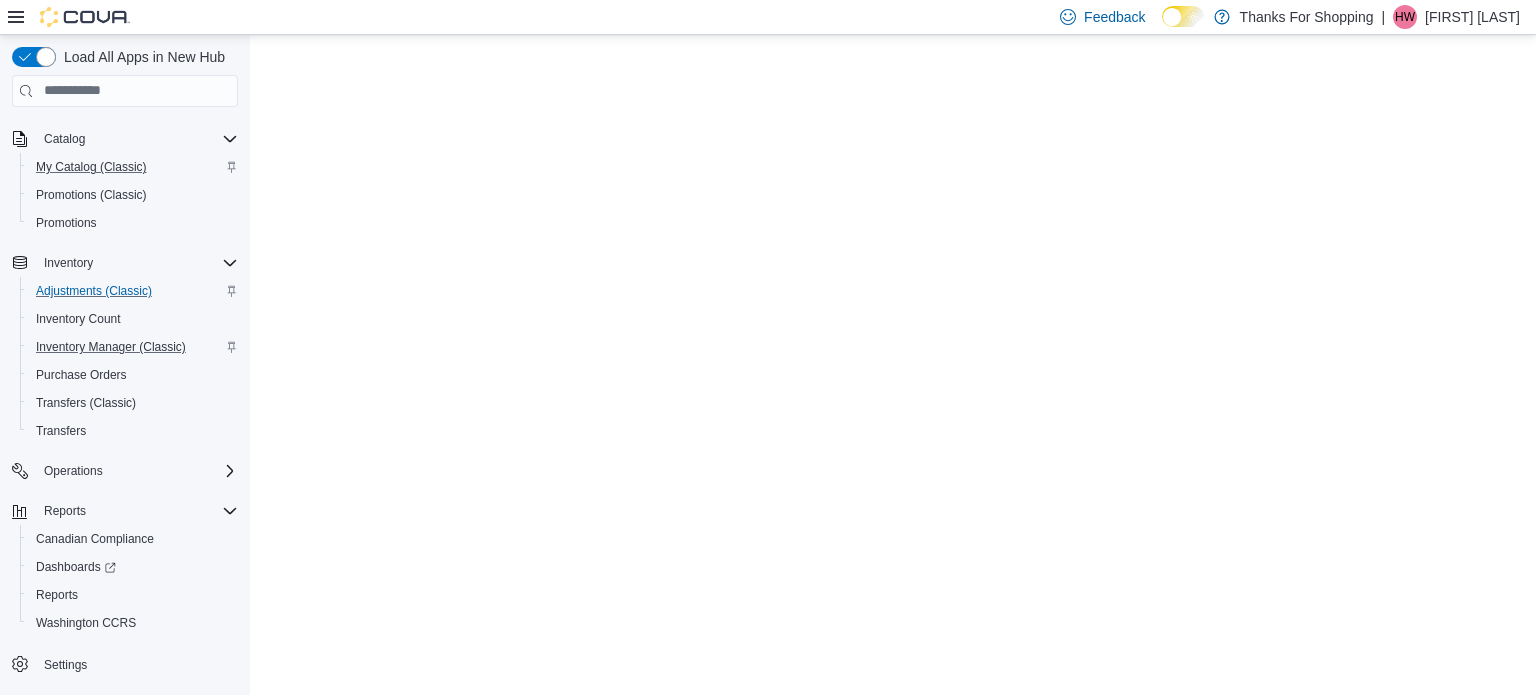 scroll, scrollTop: 0, scrollLeft: 0, axis: both 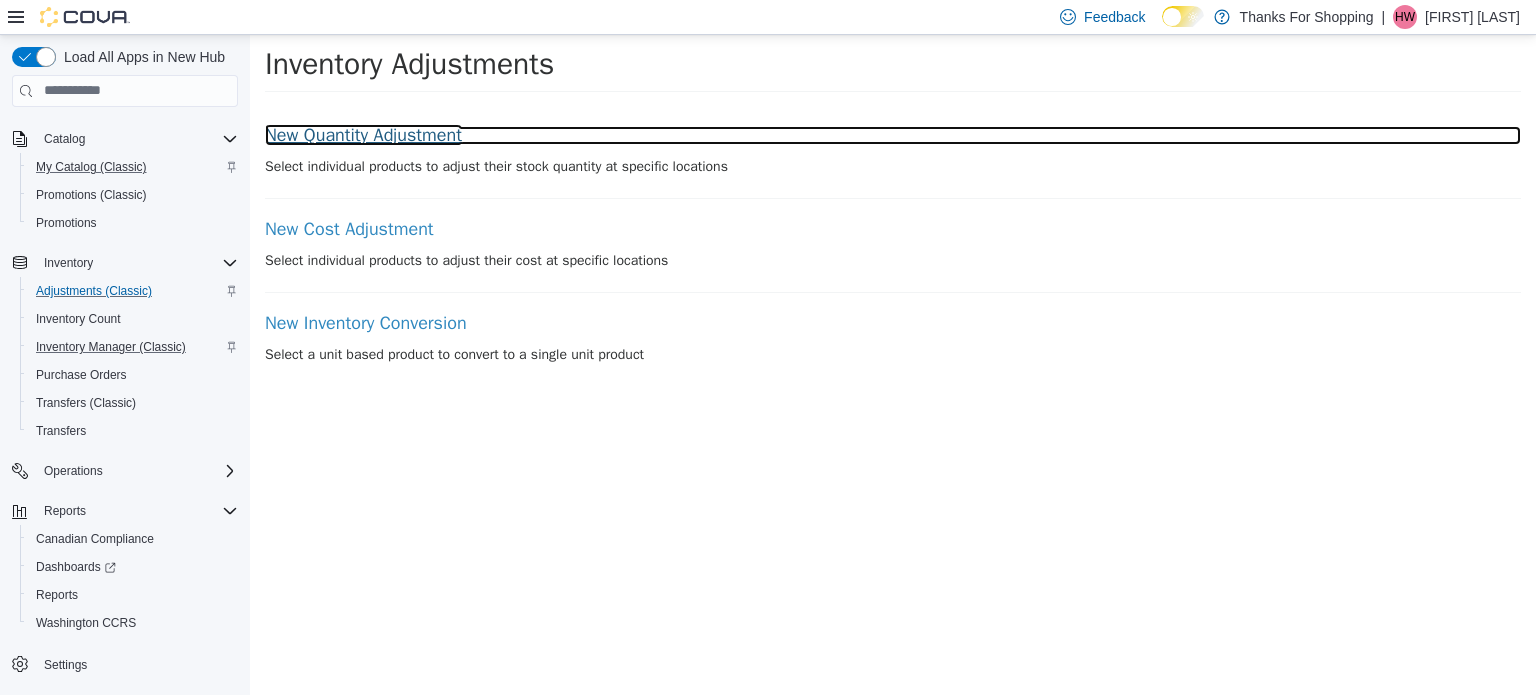 click on "New Quantity Adjustment" at bounding box center (893, 135) 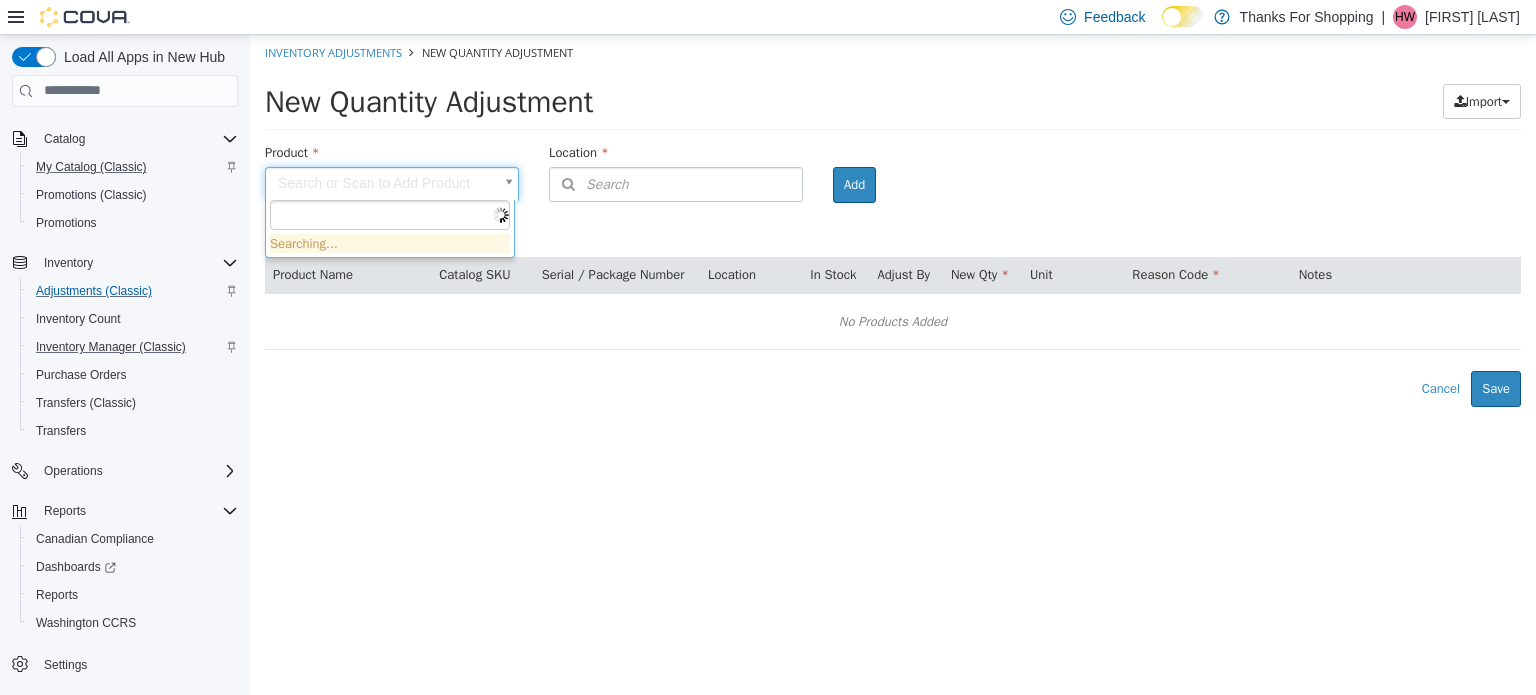 click on "×
Inventory Adjustments
New Quantity Adjustment
New Quantity Adjustment
Import  Inventory Export (.CSV) Package List (.TXT)
Product     Search or Scan to Add Product     Location Search Type 3 or more characters or browse       Thanks For Shopping     (18)         FJ Discount     (4)         Charleswood             Henderson             Pembina             Plessis             FJ Standard - MB     (2)         Grant Park             Southdale             FJ Standard - SK     (8)         8th St             Acre 21             Aurora             Harbour Landing             Normanview             Preston             Rochdale             University Heights             Lucy's Cannabis     (1)         Lucy's Cannabis             The Bakery     (1)         The Bakery             The Weed Store     (2)         The Weed Store - Albert St             The Weed Store - Dewdney         Room   Add Products  ( 0 ) Product Name Catalog SKU" at bounding box center (893, 220) 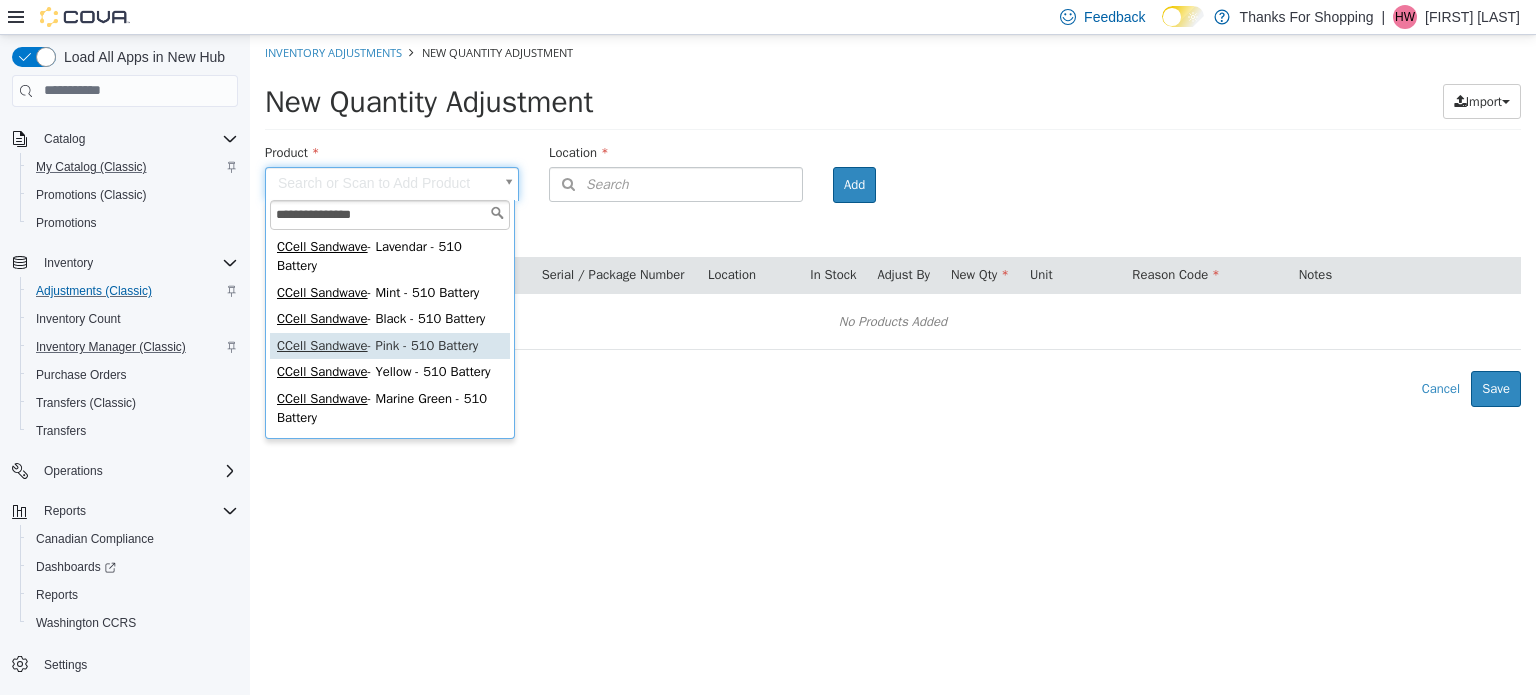 type on "**********" 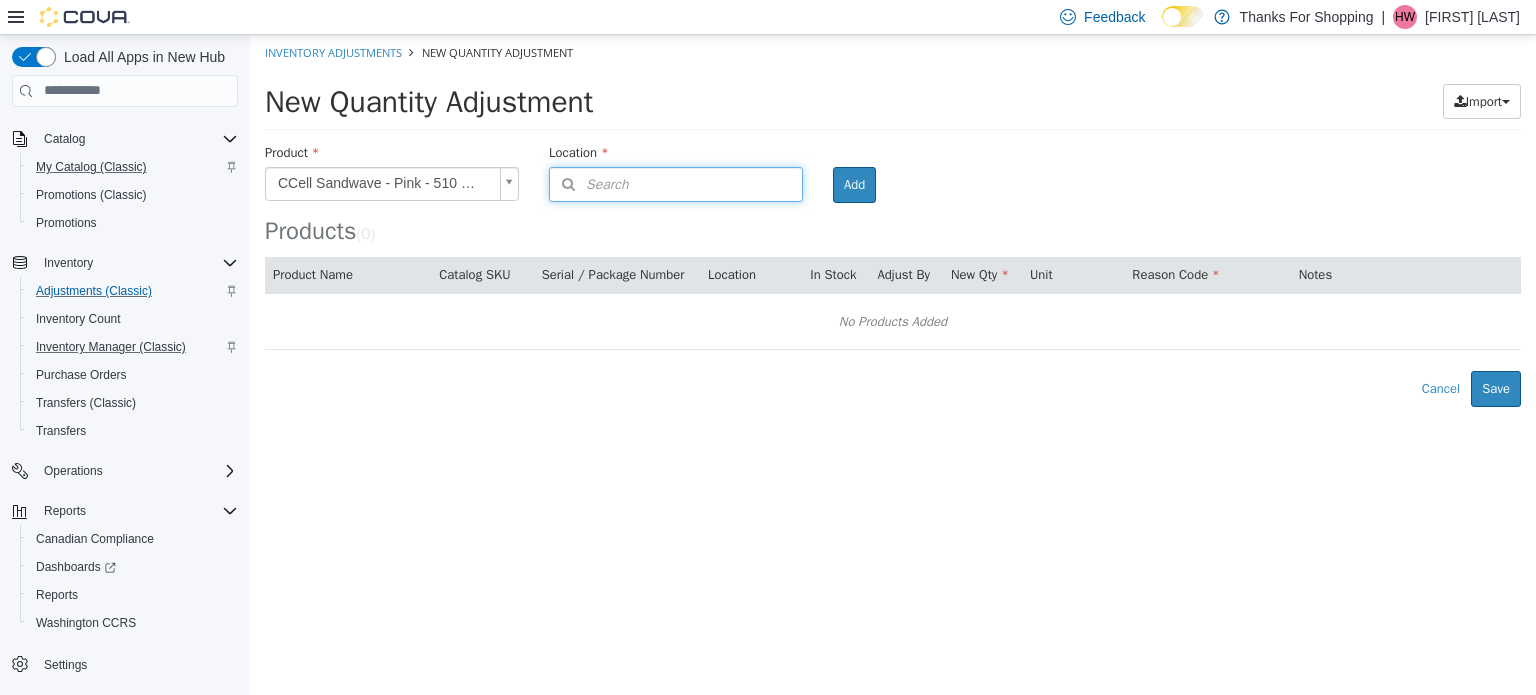 click on "Search" at bounding box center [589, 183] 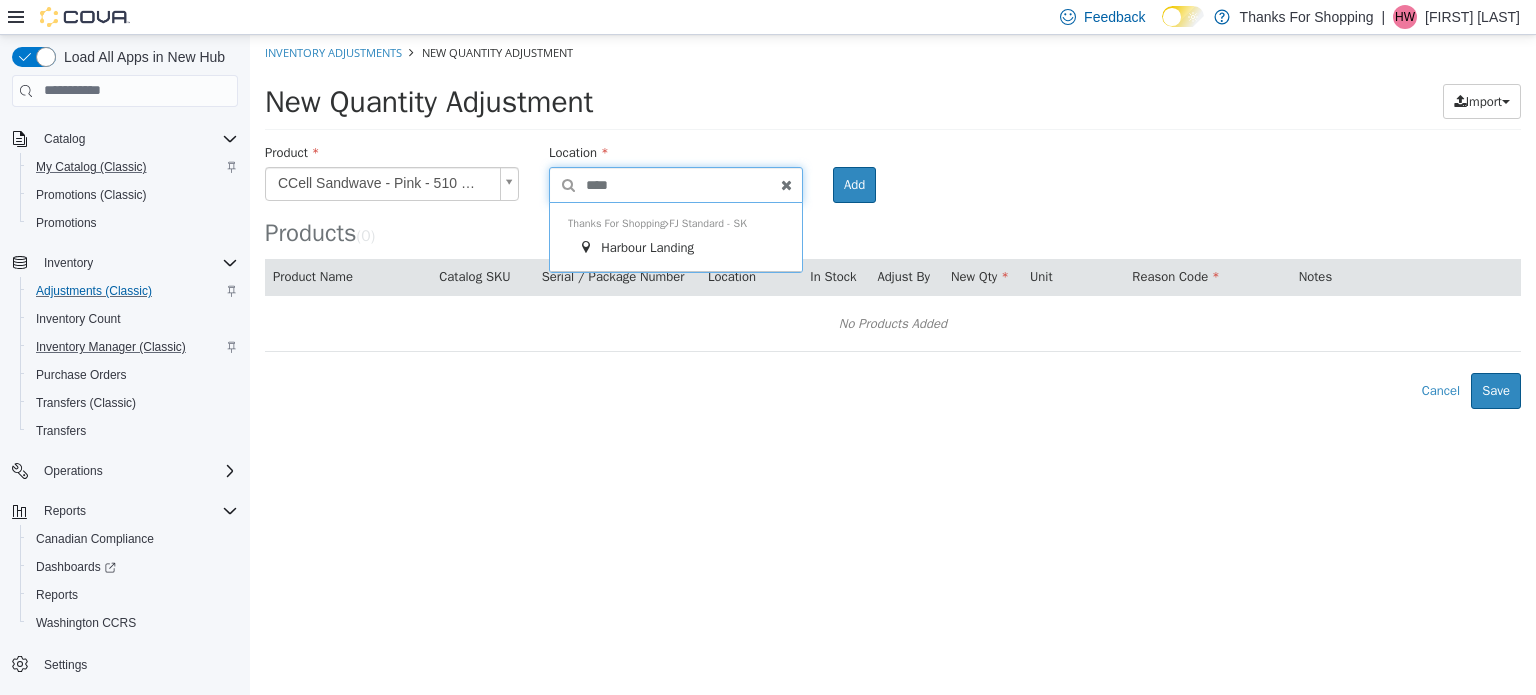 type on "****" 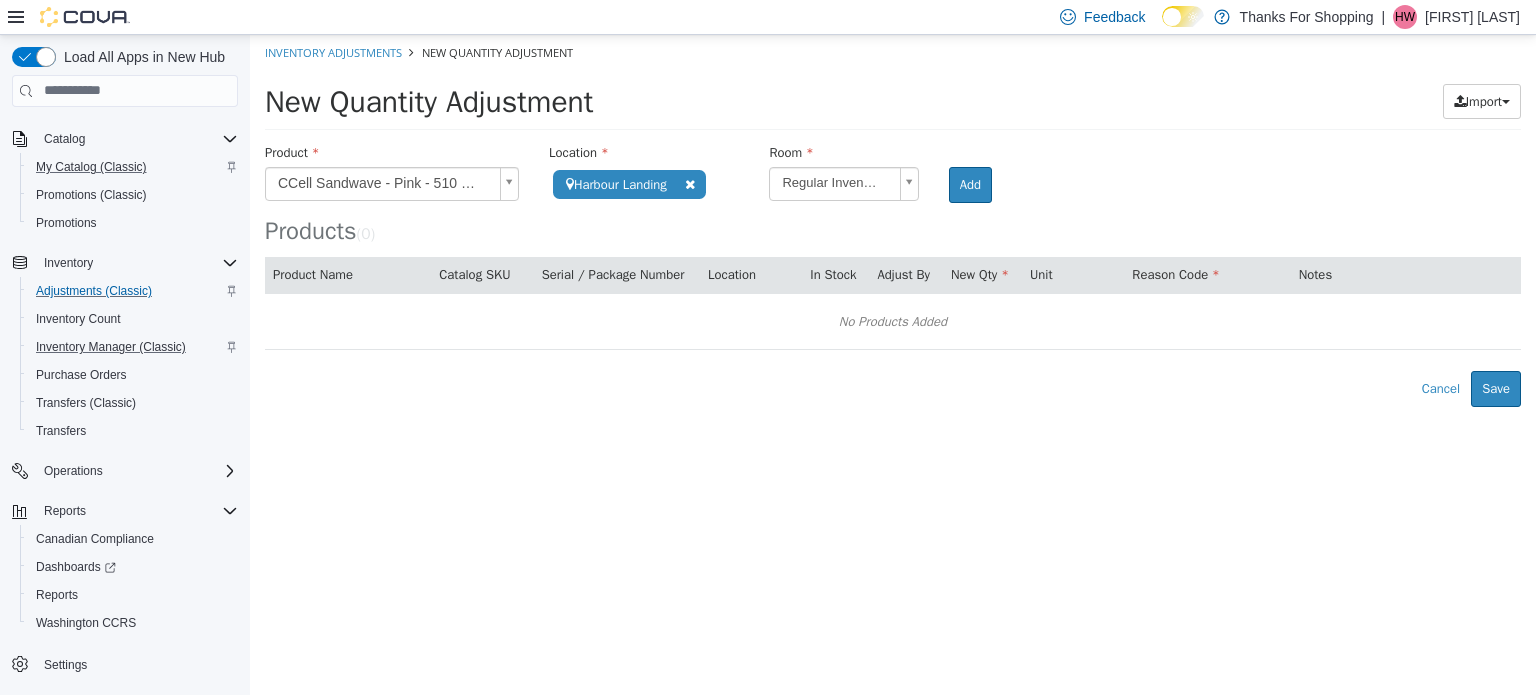 click on "**********" at bounding box center (893, 220) 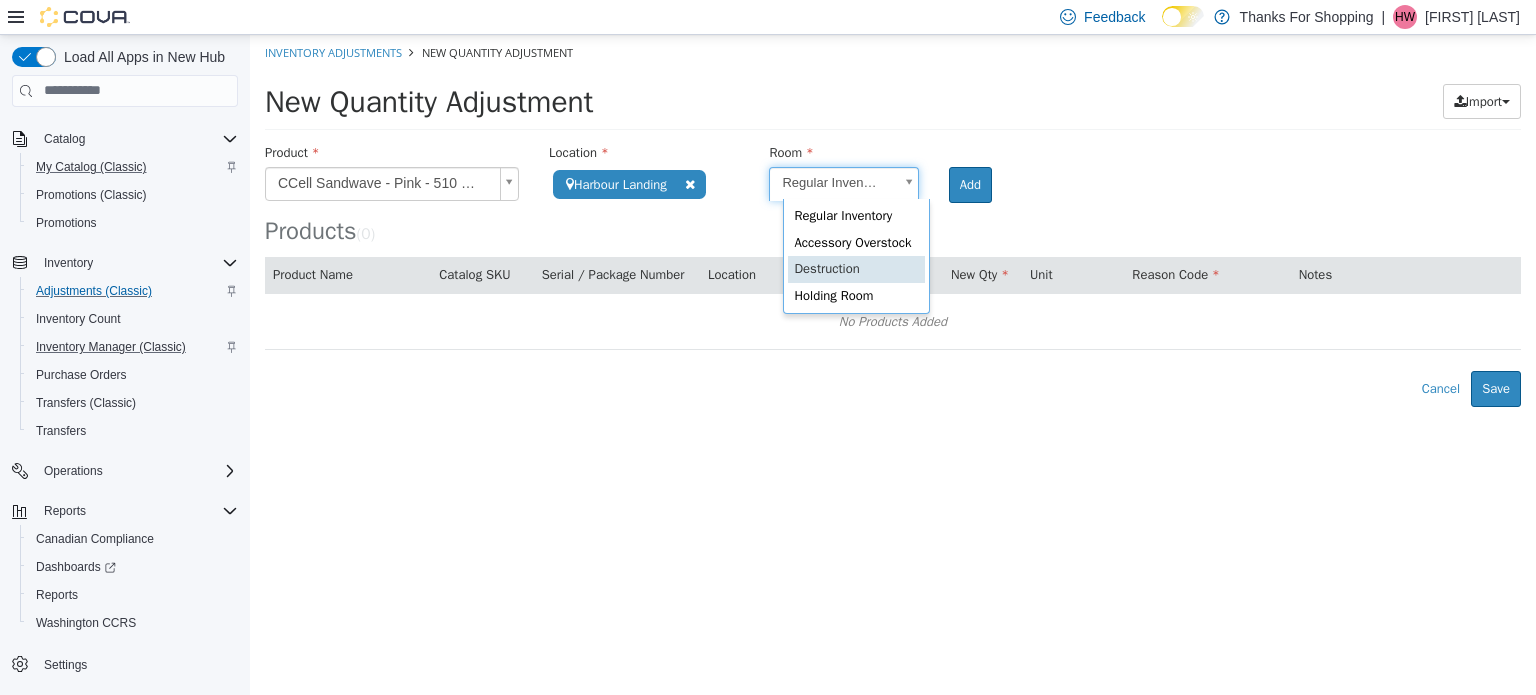 scroll, scrollTop: 0, scrollLeft: 0, axis: both 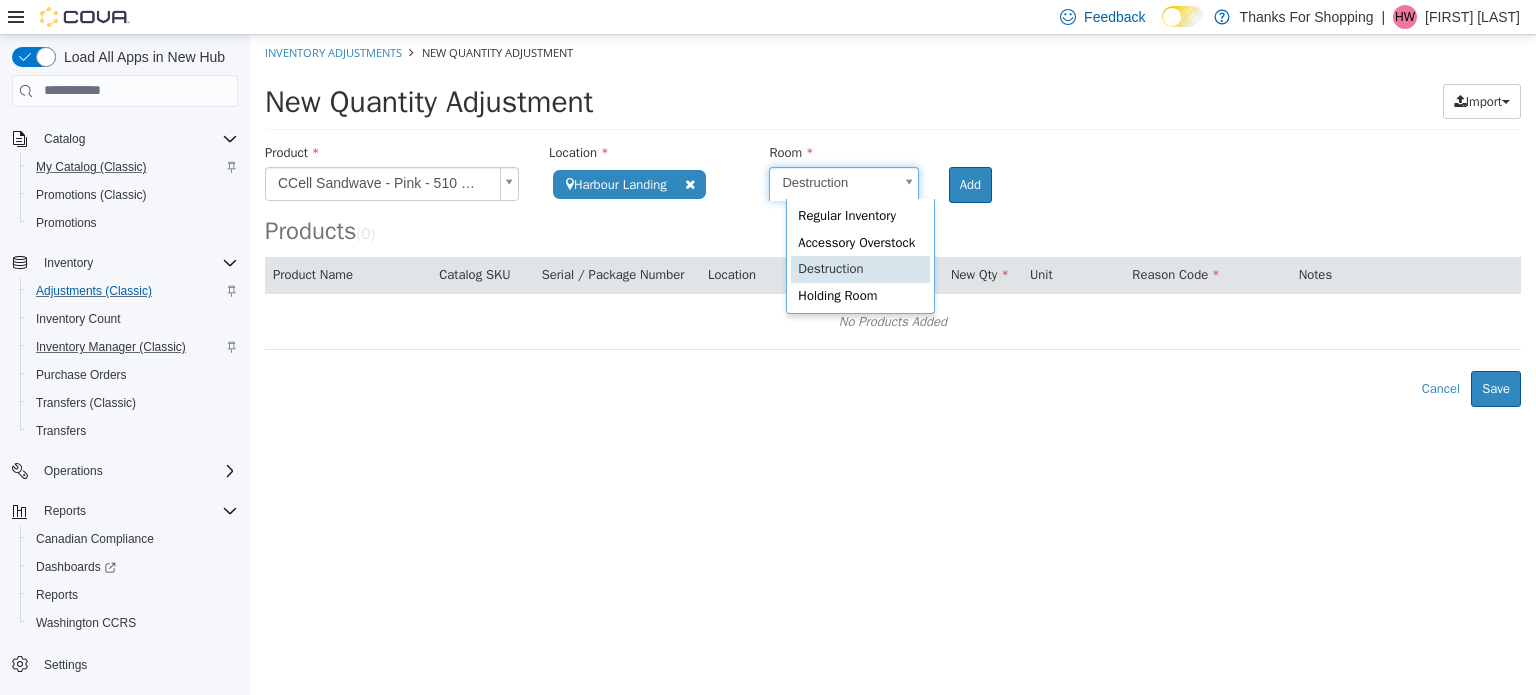 click on "**********" at bounding box center [893, 220] 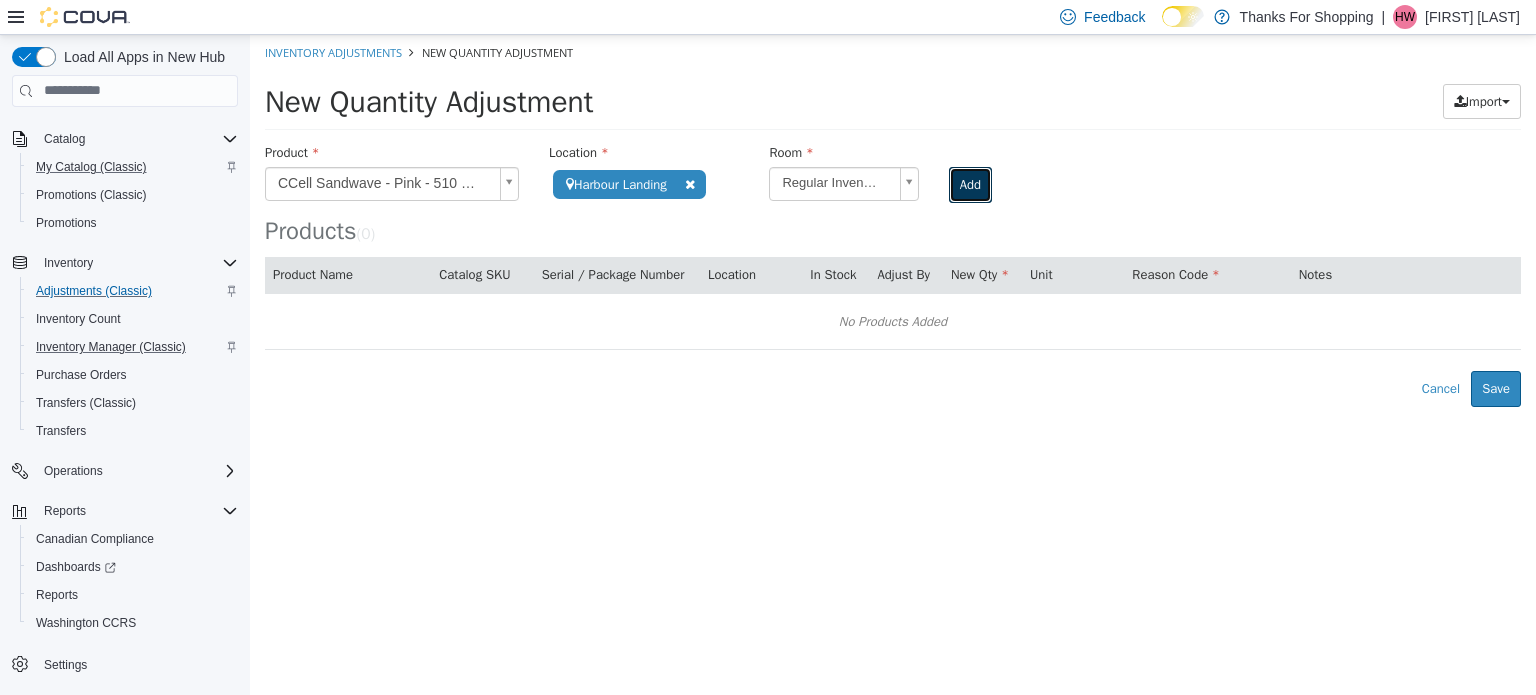 click on "Add" at bounding box center [970, 184] 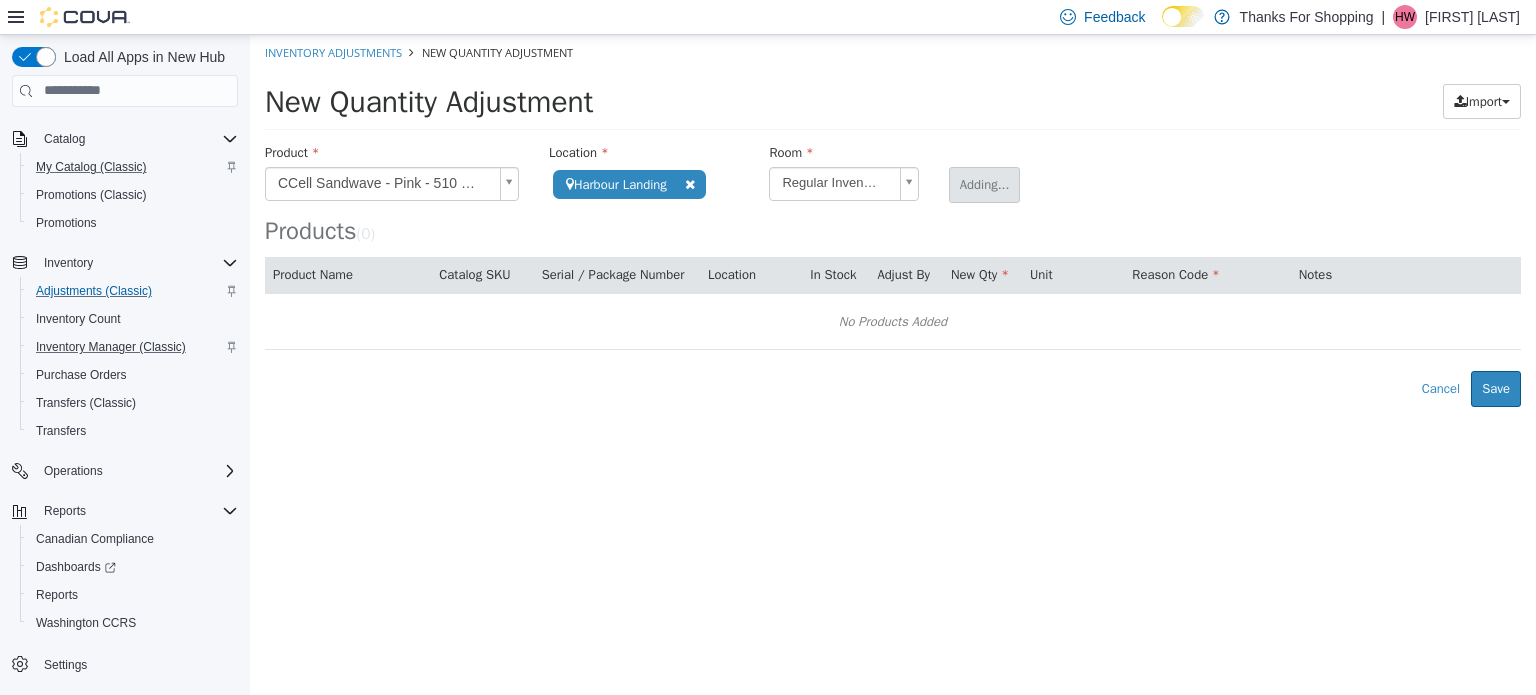 type 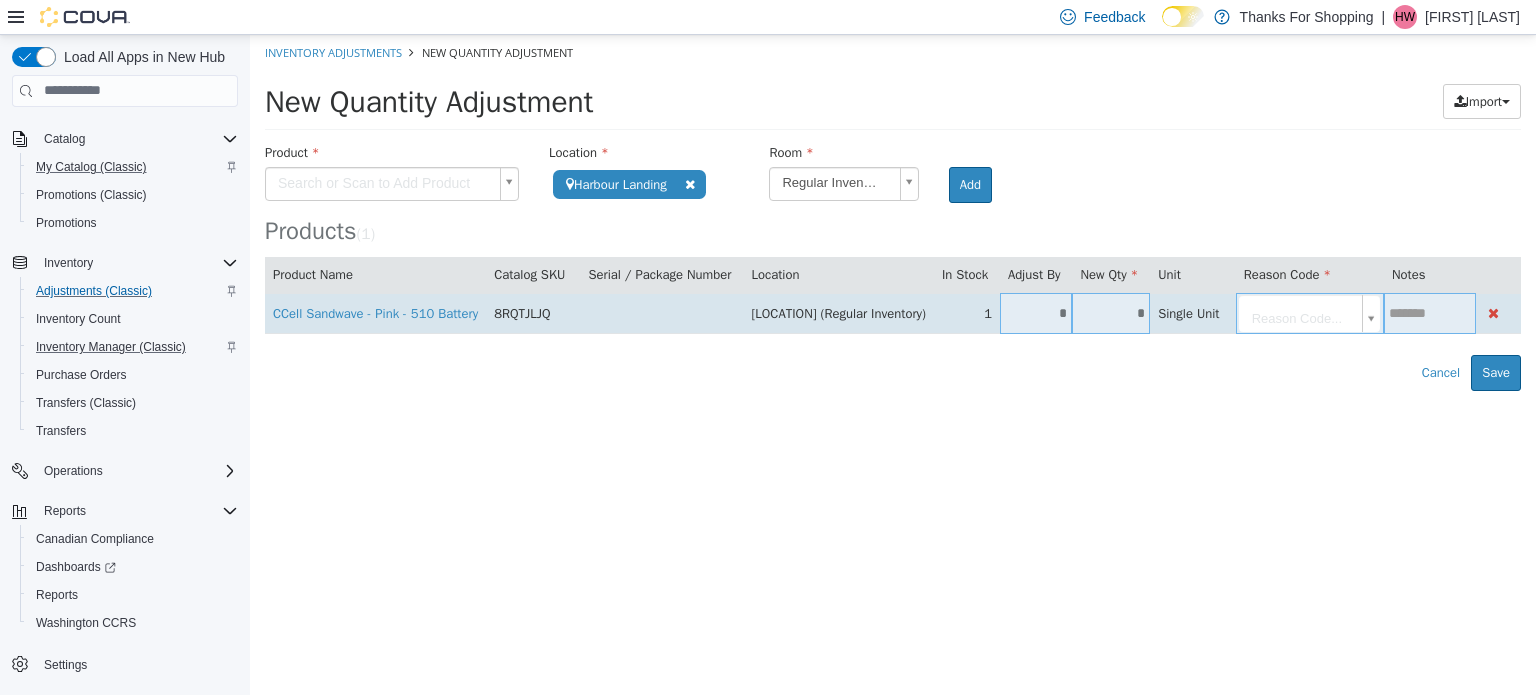 click on "*" at bounding box center [1036, 312] 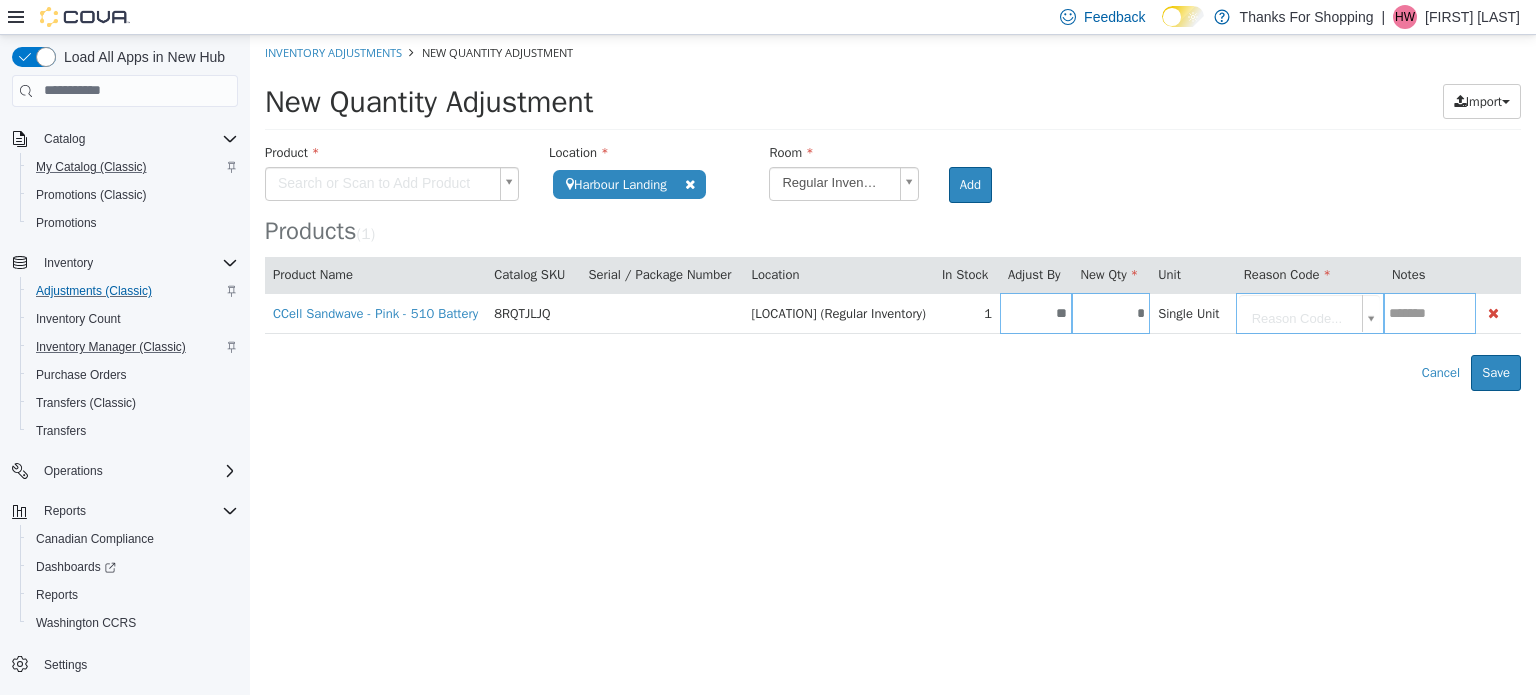 type on "**" 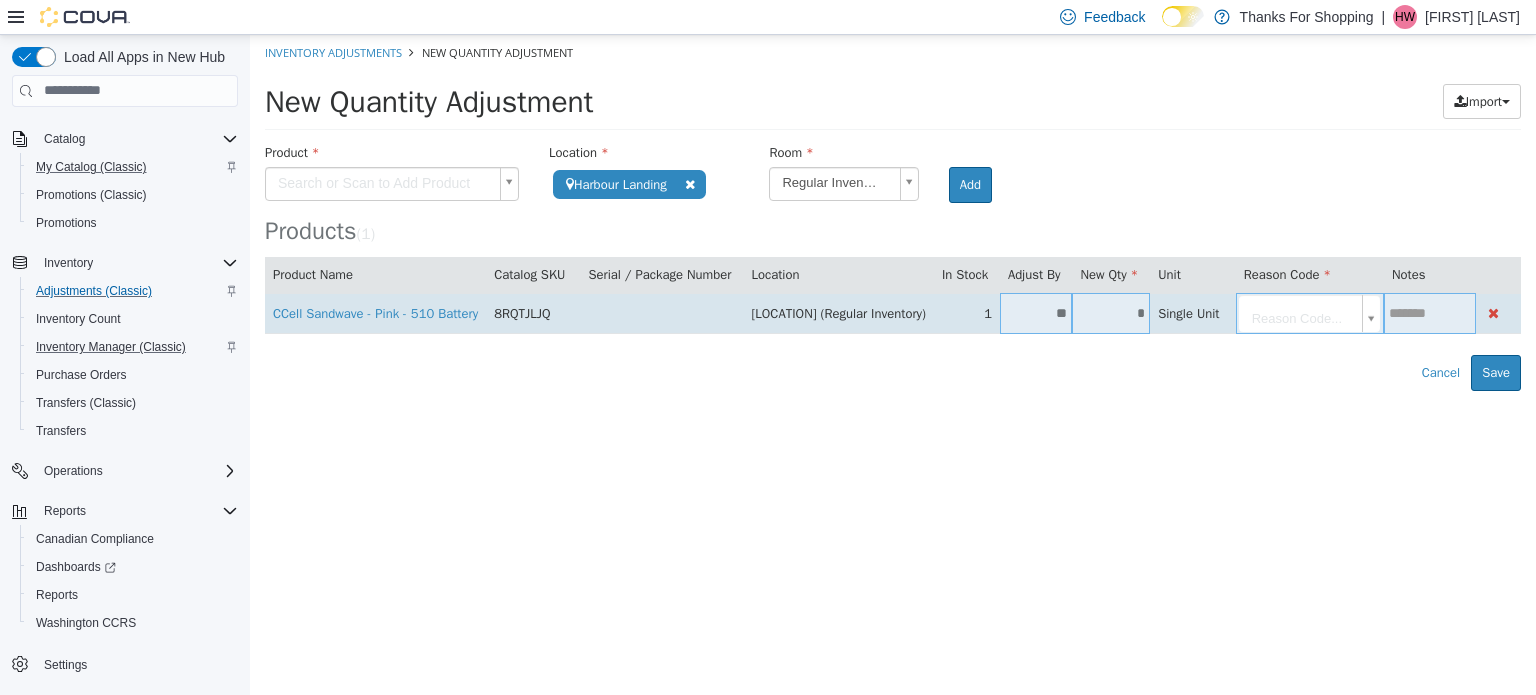 click on "**********" at bounding box center (893, 212) 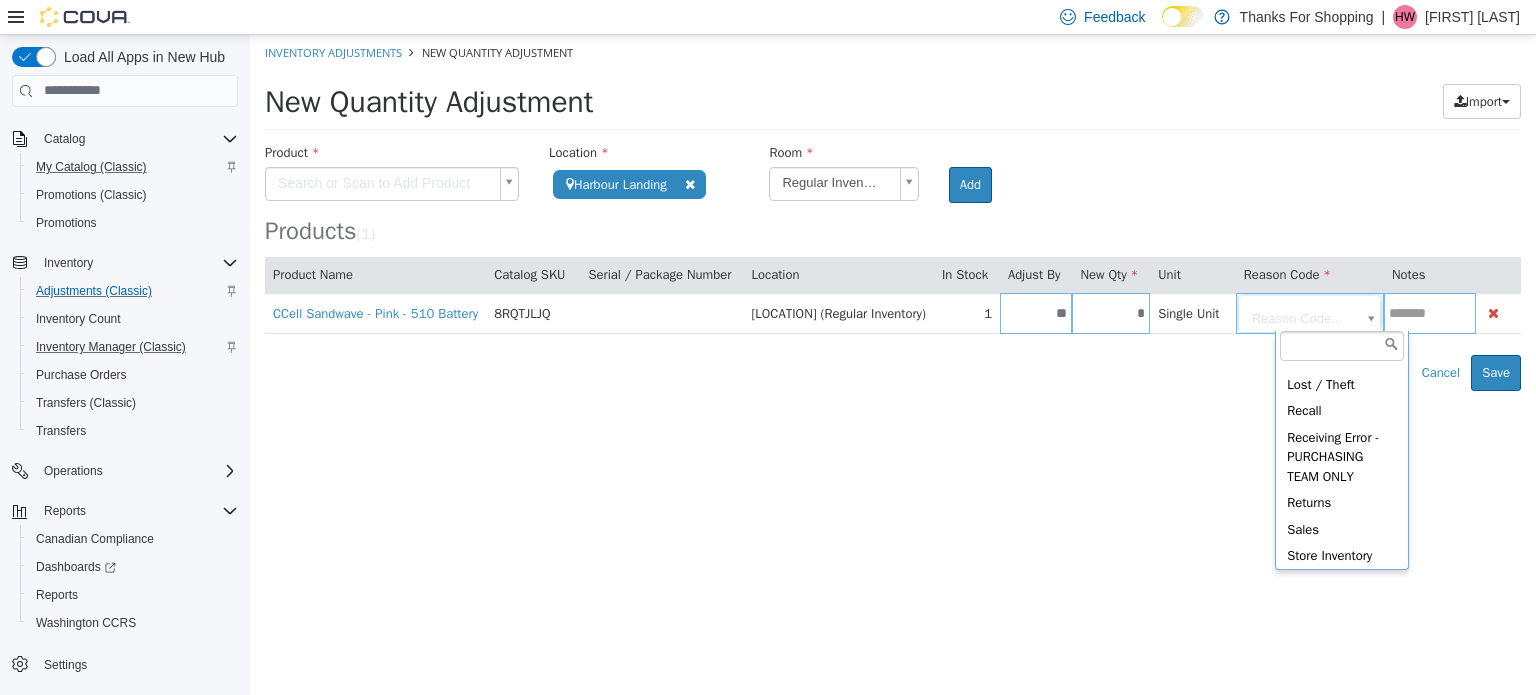 scroll, scrollTop: 70, scrollLeft: 0, axis: vertical 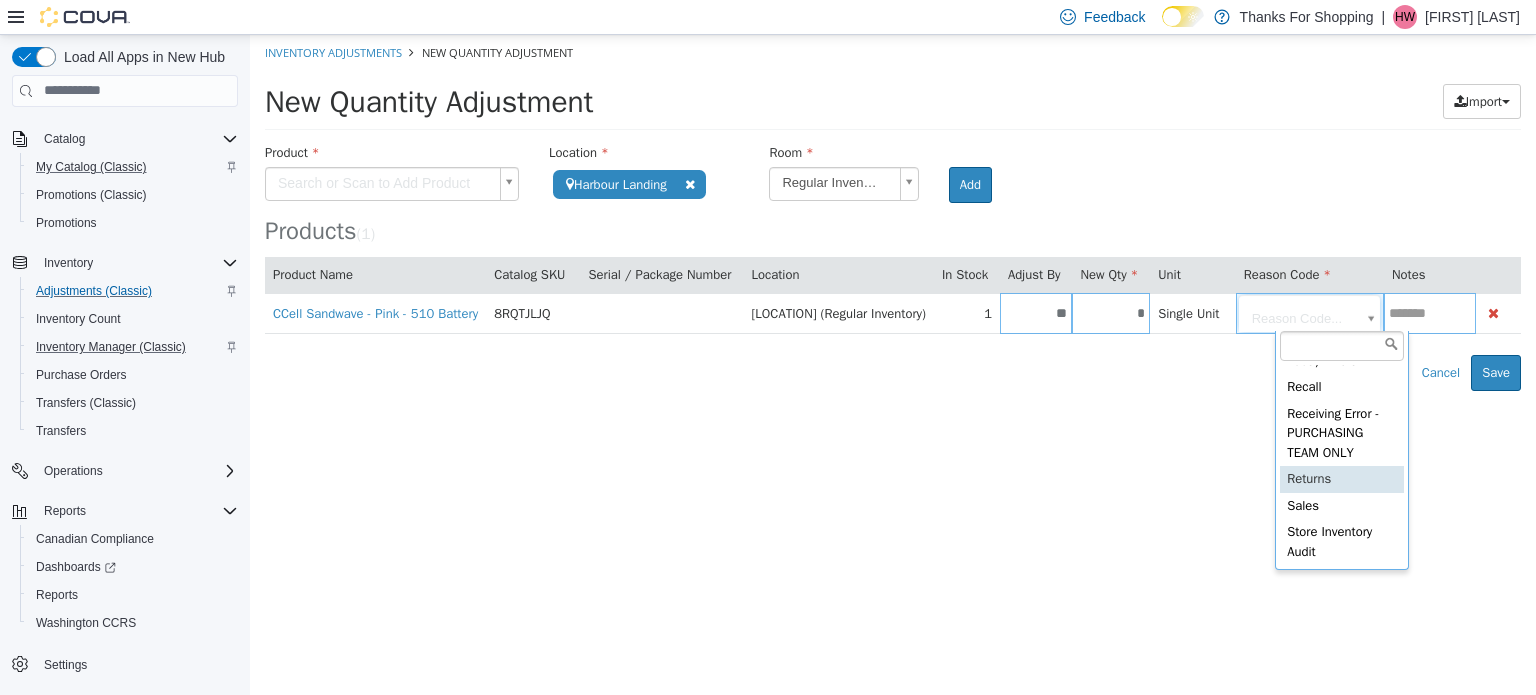 type on "**********" 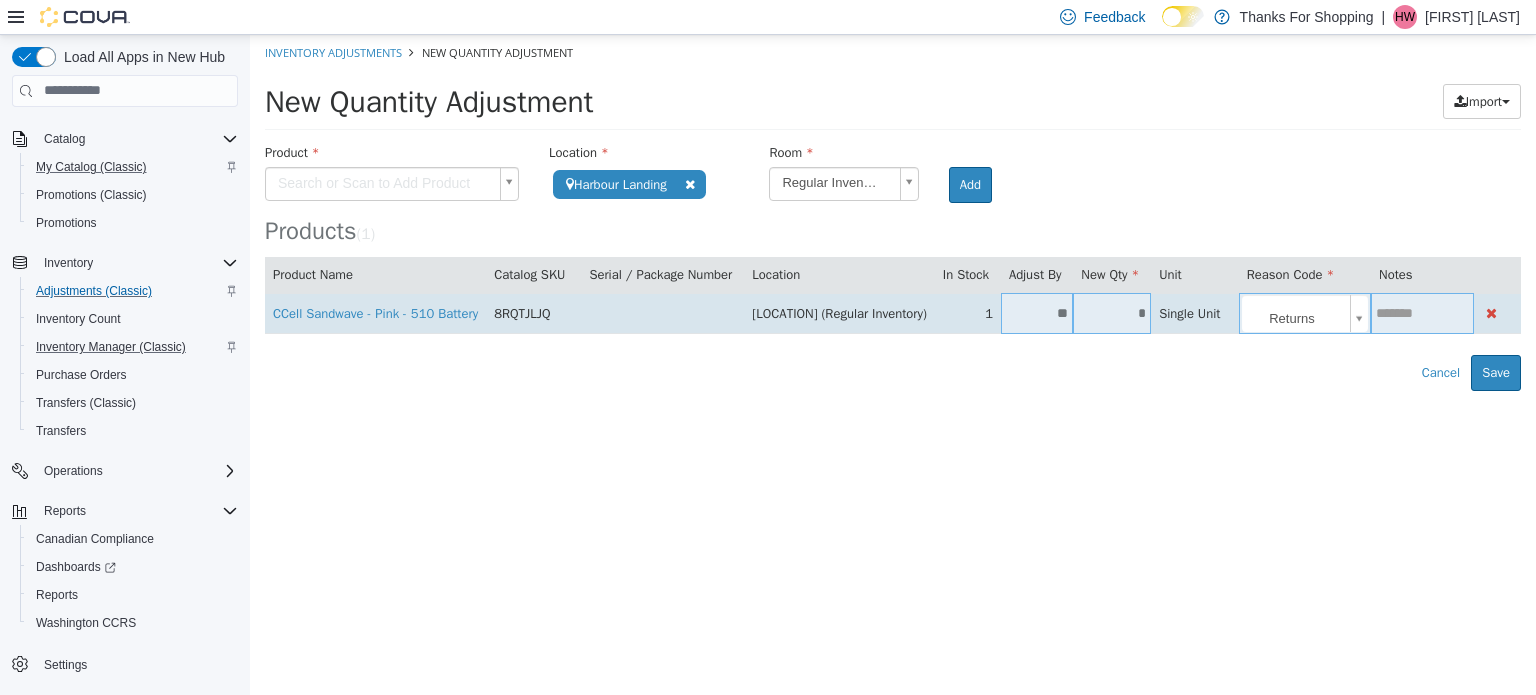 click at bounding box center (1422, 312) 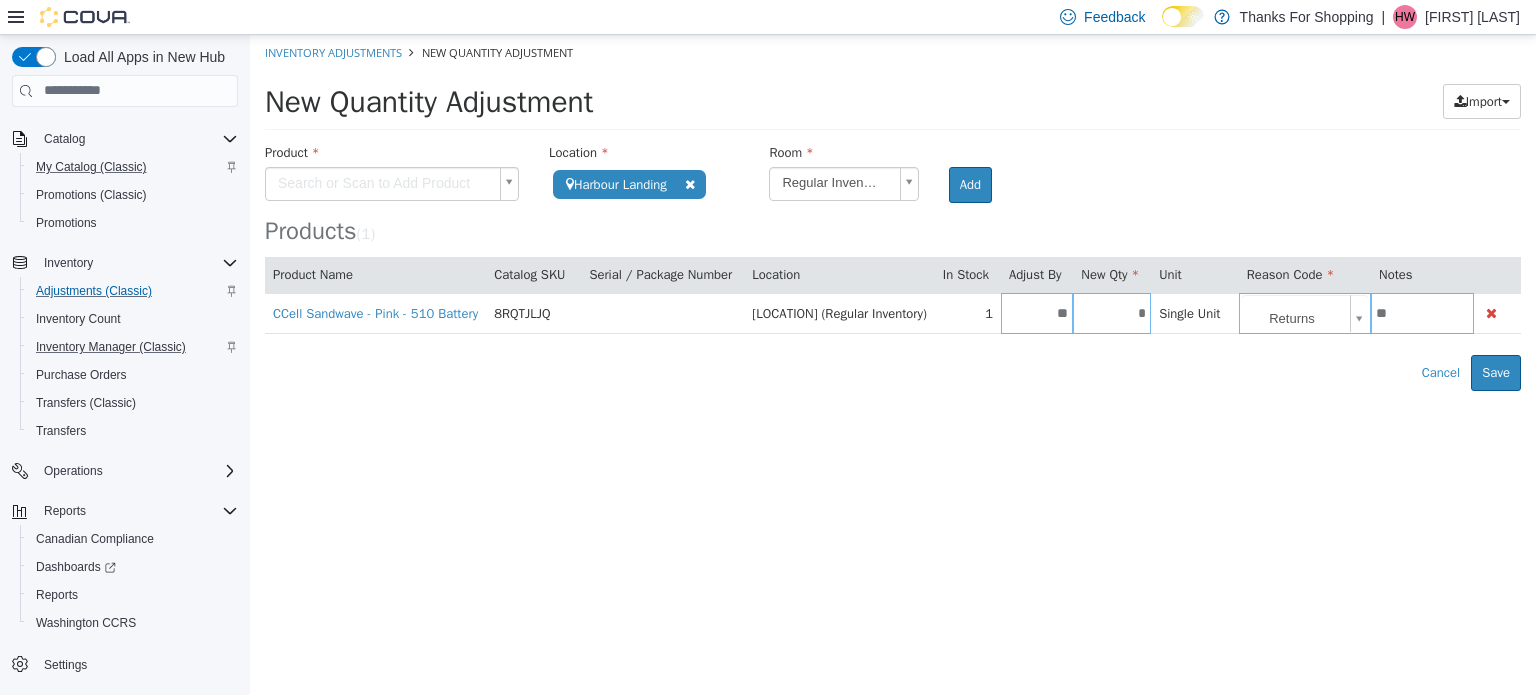 type on "*" 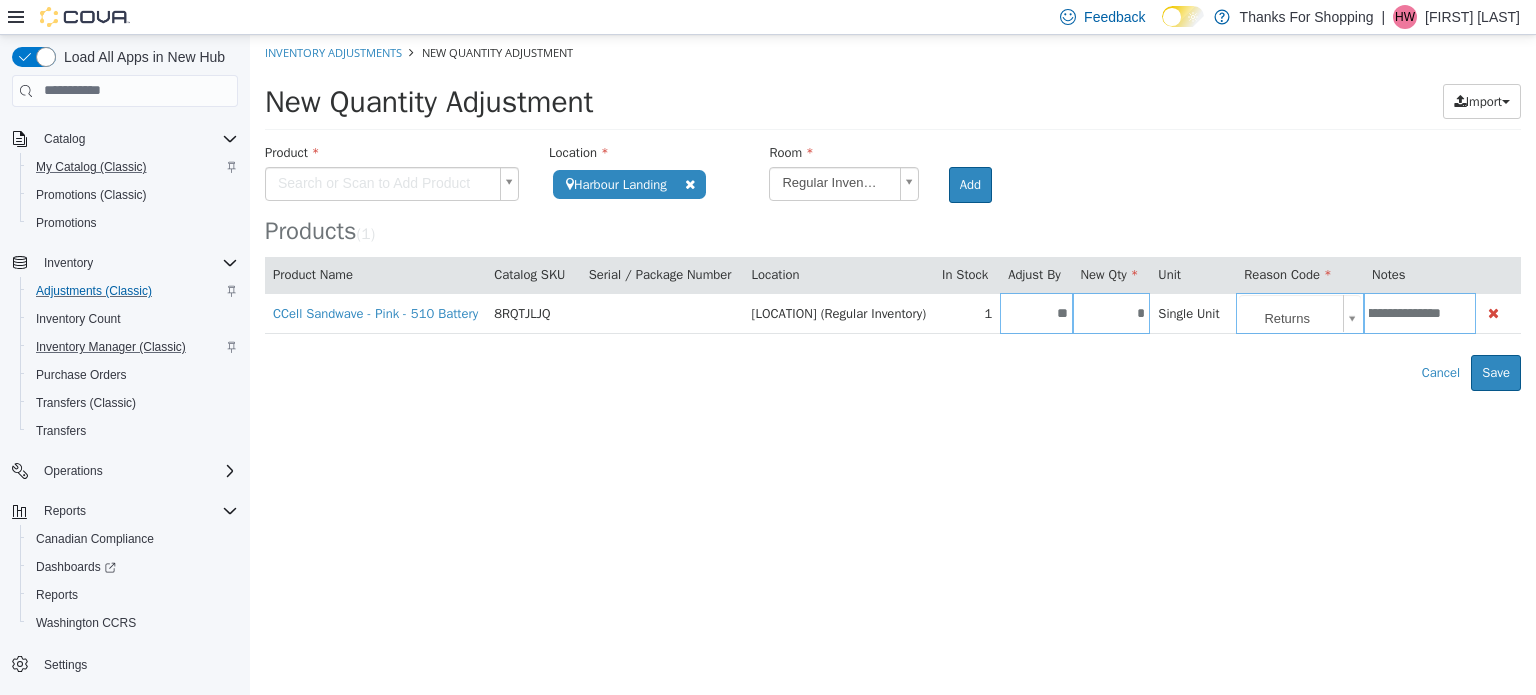 scroll, scrollTop: 0, scrollLeft: 67, axis: horizontal 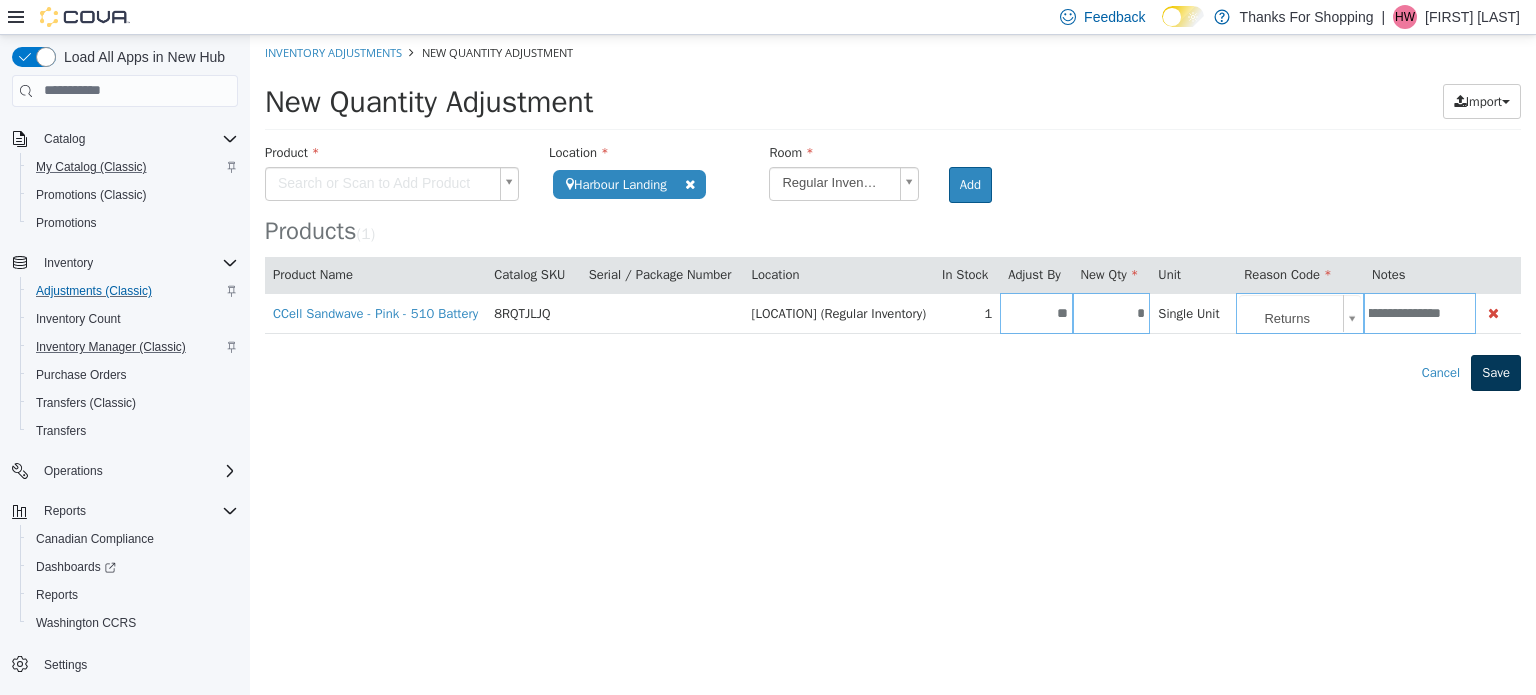 type on "**********" 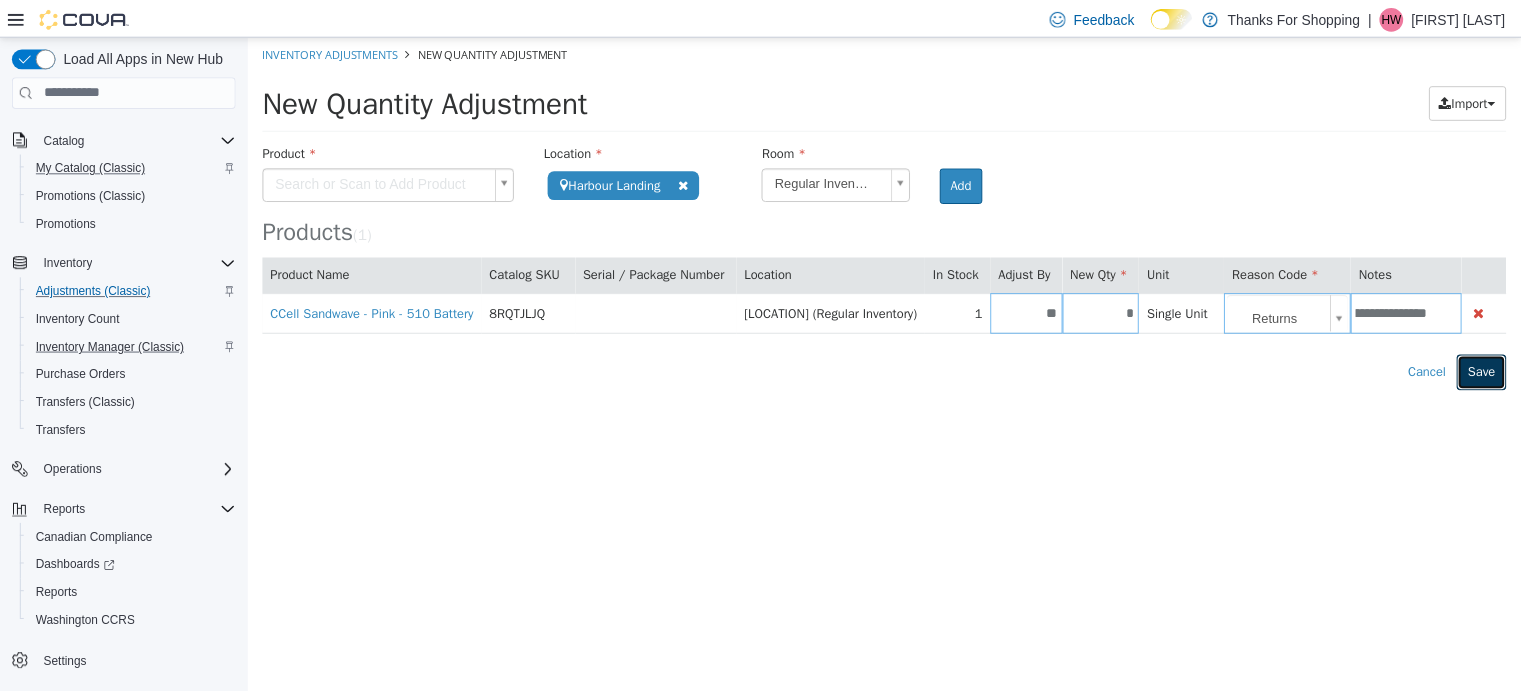 scroll, scrollTop: 0, scrollLeft: 0, axis: both 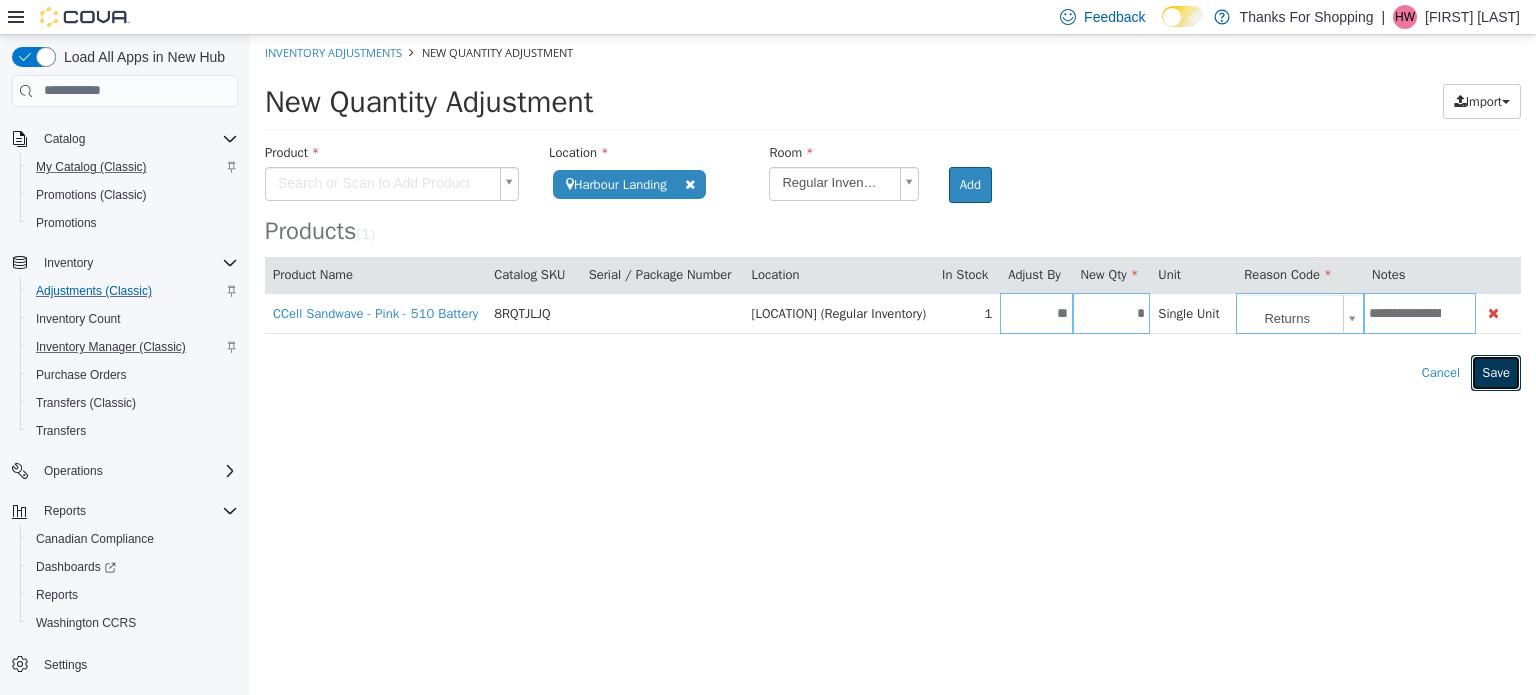 click on "Save" at bounding box center (1496, 372) 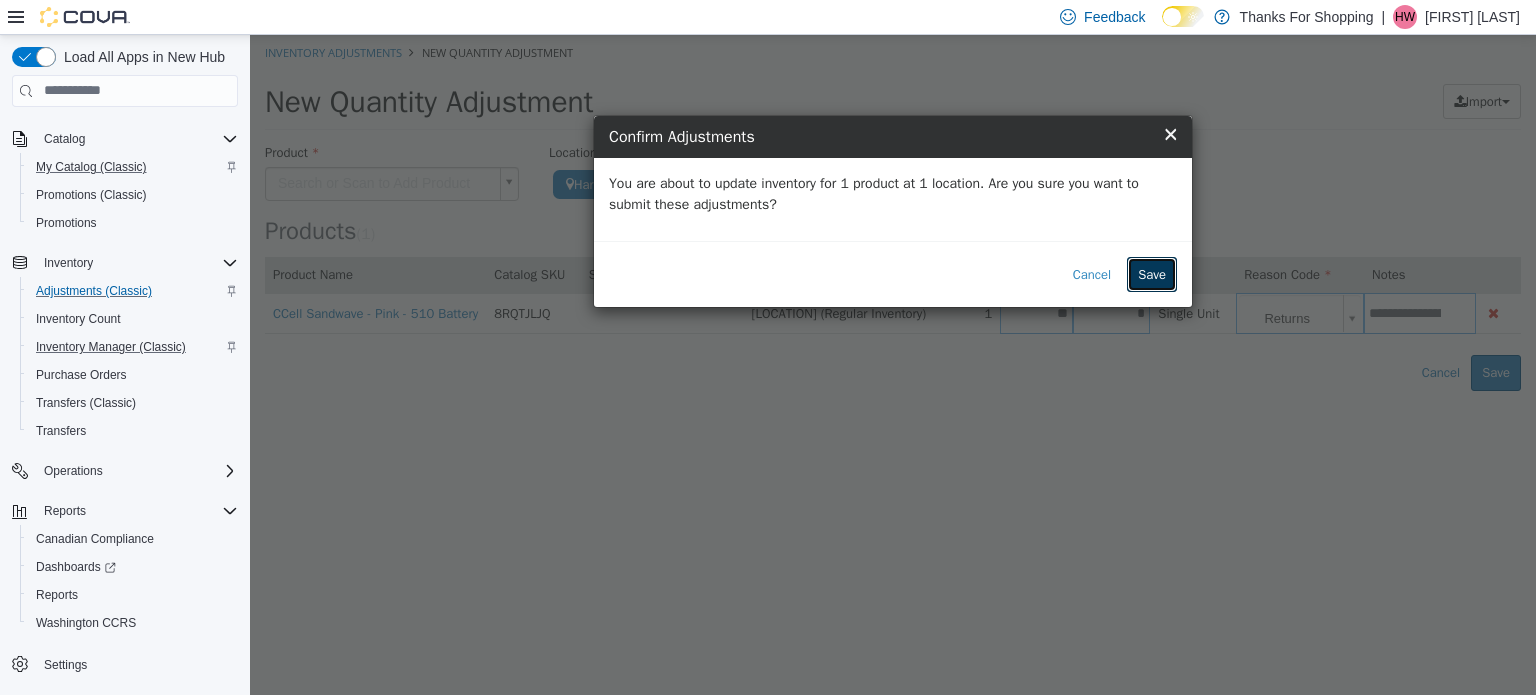 click on "Save" at bounding box center [1152, 274] 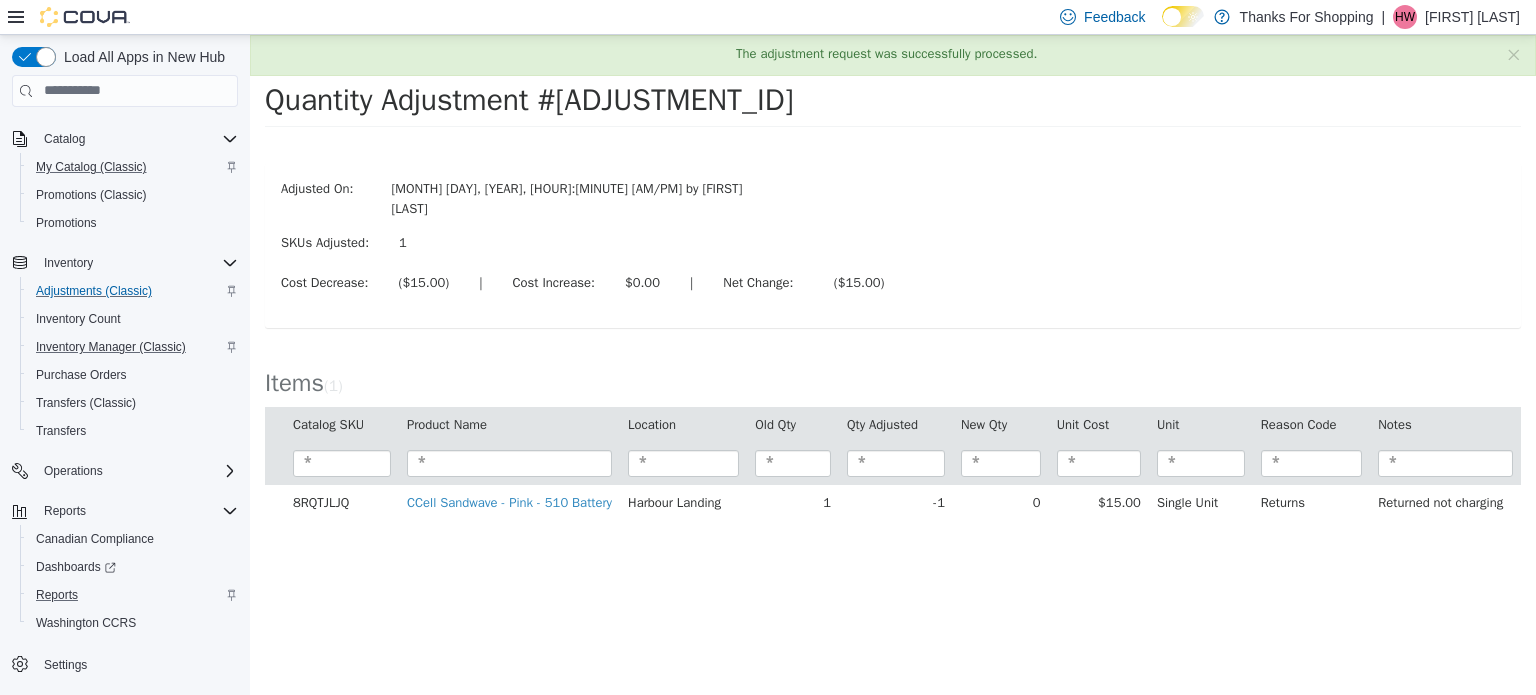 click on "Reports" at bounding box center (133, 595) 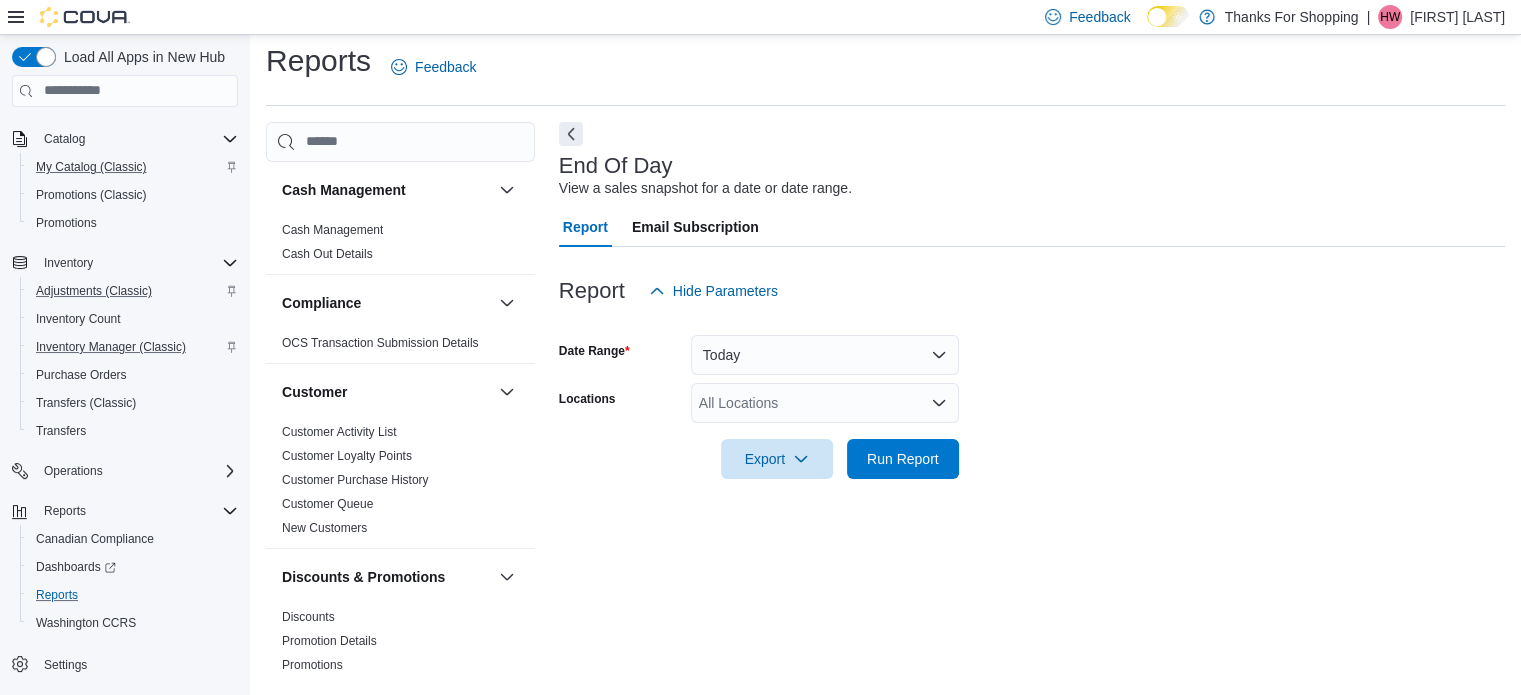 scroll, scrollTop: 13, scrollLeft: 0, axis: vertical 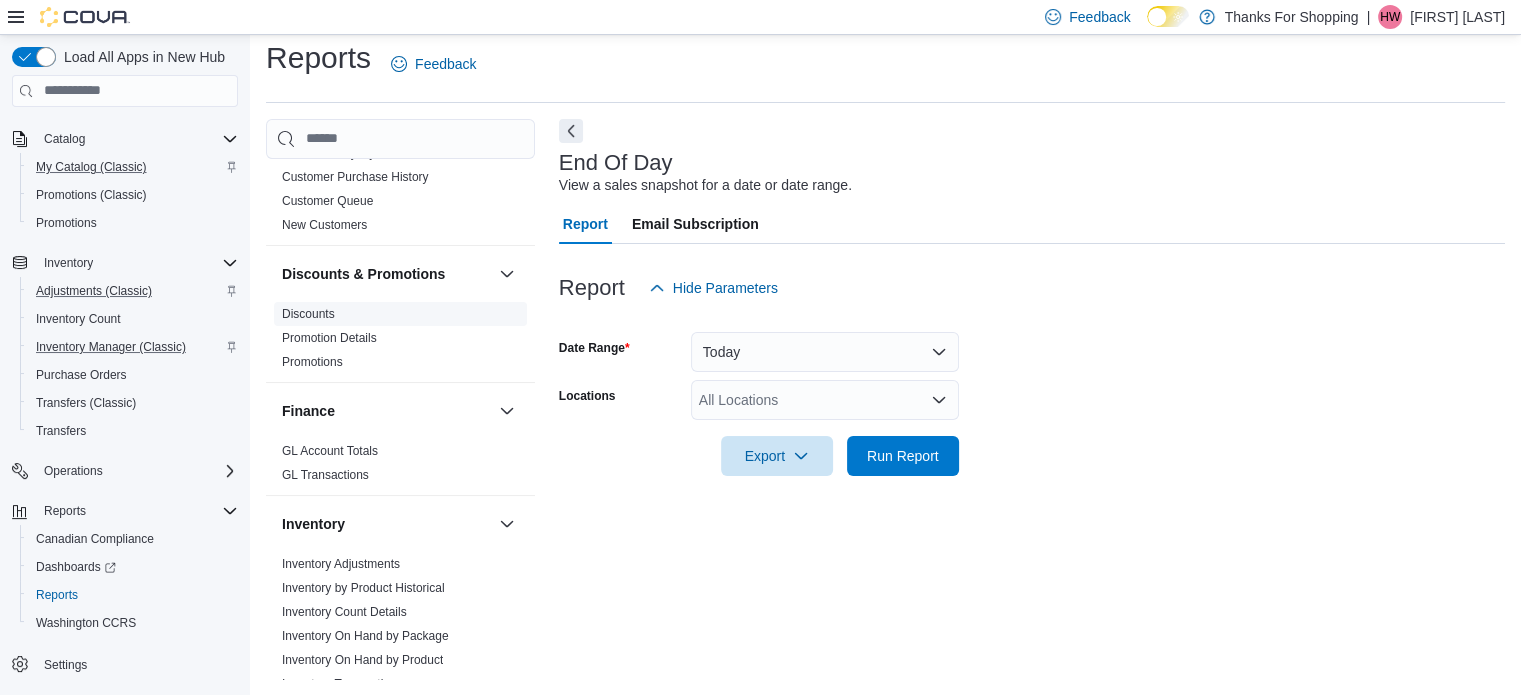 click on "Discounts" at bounding box center [400, 314] 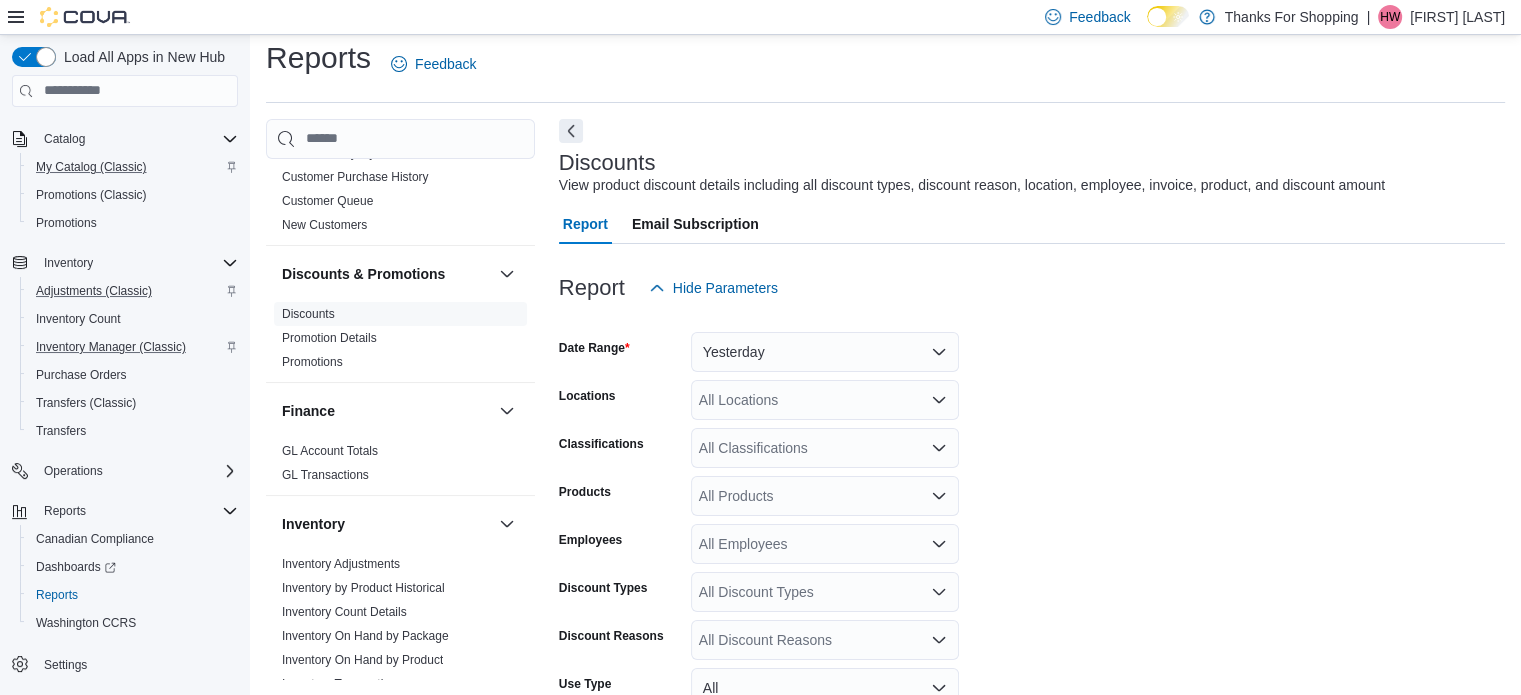 scroll, scrollTop: 46, scrollLeft: 0, axis: vertical 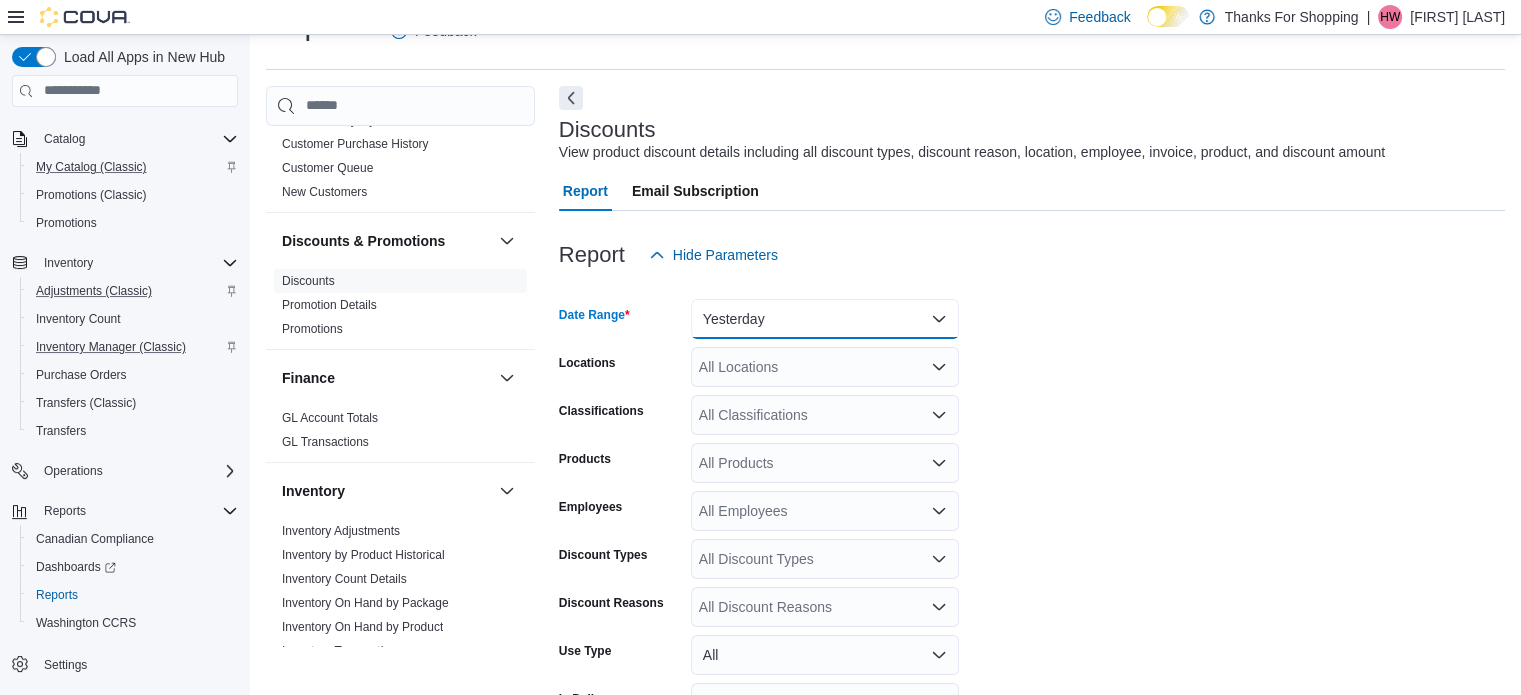 click on "Yesterday" at bounding box center [825, 319] 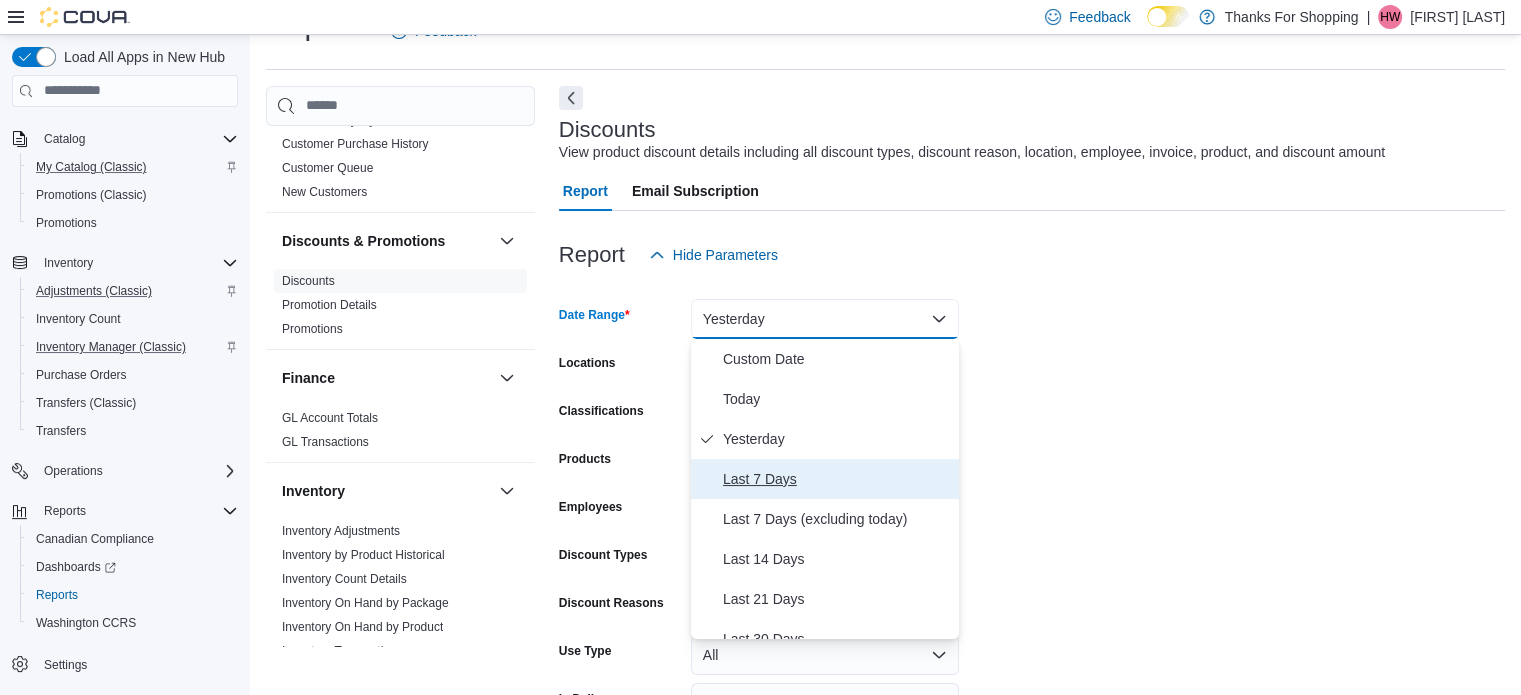 click on "Last 7 Days" at bounding box center [825, 479] 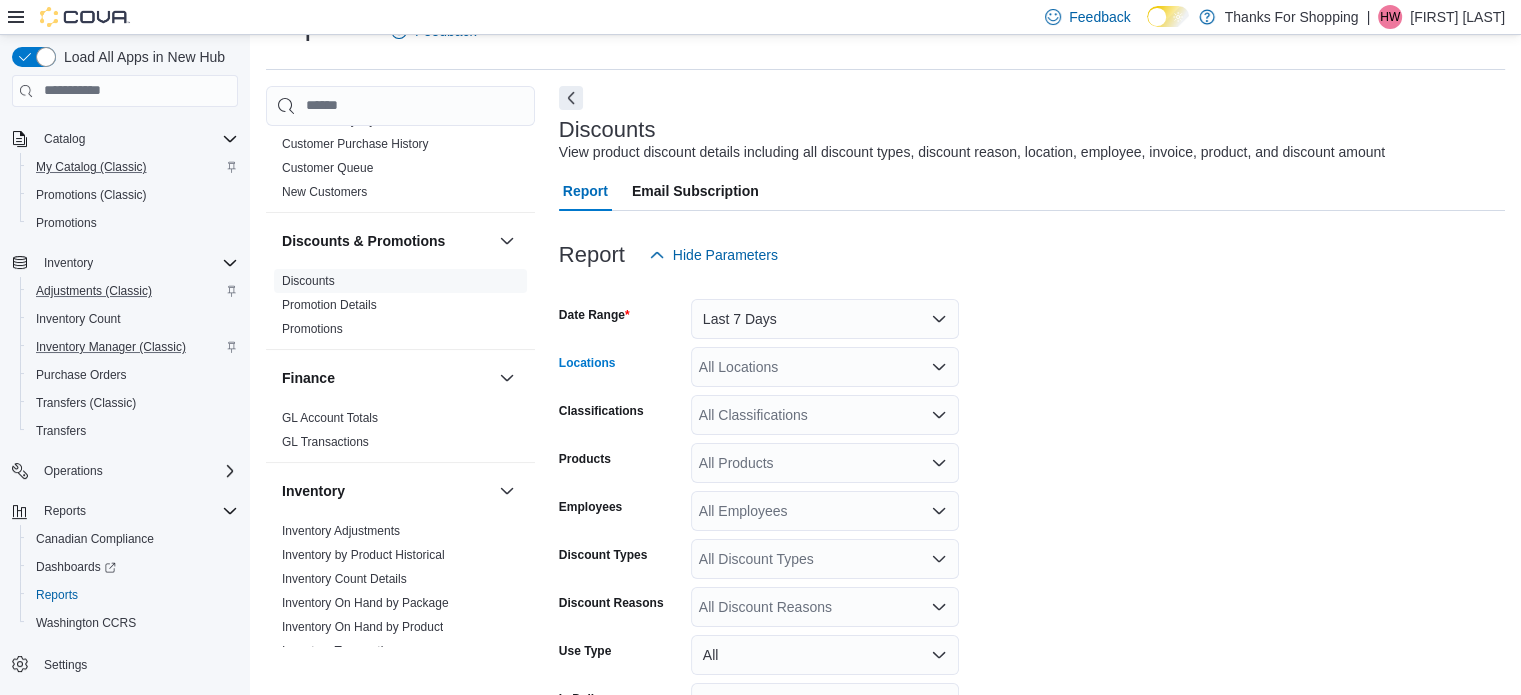 click on "All Locations" at bounding box center [825, 367] 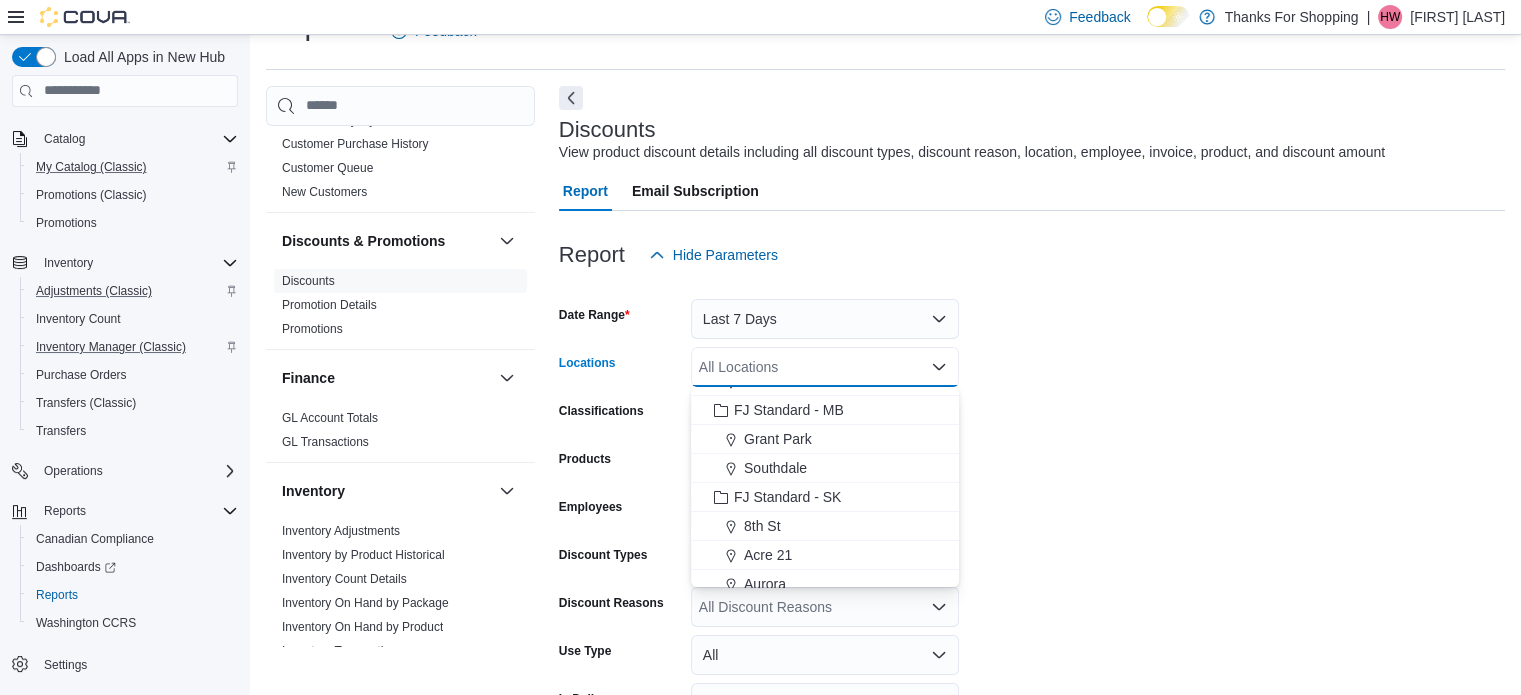 scroll, scrollTop: 200, scrollLeft: 0, axis: vertical 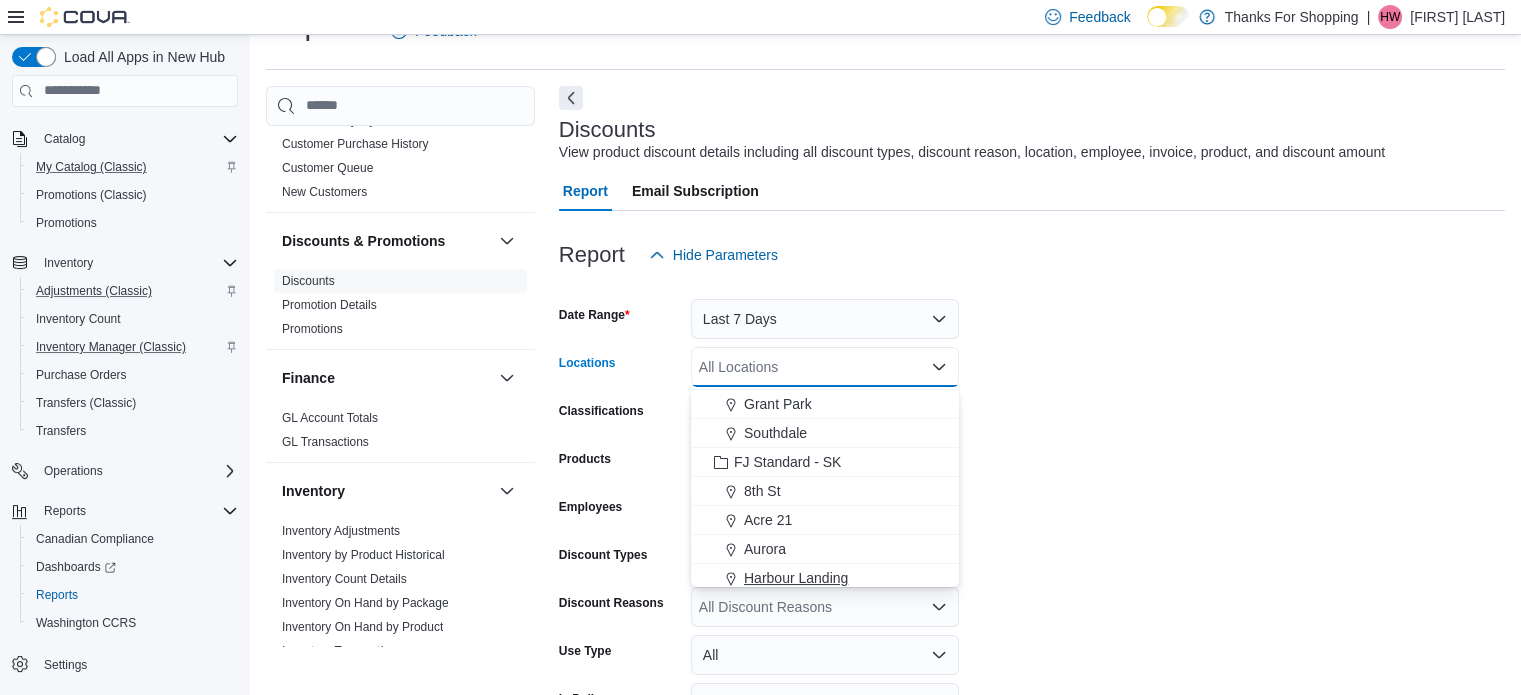 click on "Harbour Landing" at bounding box center [796, 578] 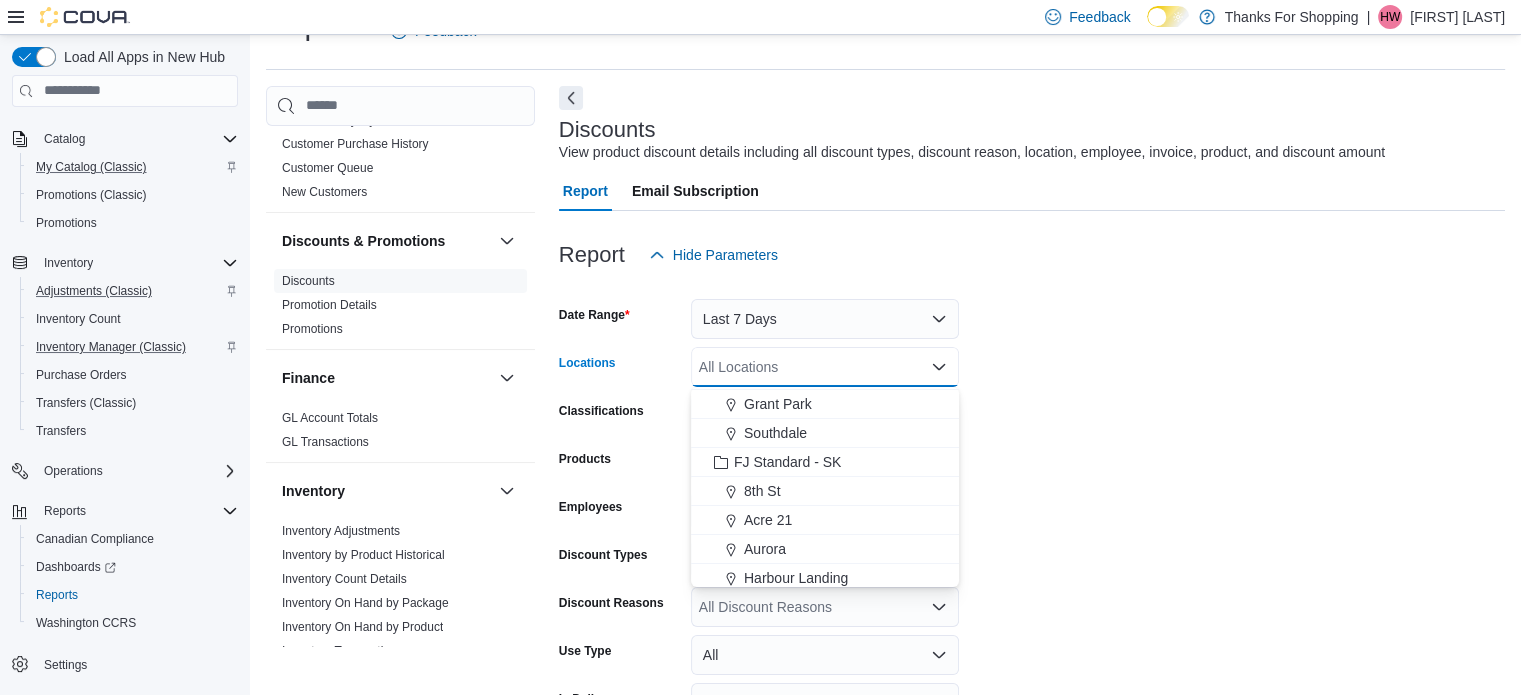 scroll, scrollTop: 206, scrollLeft: 0, axis: vertical 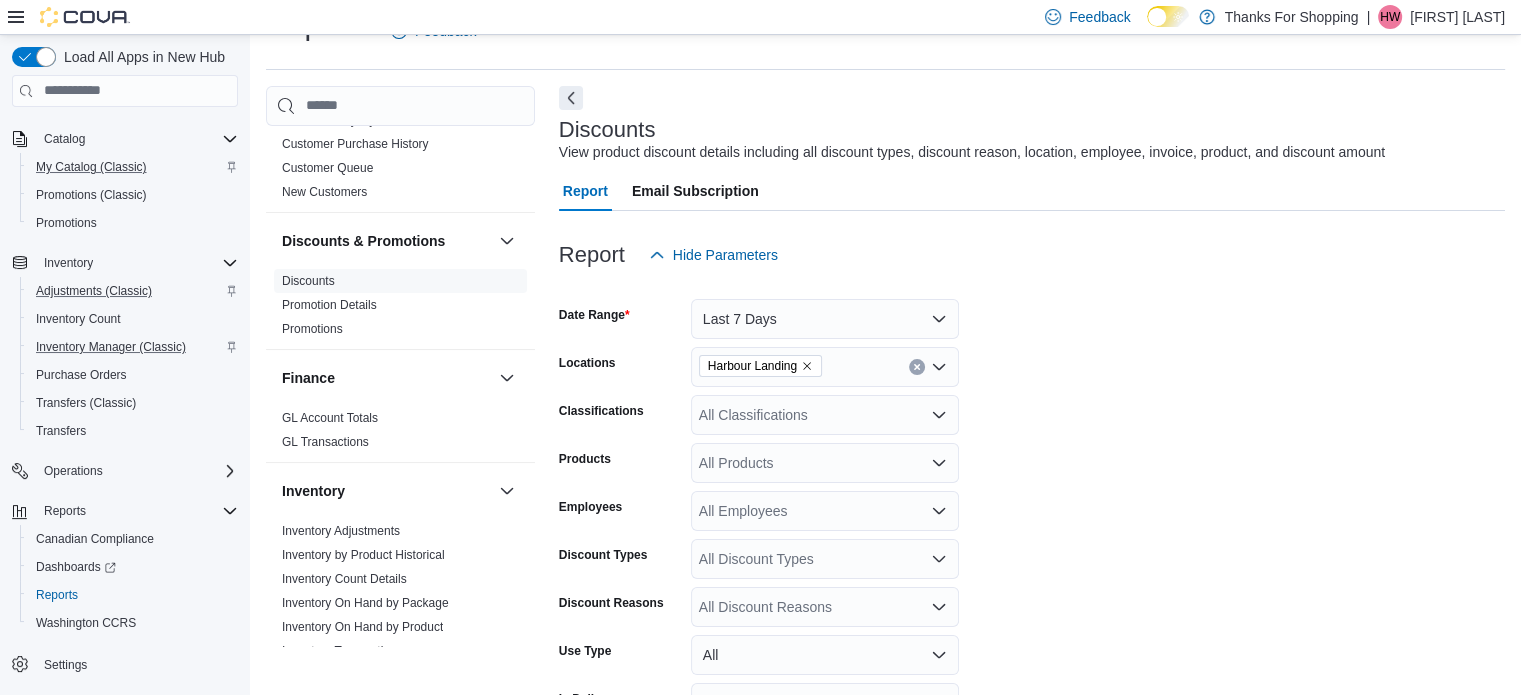 click on "Date Range Last 7 Days Locations Harbour Landing Classifications All Classifications Products All Products Employees All Employees Discount Types All Discount Types Discount Reasons All Discount Reasons Use Type All Is Delivery All Is Online Sale All Export  Run Report" at bounding box center (1032, 551) 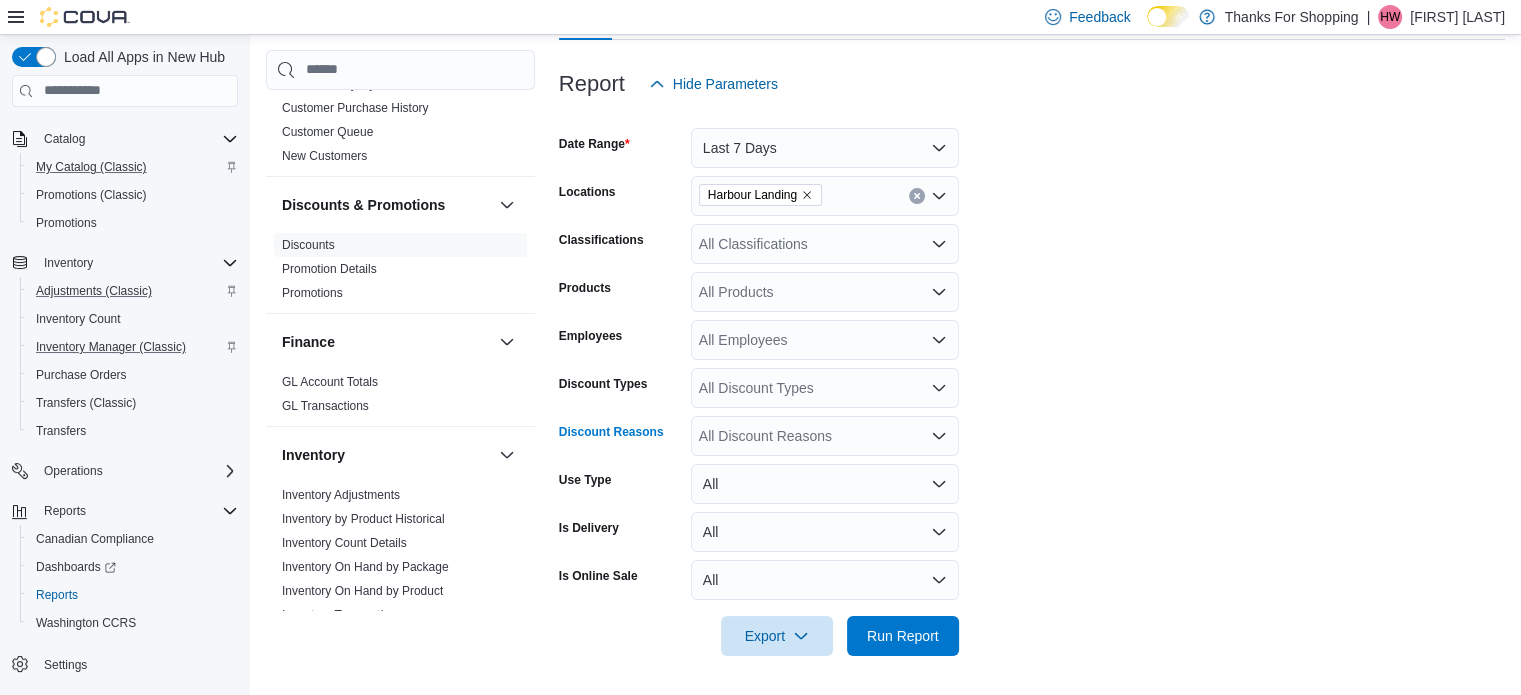 click on "All Discount Reasons" at bounding box center (825, 436) 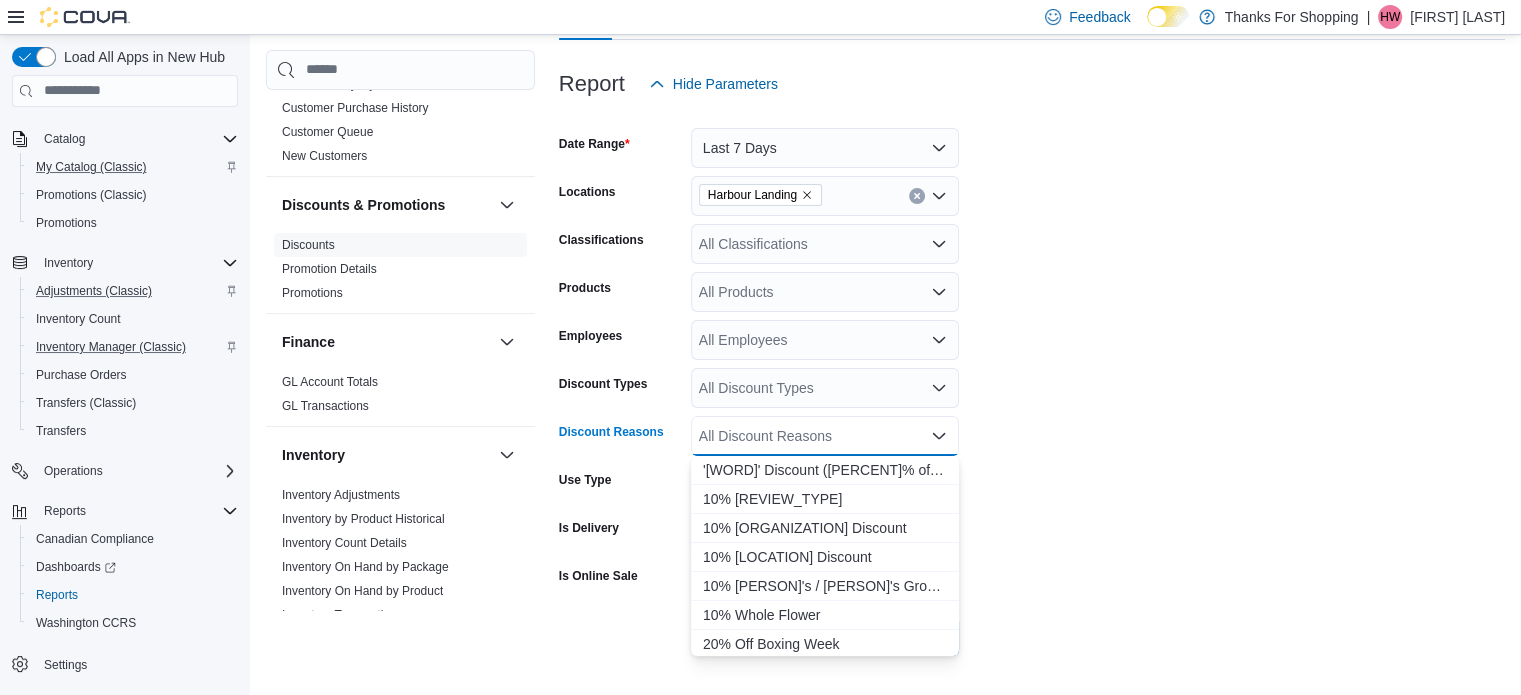 click on "All Discount Reasons Combo box. Selected. Combo box input. All Discount Reasons. Type some text or, to display a list of choices, press Down Arrow. To exit the list of choices, press Escape." at bounding box center (825, 436) 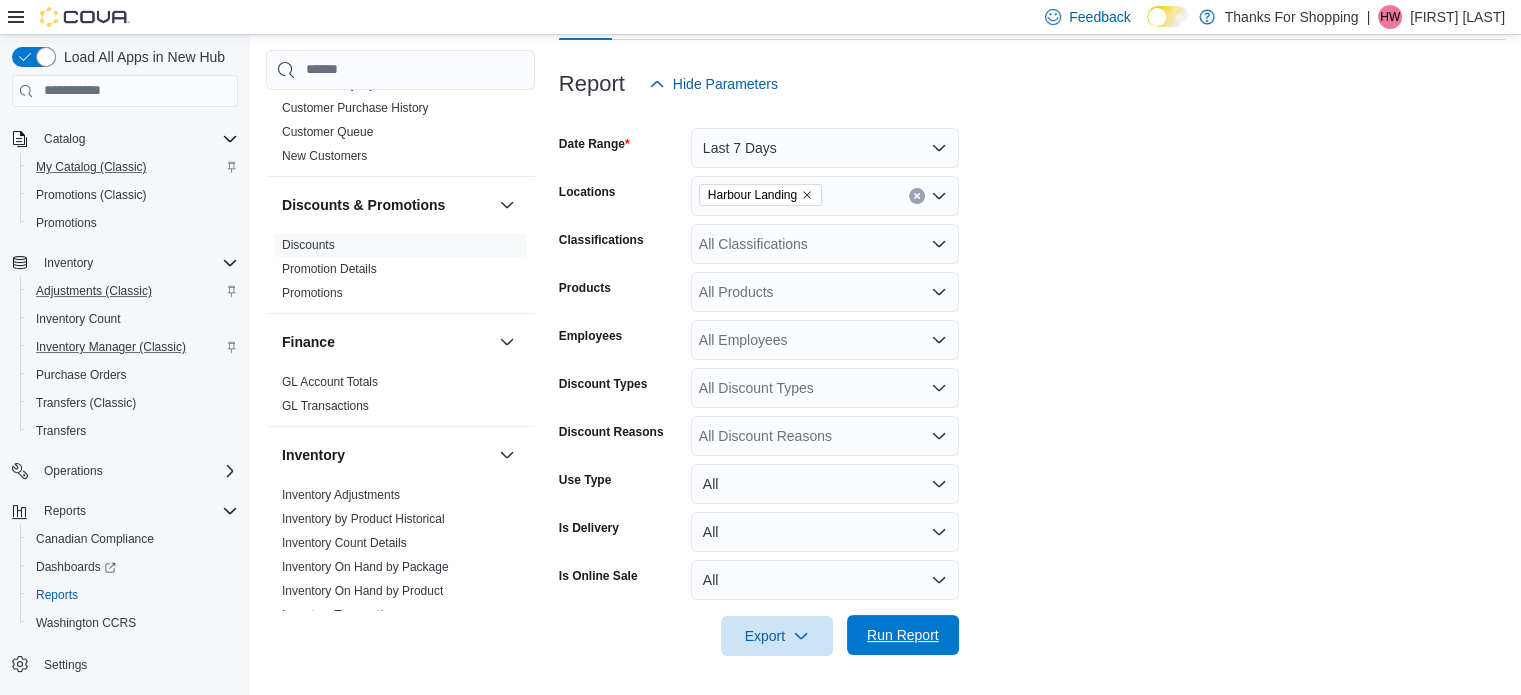 click on "Run Report" at bounding box center [903, 635] 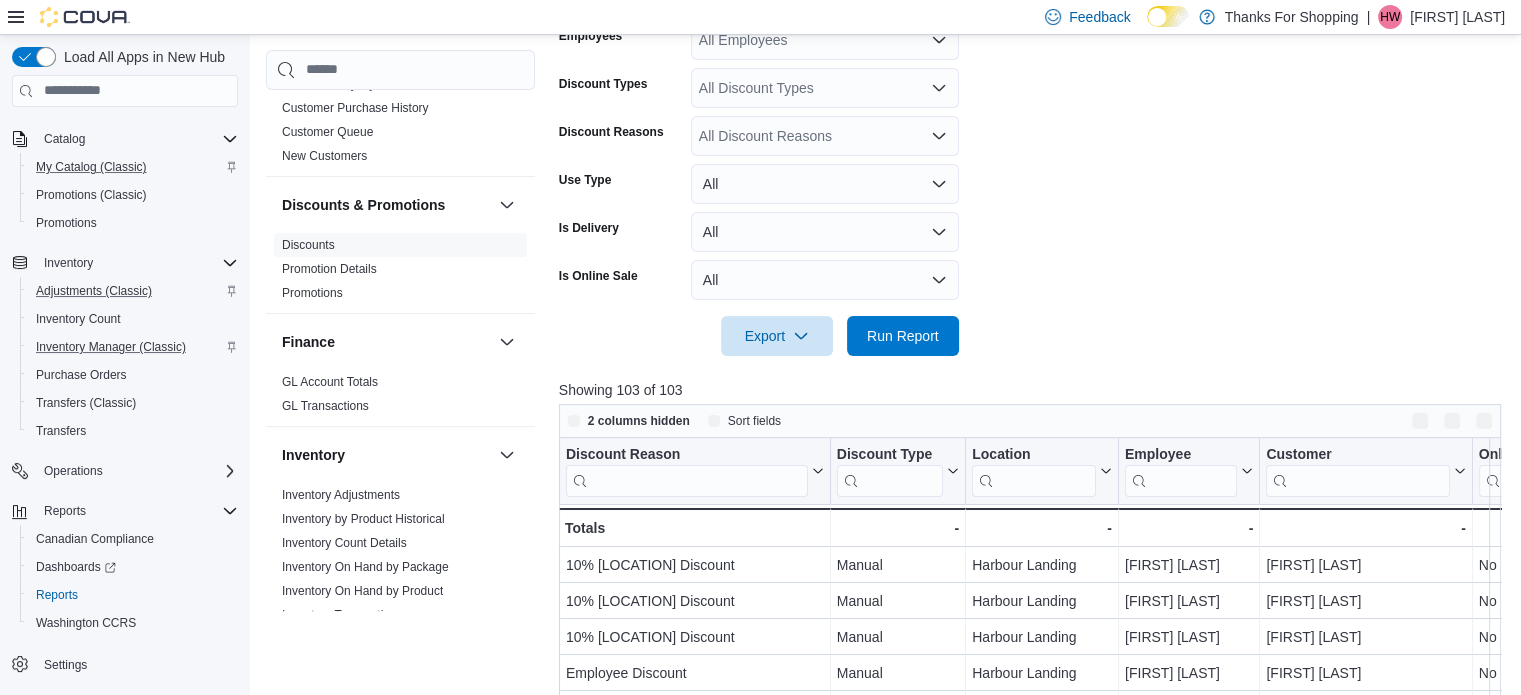 scroll, scrollTop: 717, scrollLeft: 0, axis: vertical 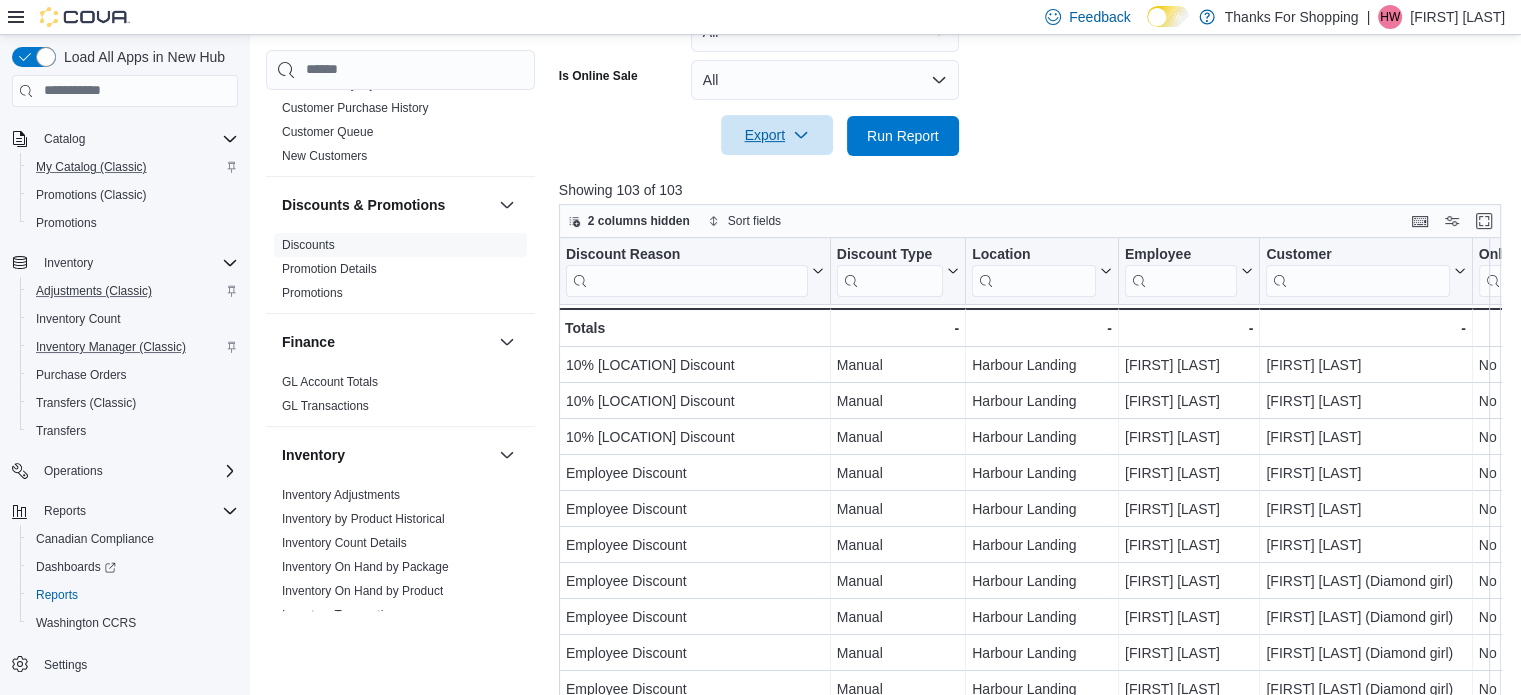 click on "Export" at bounding box center [777, 135] 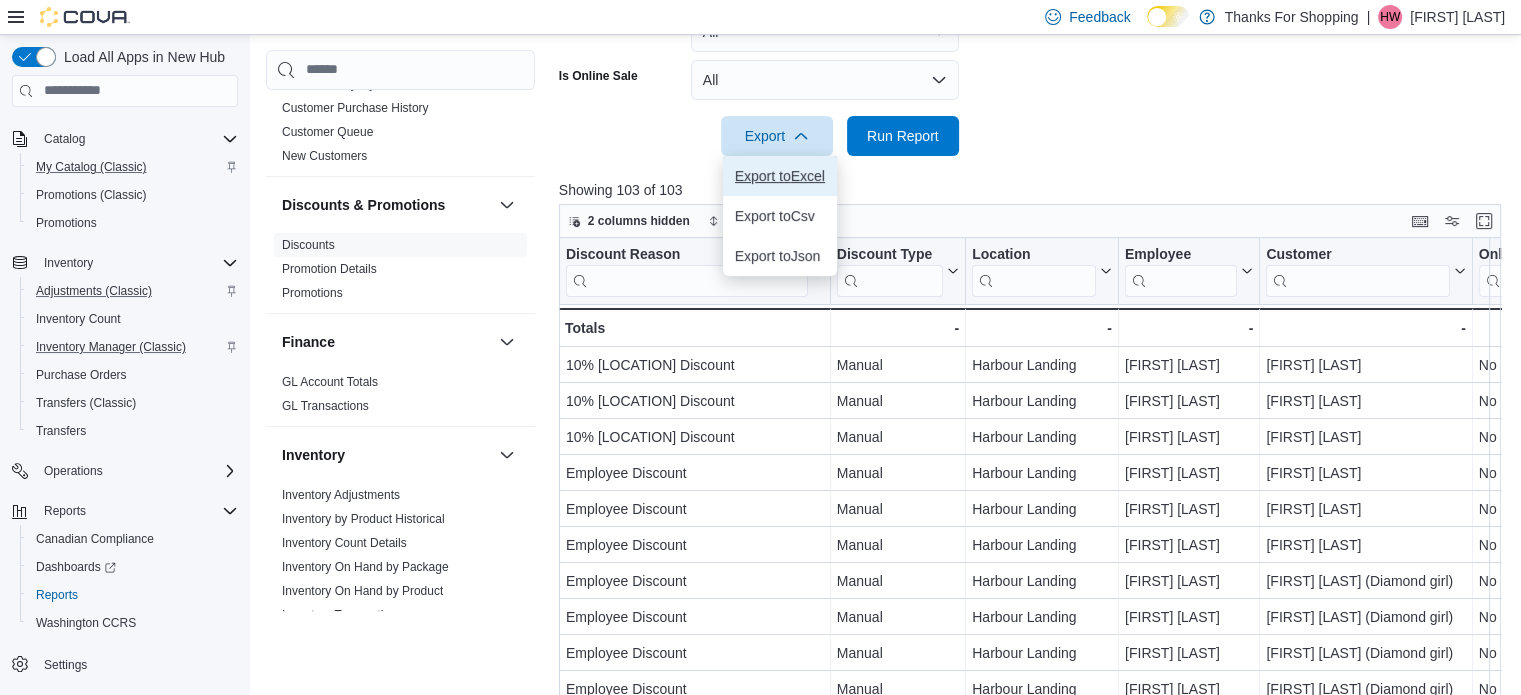 click on "Export to  Excel" at bounding box center [780, 176] 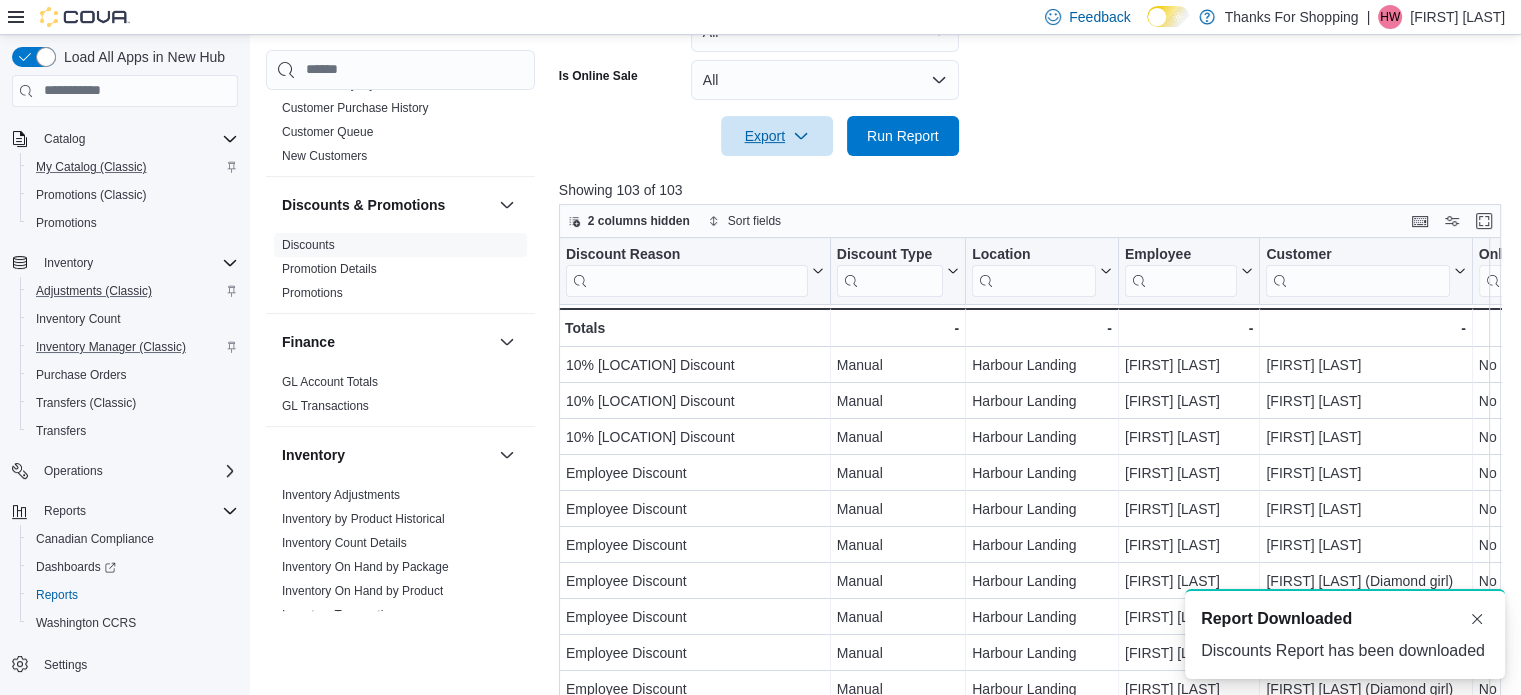 scroll, scrollTop: 0, scrollLeft: 0, axis: both 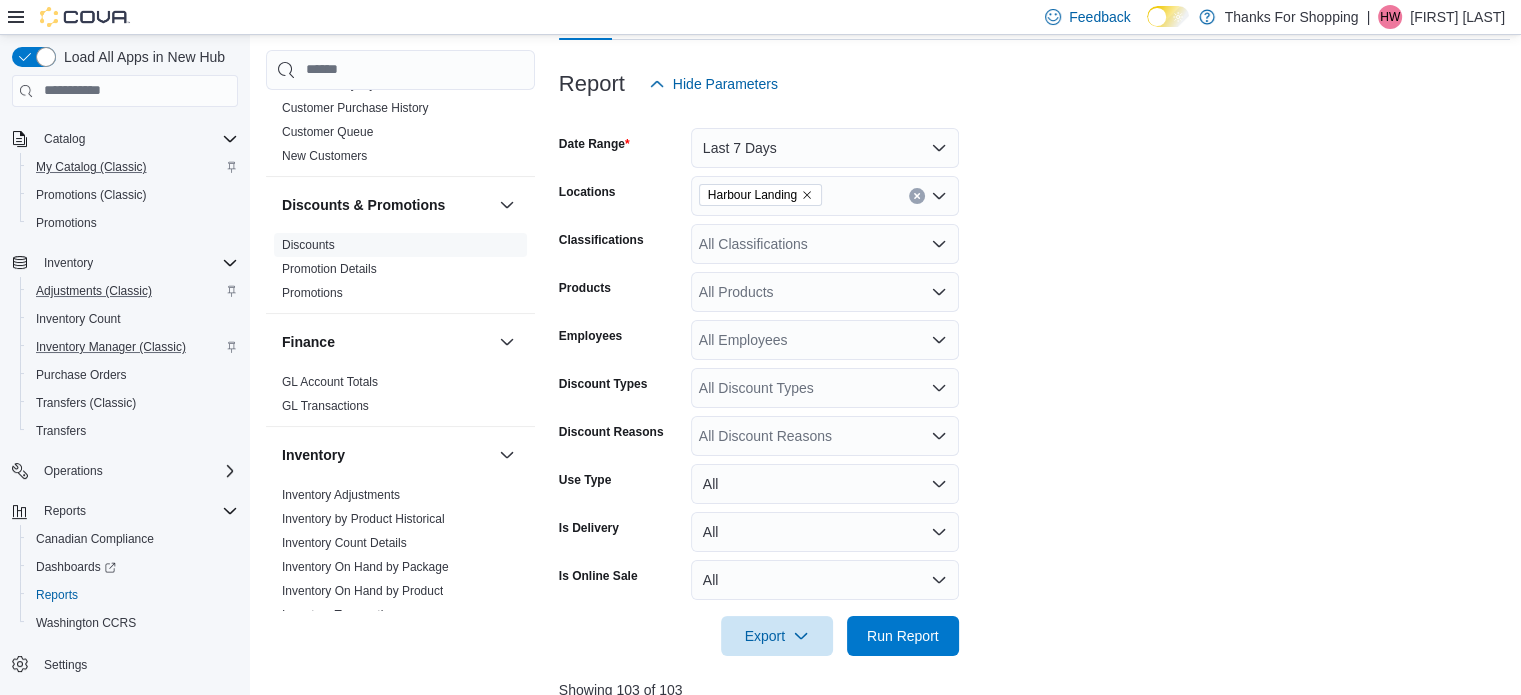 click on "All Discount Reasons" at bounding box center [825, 436] 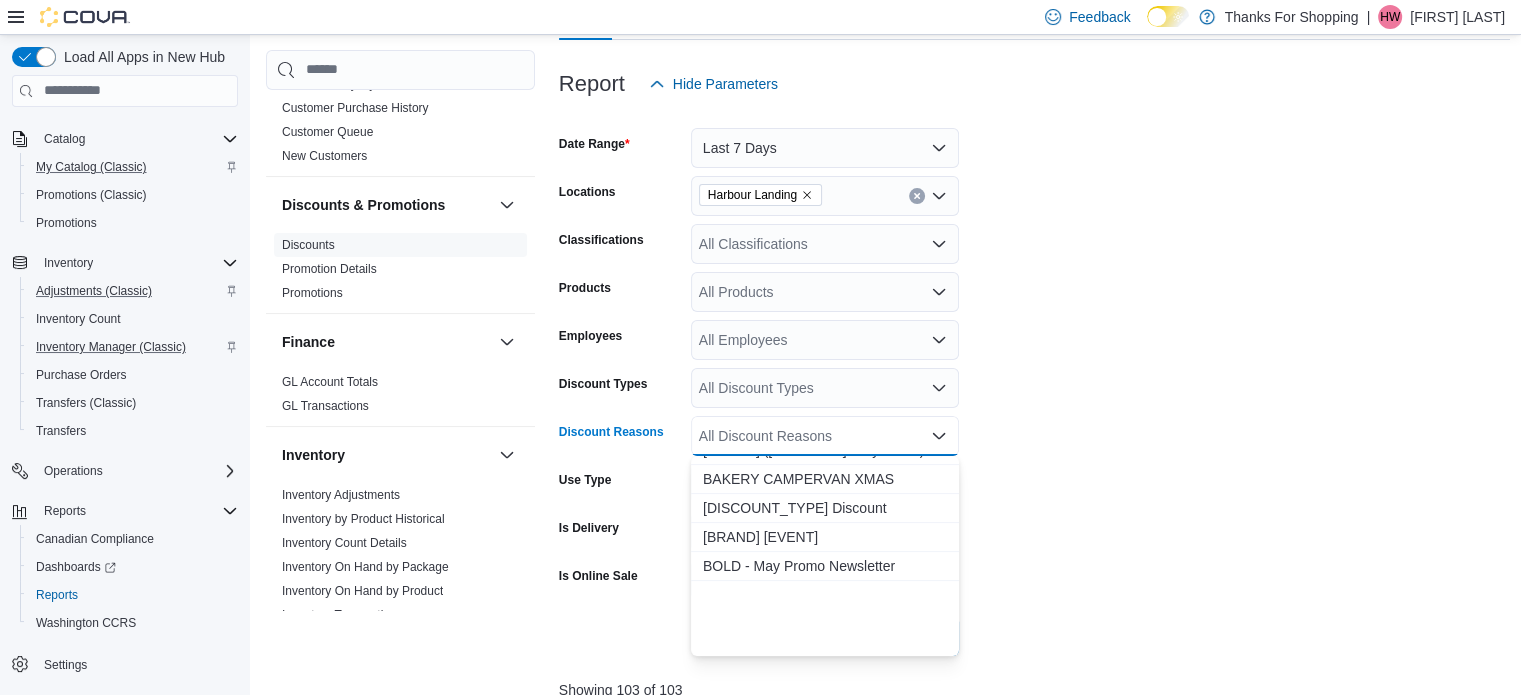 scroll, scrollTop: 0, scrollLeft: 0, axis: both 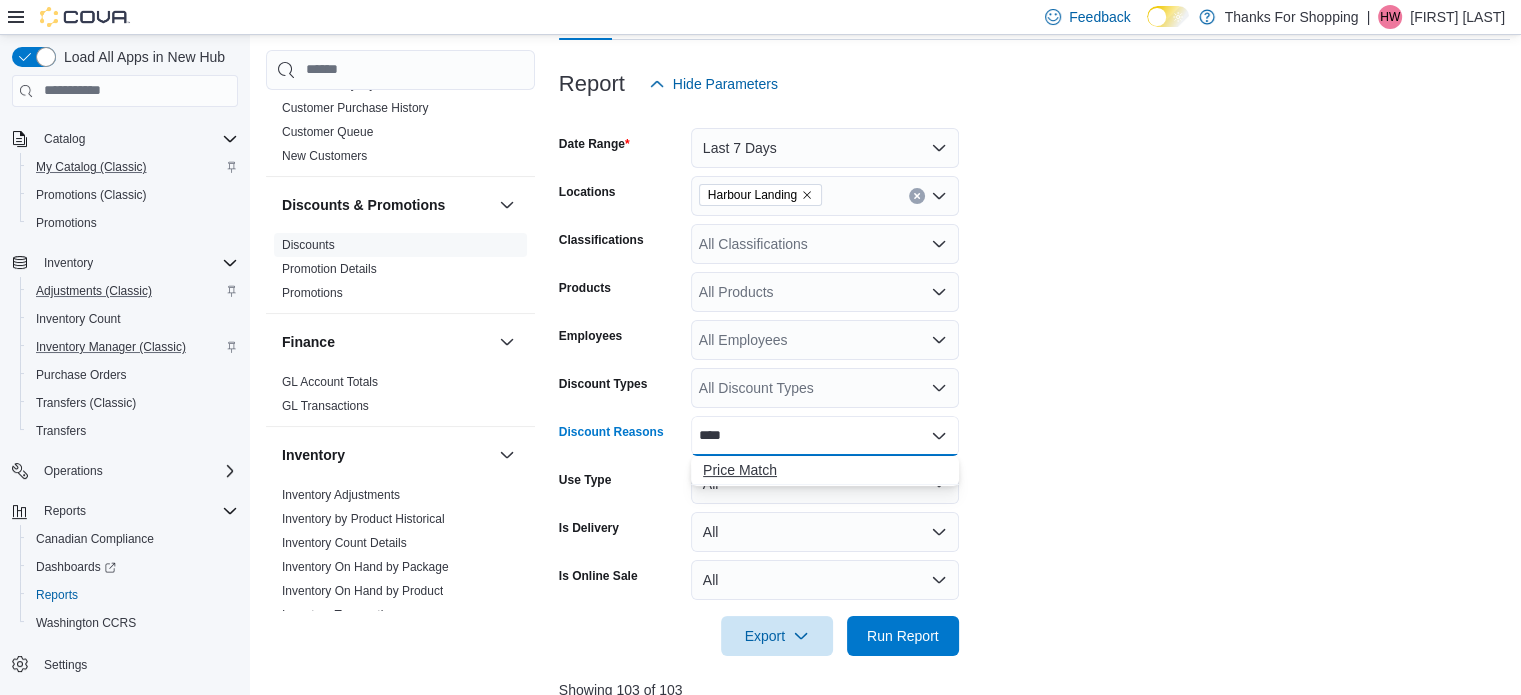 type on "****" 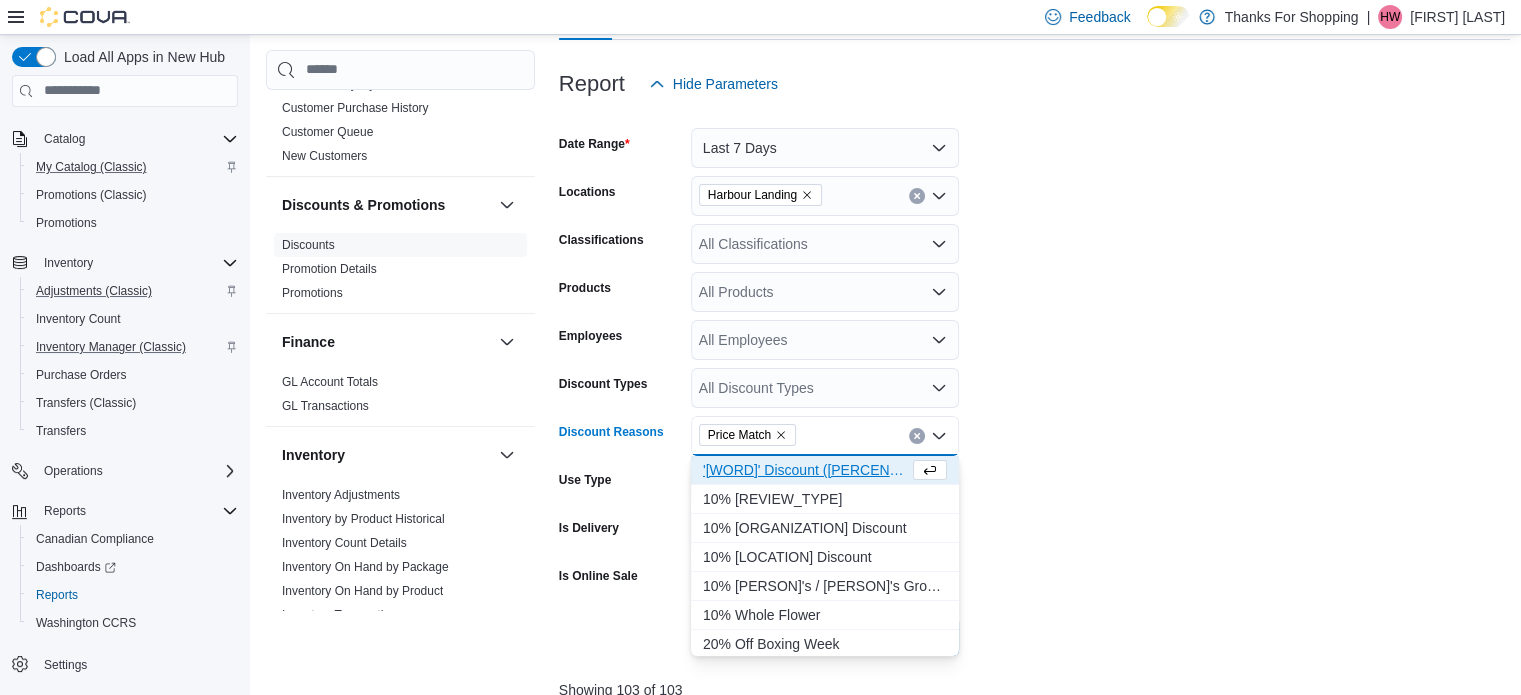 click on "Date Range Last 7 Days Locations Harbour Landing Classifications All Classifications Products All Products Employees All Employees Discount Types All Discount Types Discount Reasons Price Match Combo box. Selected. Price Match. Press Backspace to delete Price Match. Combo box input. All Discount Reasons. Type some text or, to display a list of choices, press Down Arrow. To exit the list of choices, press Escape. Use Type All Is Delivery All Is Online Sale All Export  Run Report" at bounding box center [1035, 380] 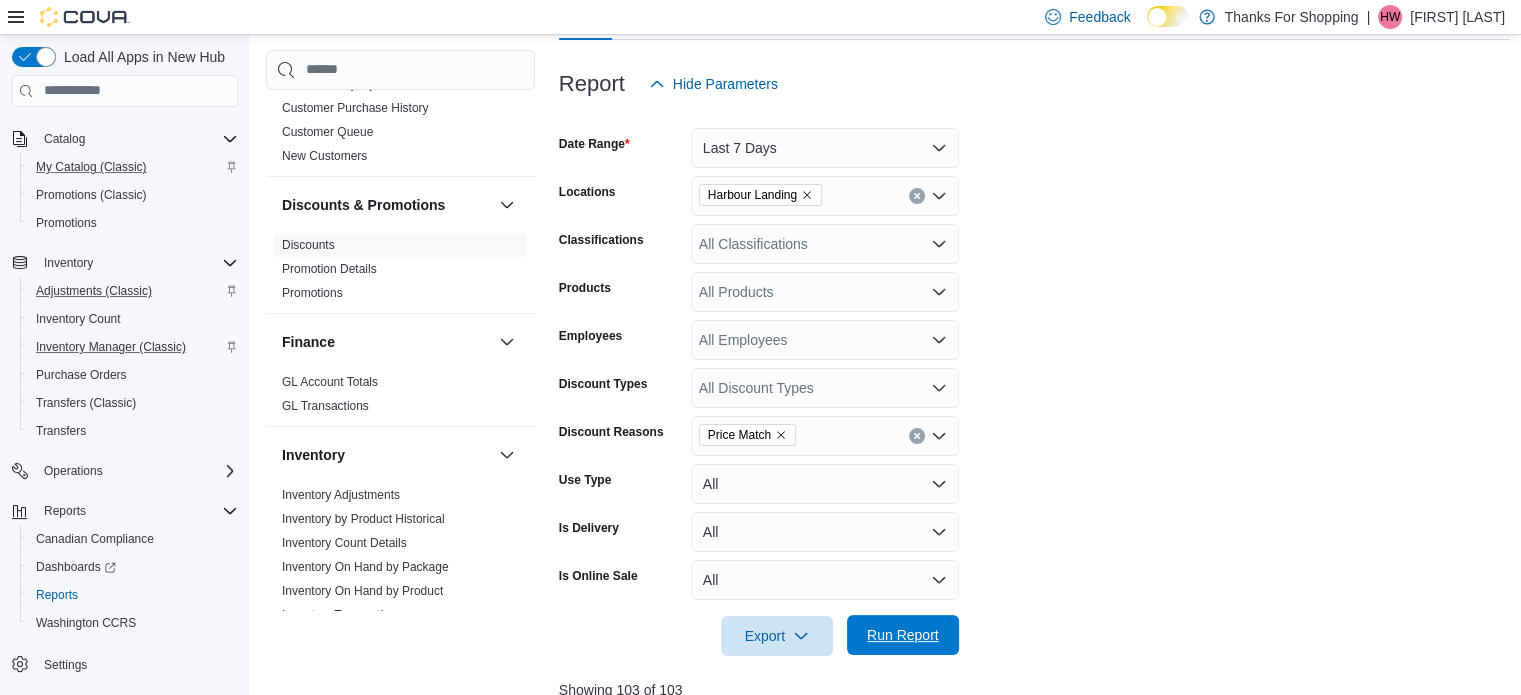 click on "Run Report" at bounding box center (903, 635) 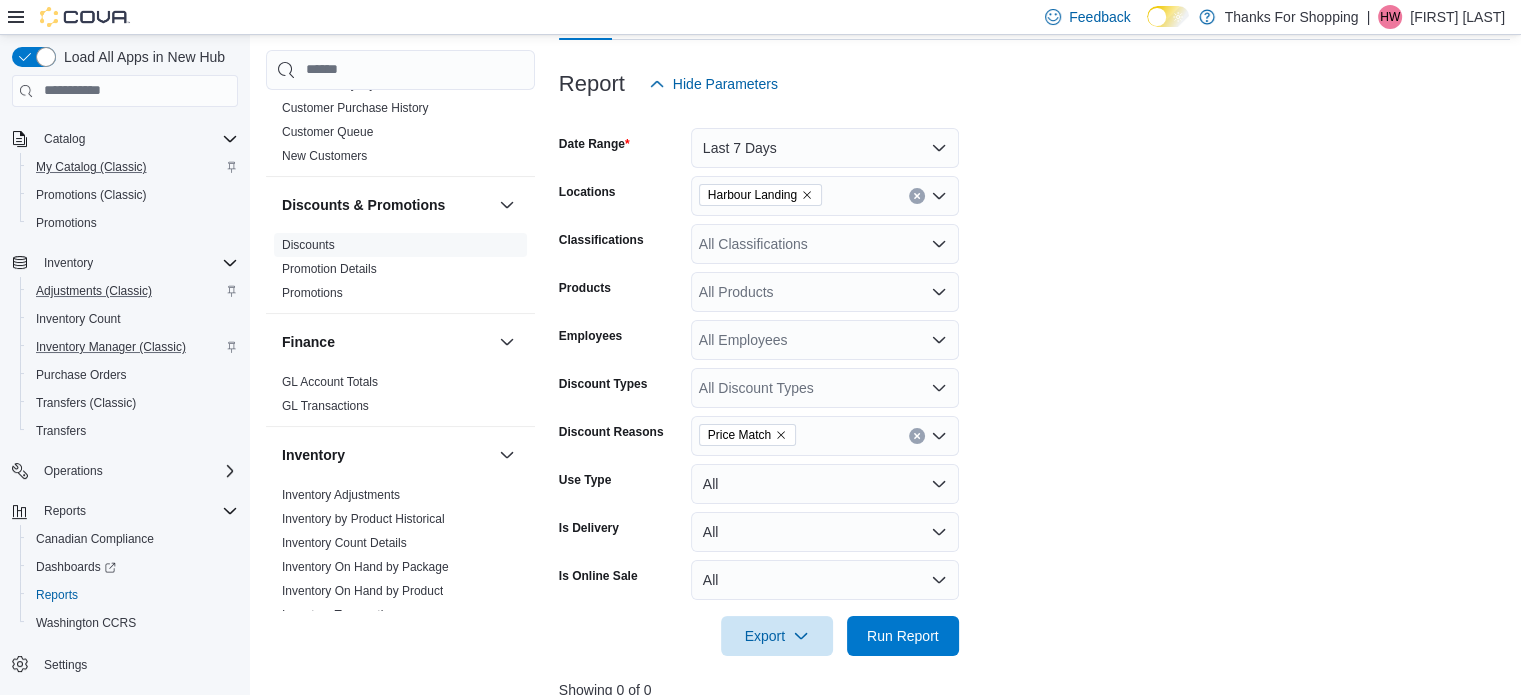 scroll, scrollTop: 0, scrollLeft: 0, axis: both 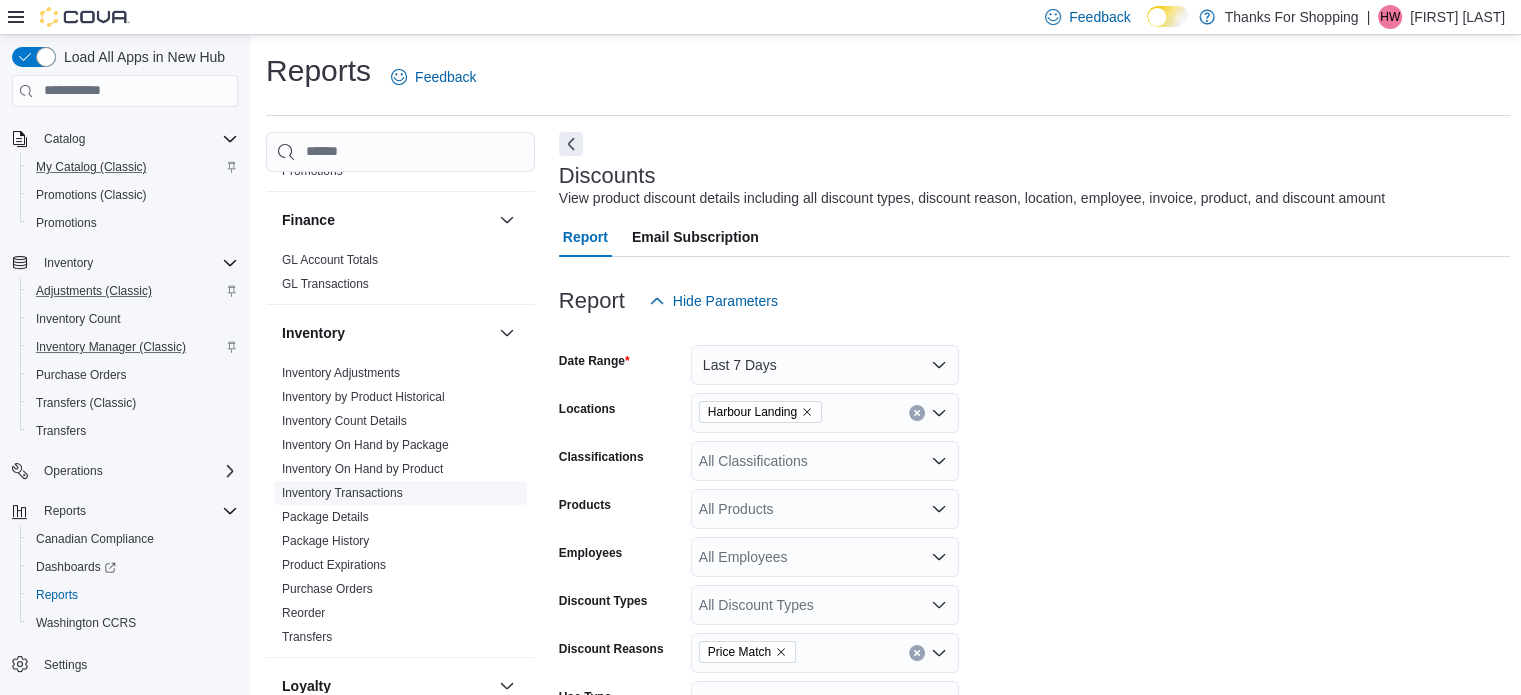 click on "Inventory Transactions" at bounding box center [342, 493] 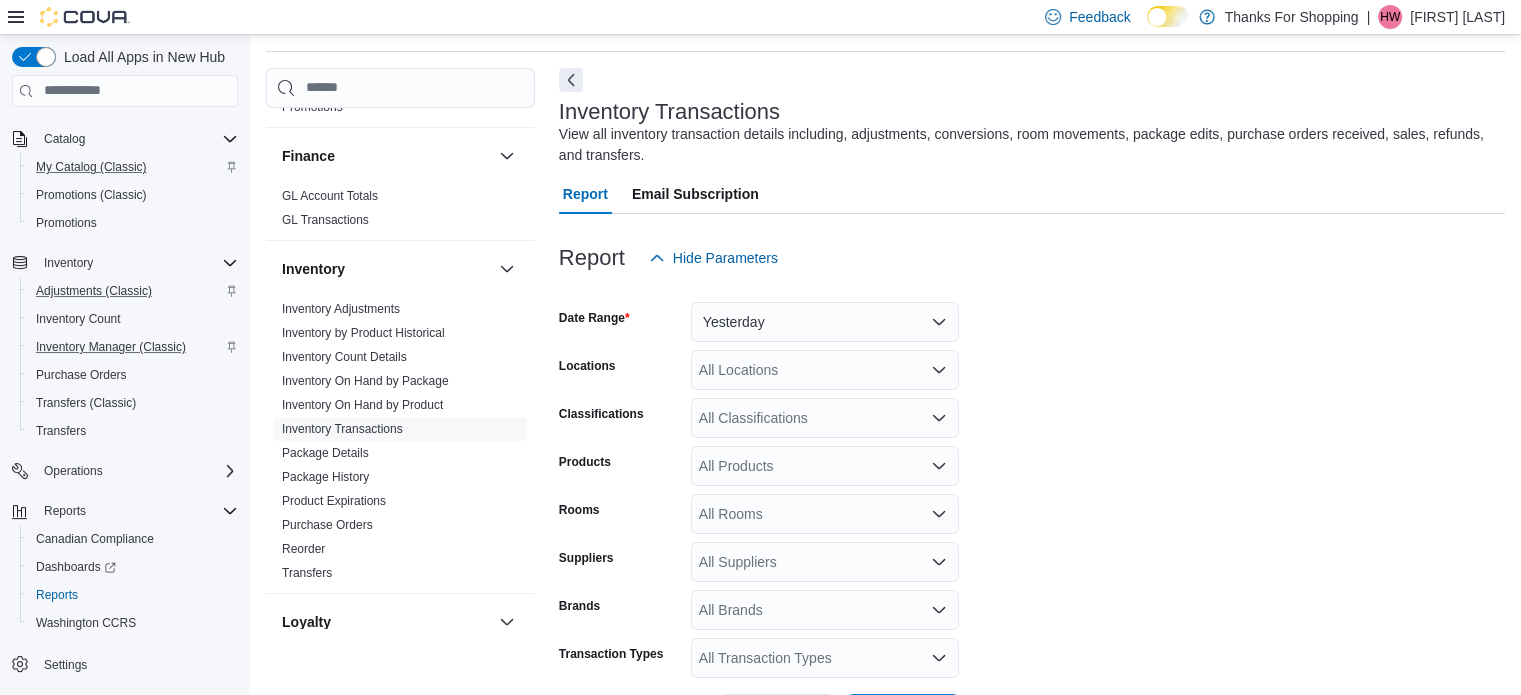 scroll, scrollTop: 67, scrollLeft: 0, axis: vertical 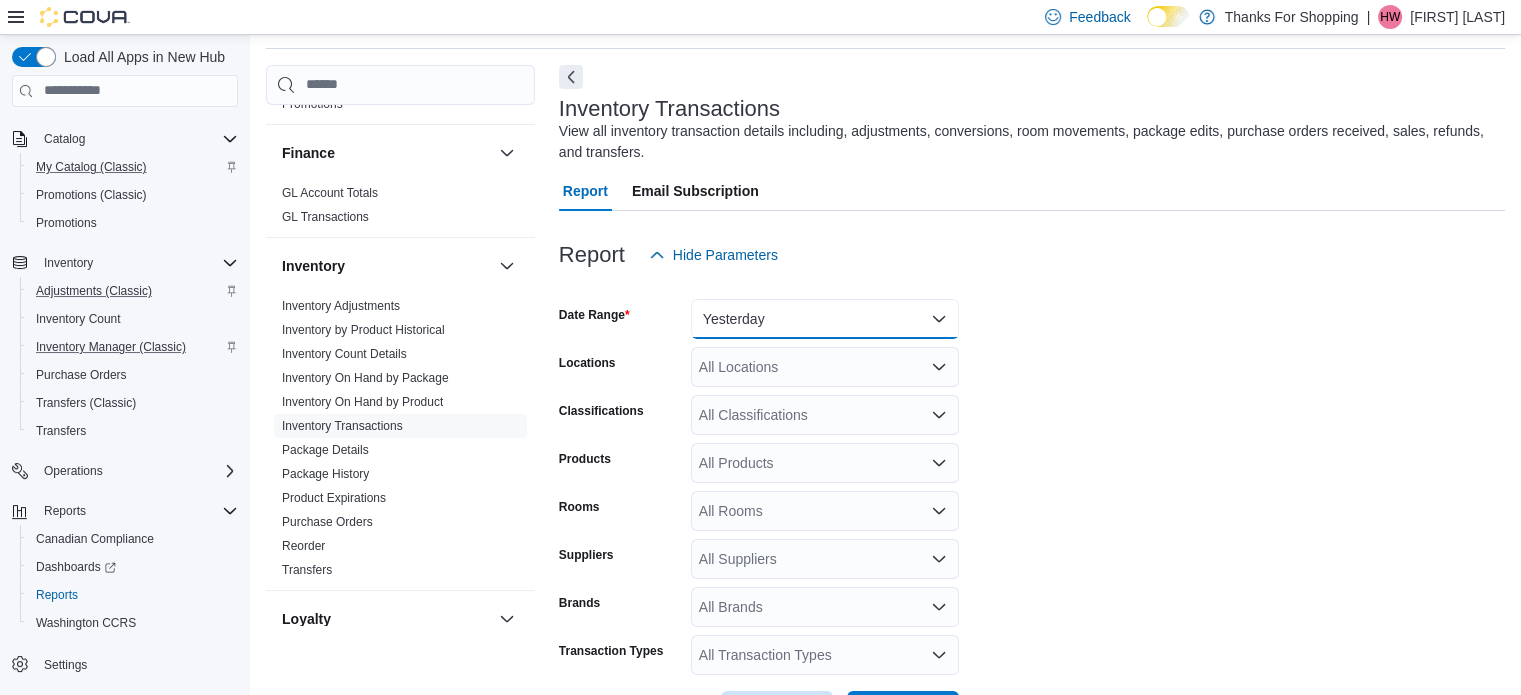 click on "Yesterday" at bounding box center (825, 319) 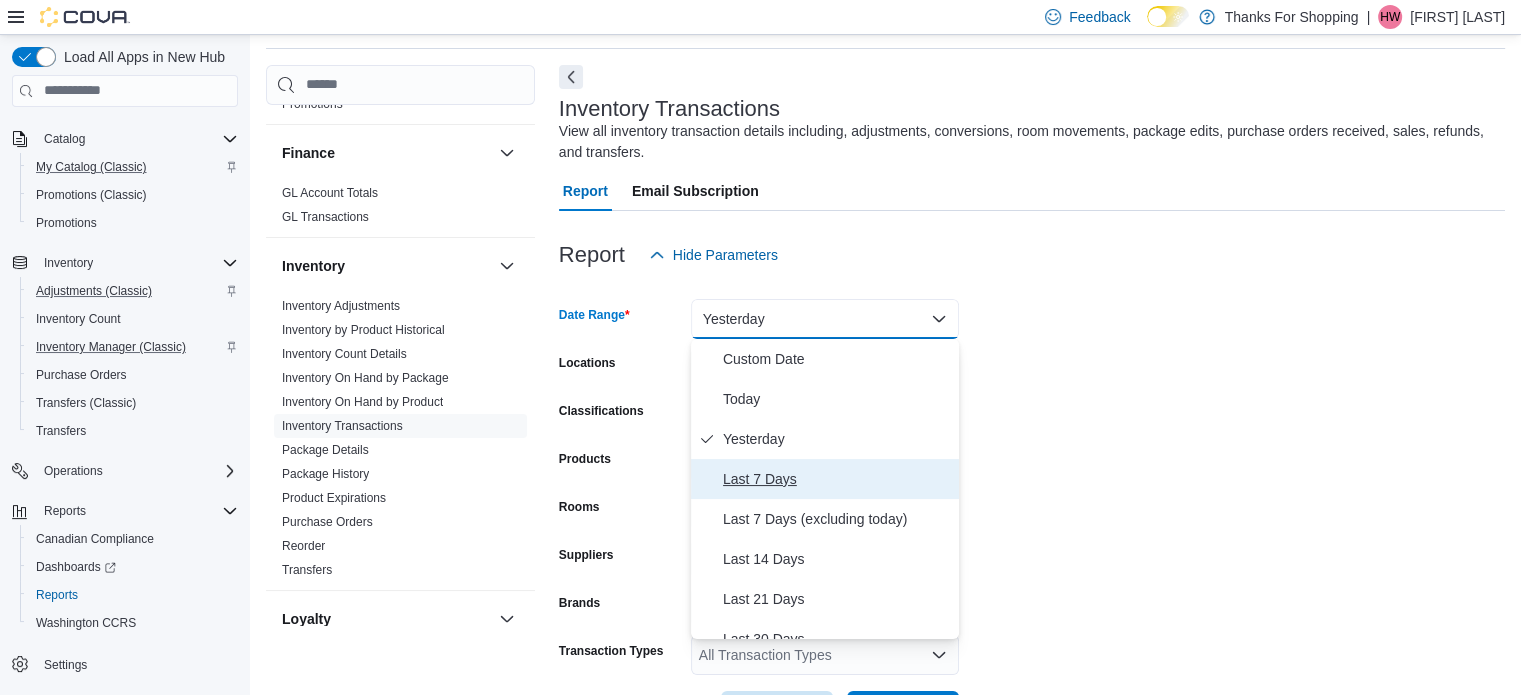 click on "Last 7 Days" at bounding box center (837, 479) 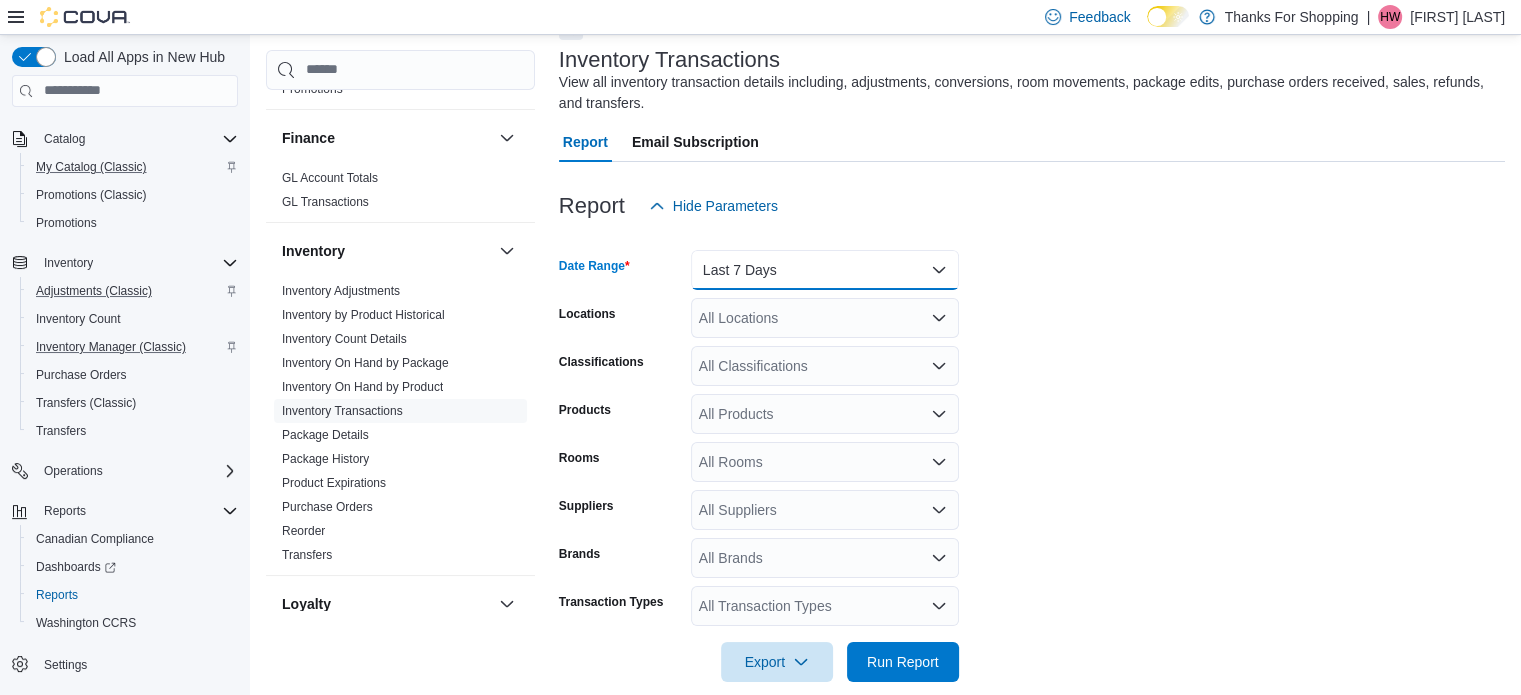 scroll, scrollTop: 142, scrollLeft: 0, axis: vertical 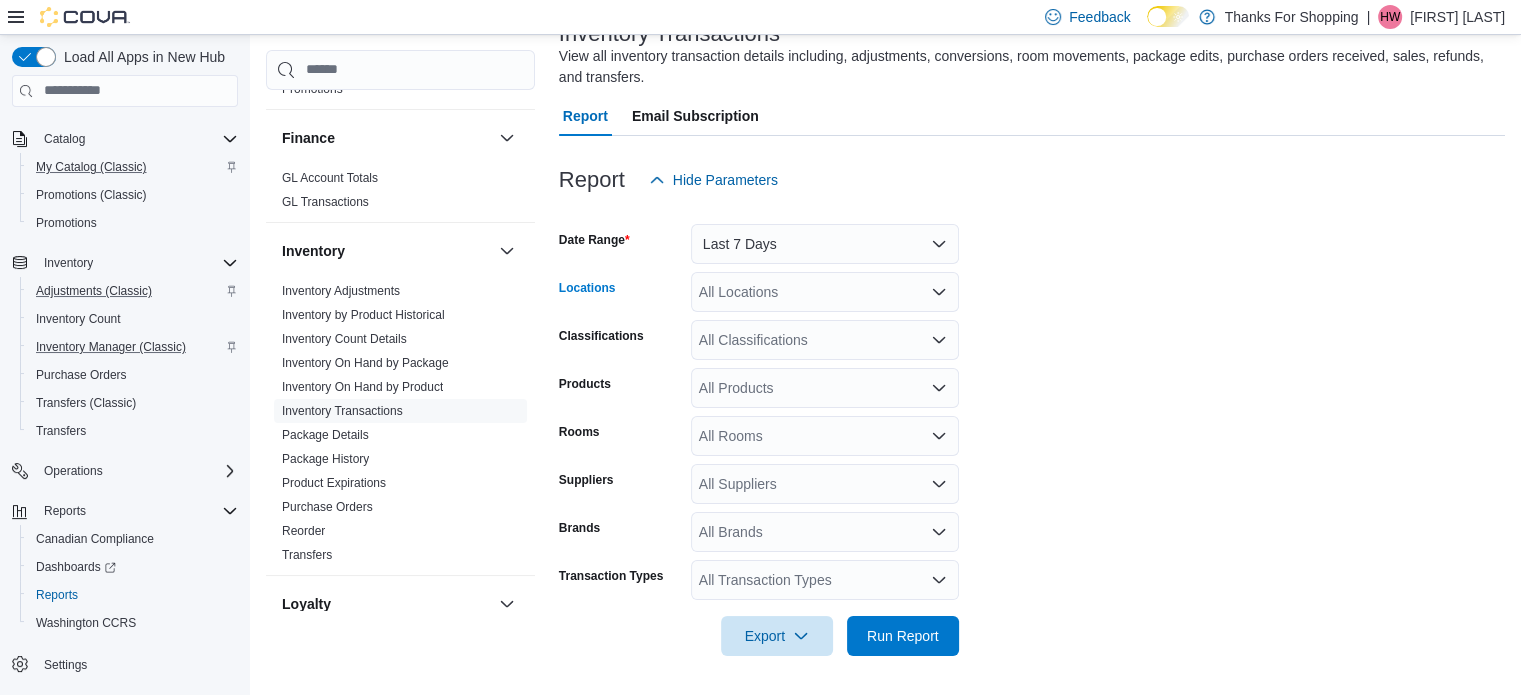click on "All Locations" at bounding box center (825, 292) 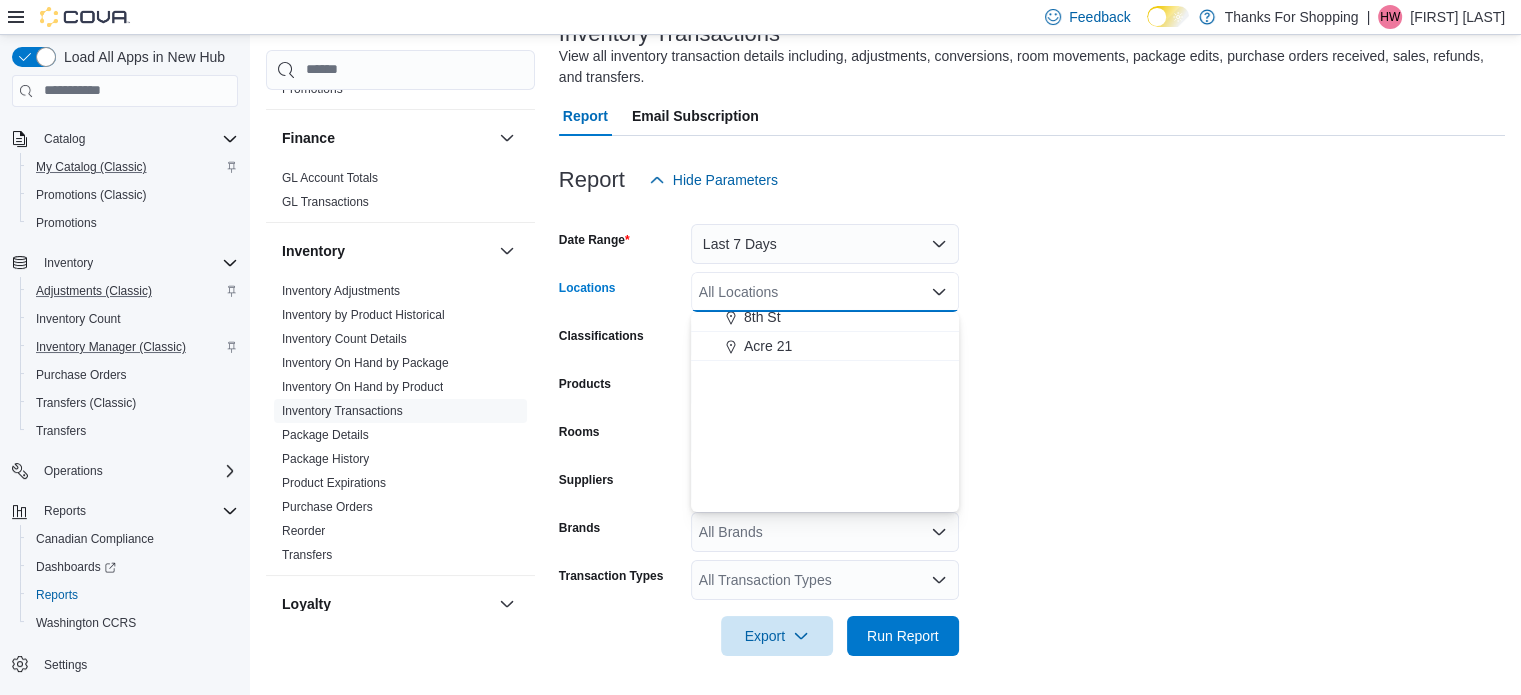 scroll, scrollTop: 300, scrollLeft: 0, axis: vertical 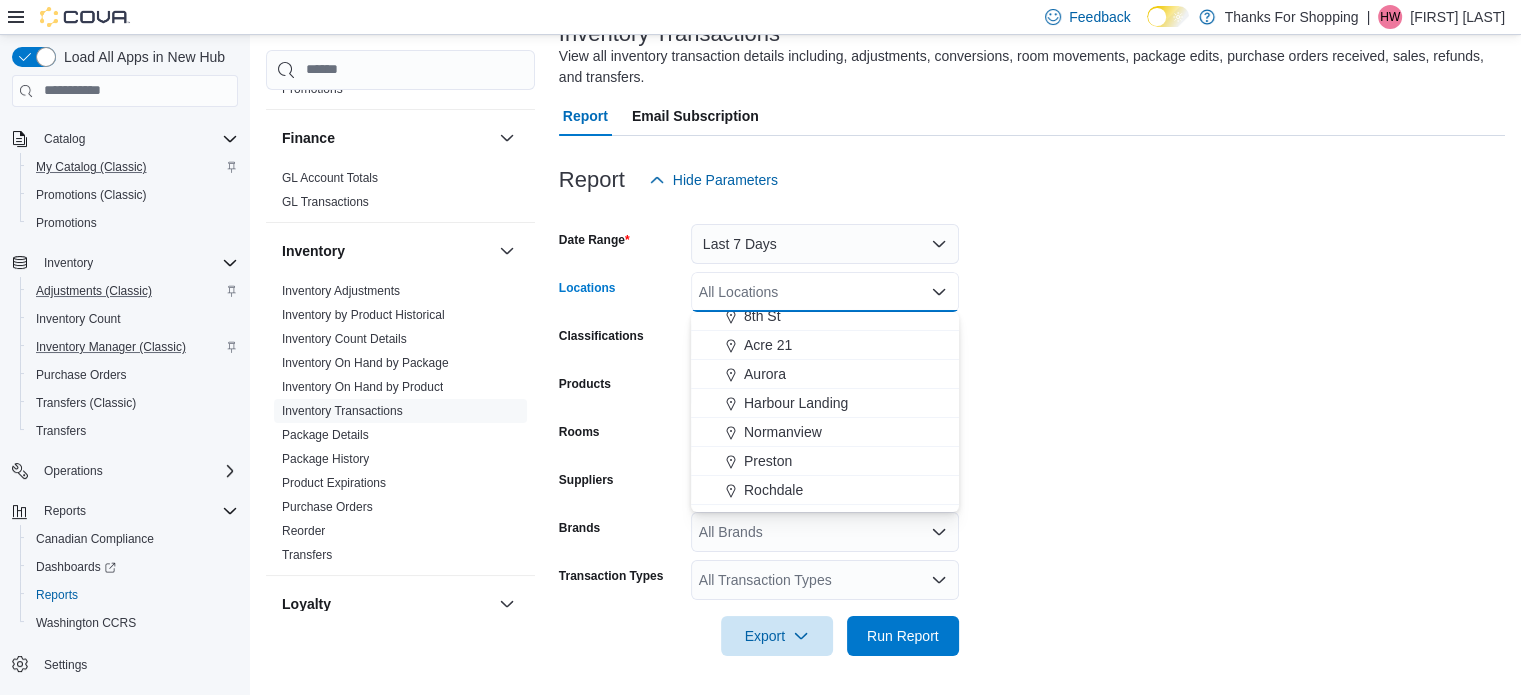 click on "Harbour Landing" at bounding box center (796, 403) 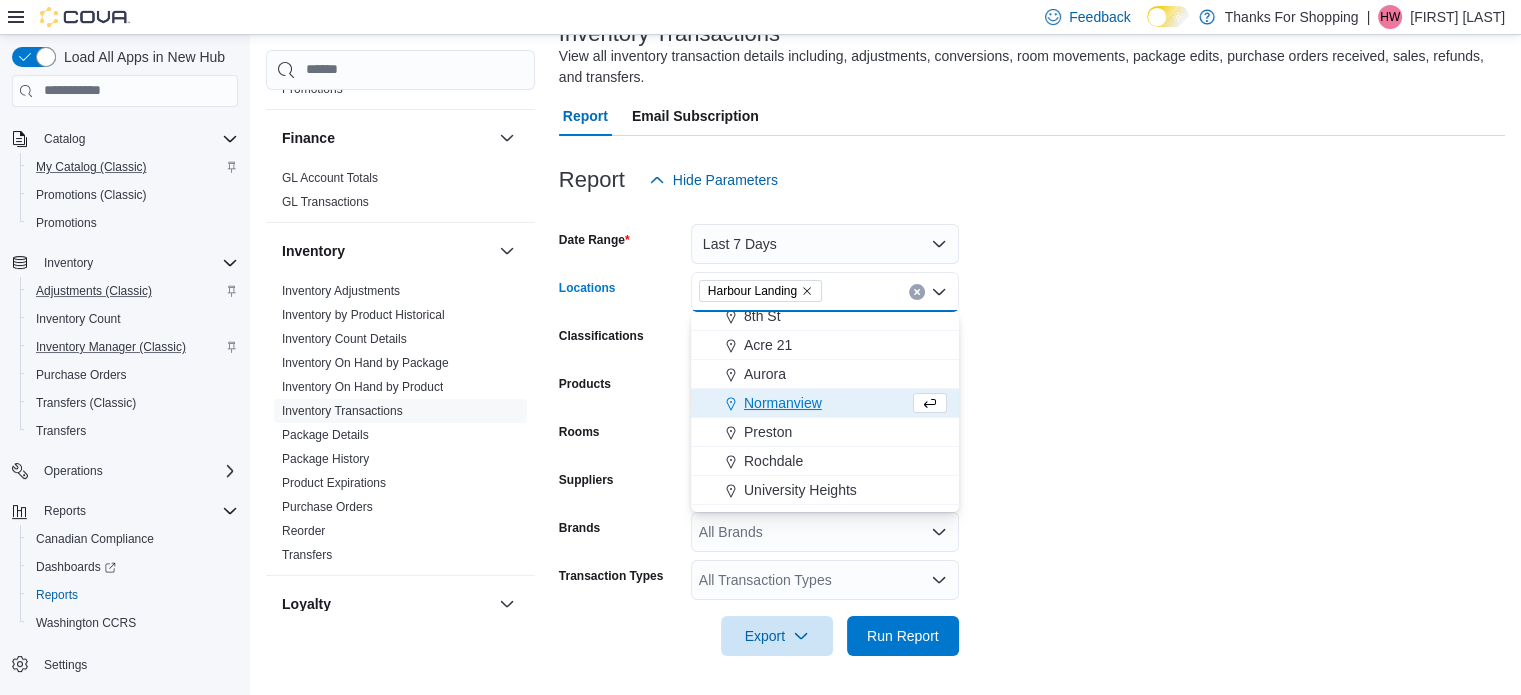 click on "Date Range Last 7 Days Locations Harbour Landing Combo box. Selected. Harbour Landing. Press Backspace to delete Harbour Landing. Combo box input. All Locations. Type some text or, to display a list of choices, press Down Arrow. To exit the list of choices, press Escape. Classifications All Classifications Products All Products Rooms All Rooms Suppliers All Suppliers Brands All Brands Transaction Types All Transaction Types Export  Run Report" at bounding box center [1032, 428] 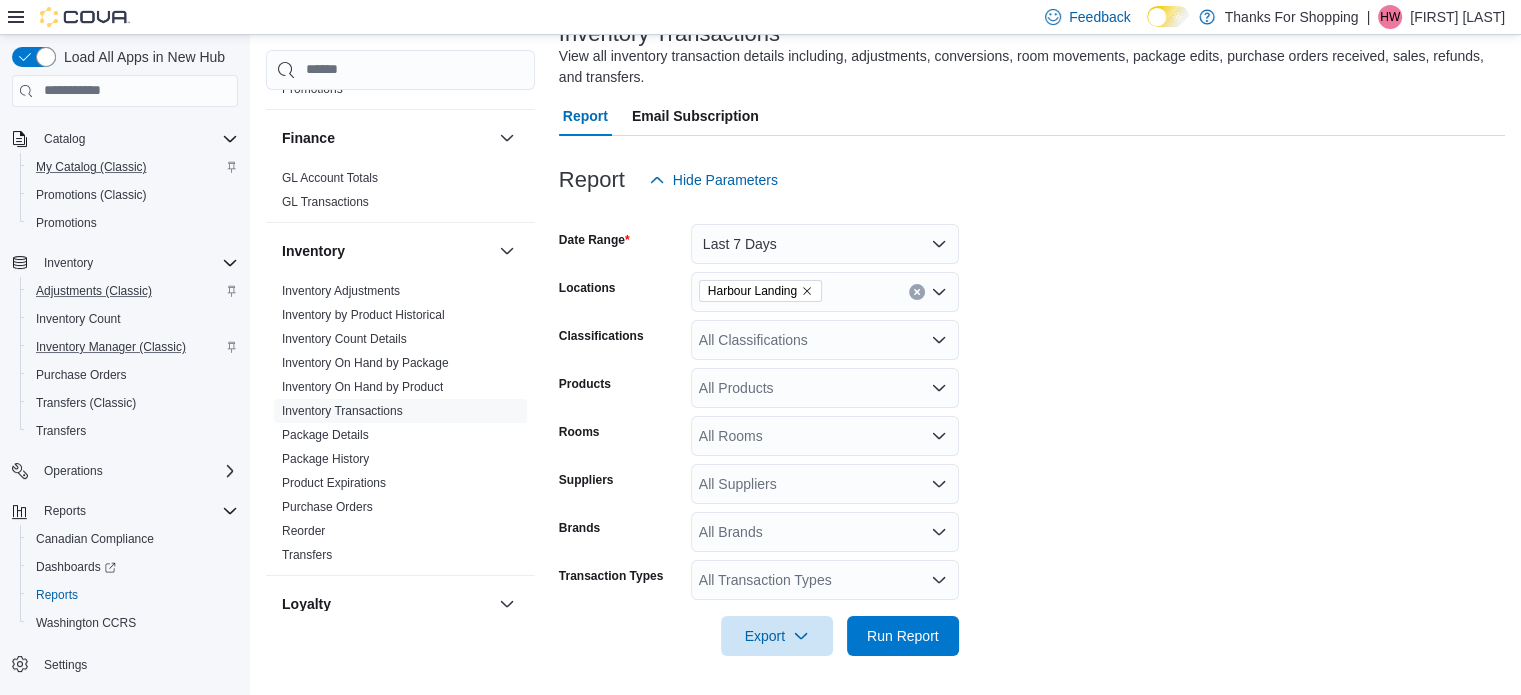 click on "All Transaction Types" at bounding box center [825, 580] 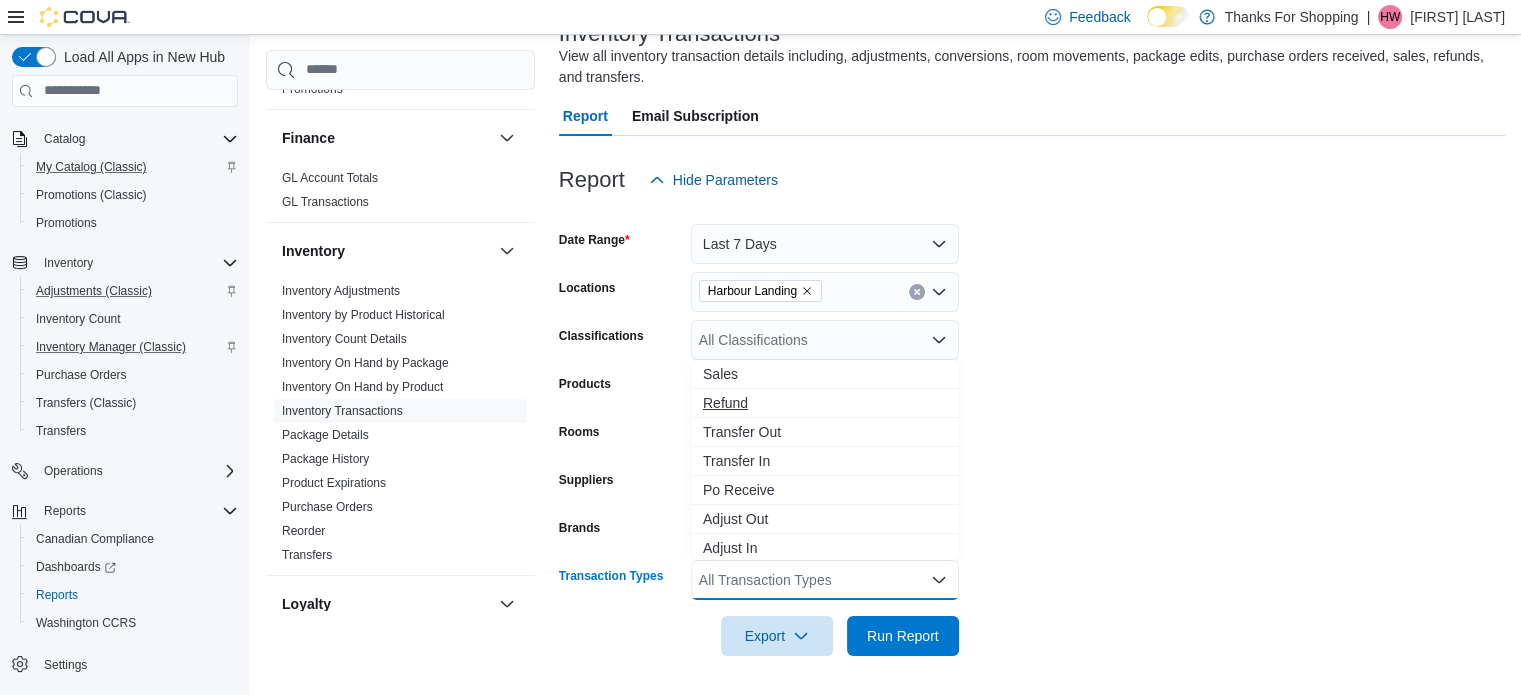 click on "Refund" at bounding box center [825, 403] 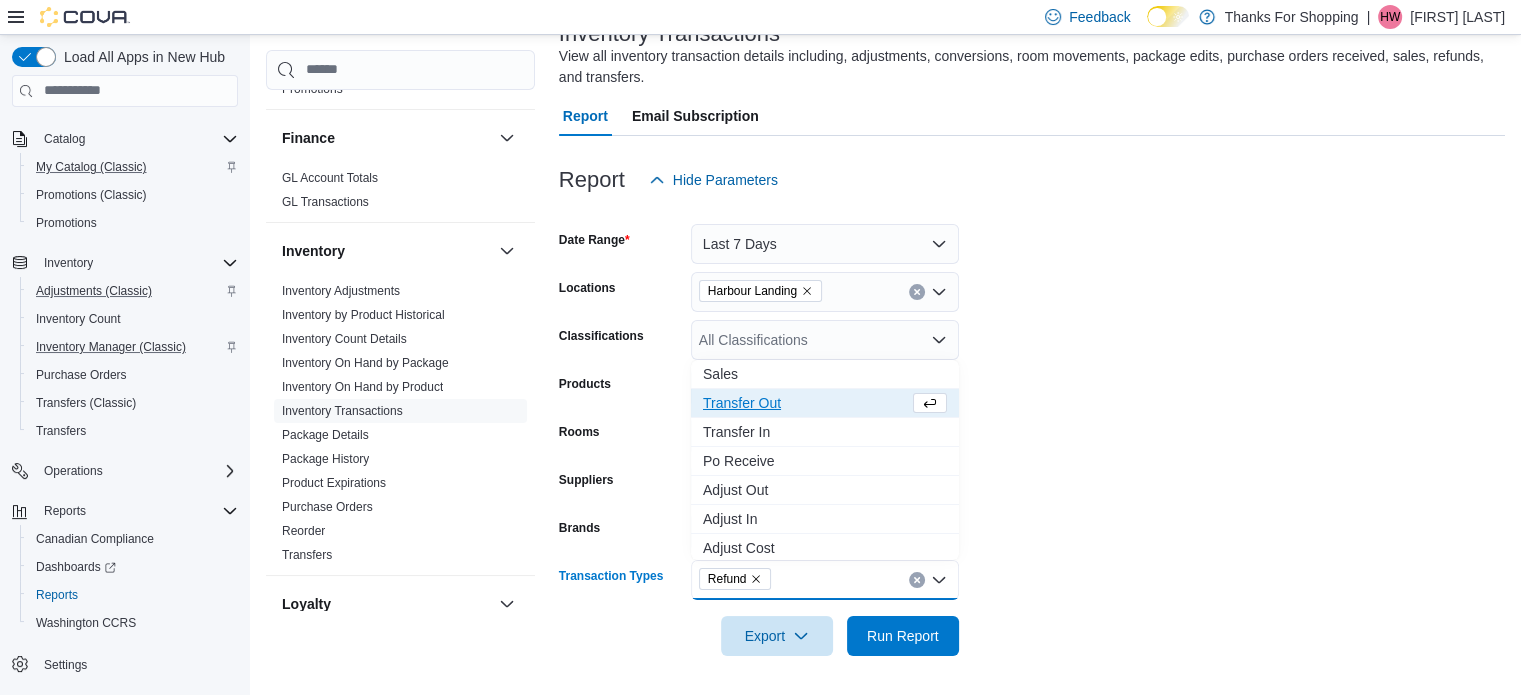 click at bounding box center [1032, 608] 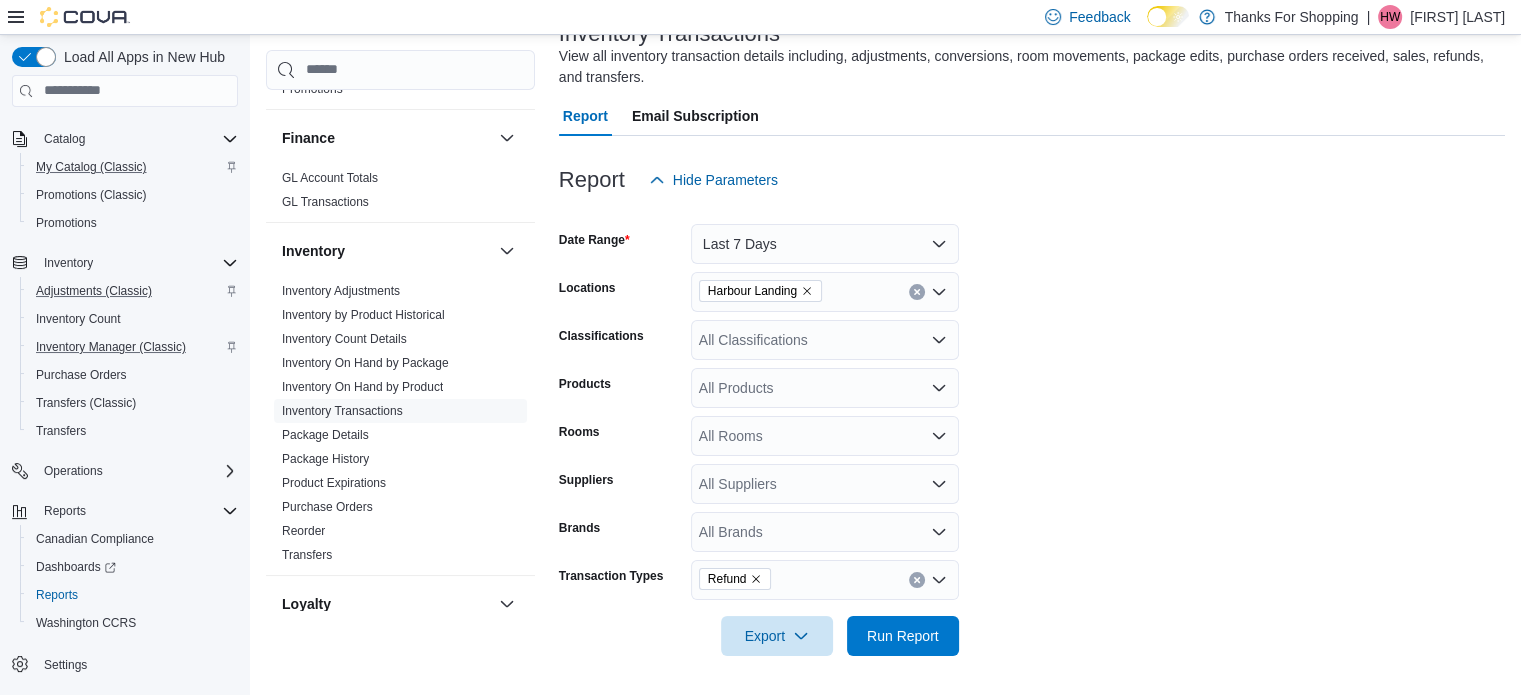 click on "Date Range Last 7 Days Locations Harbour Landing Classifications All Classifications Products All Products Rooms All Rooms Suppliers All Suppliers Brands All Brands Transaction Types All Transaction Types Export  Run Report" at bounding box center [1032, 428] 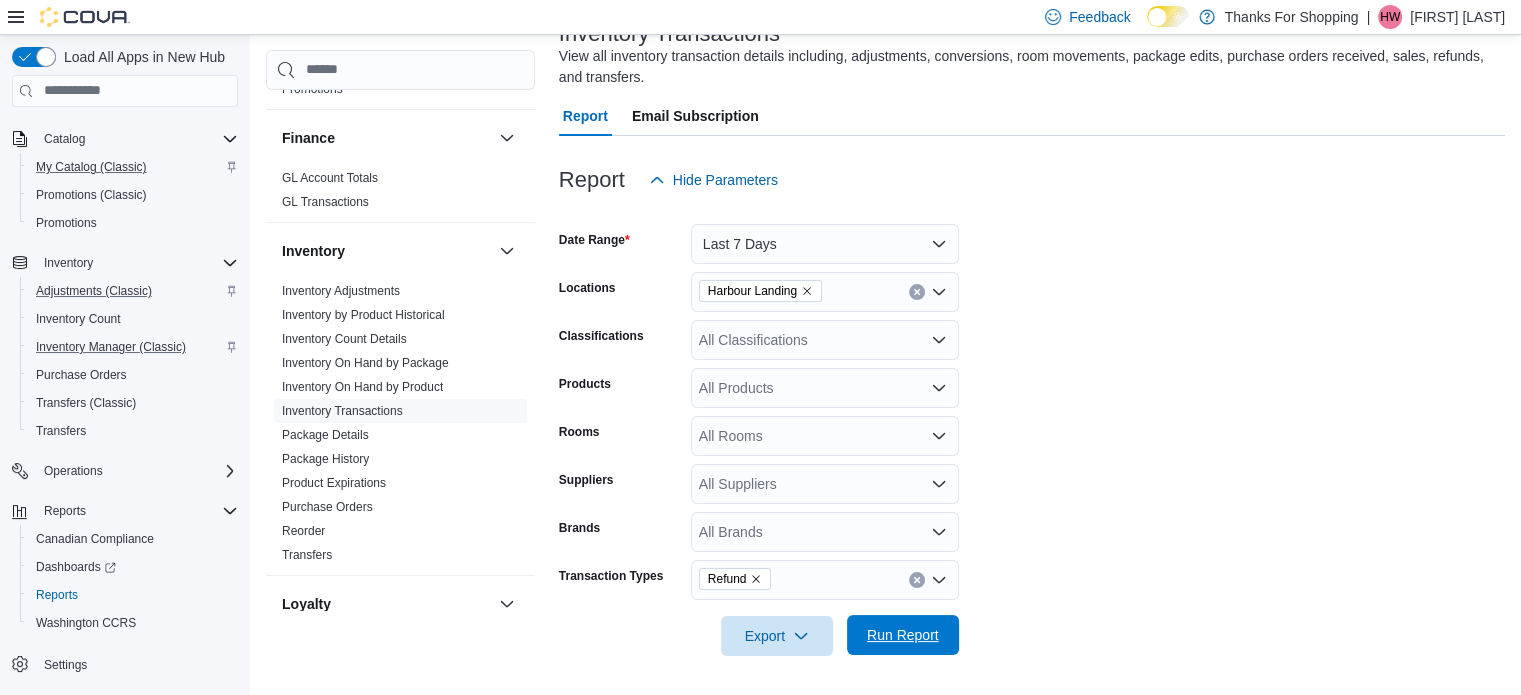 click on "Run Report" at bounding box center (903, 635) 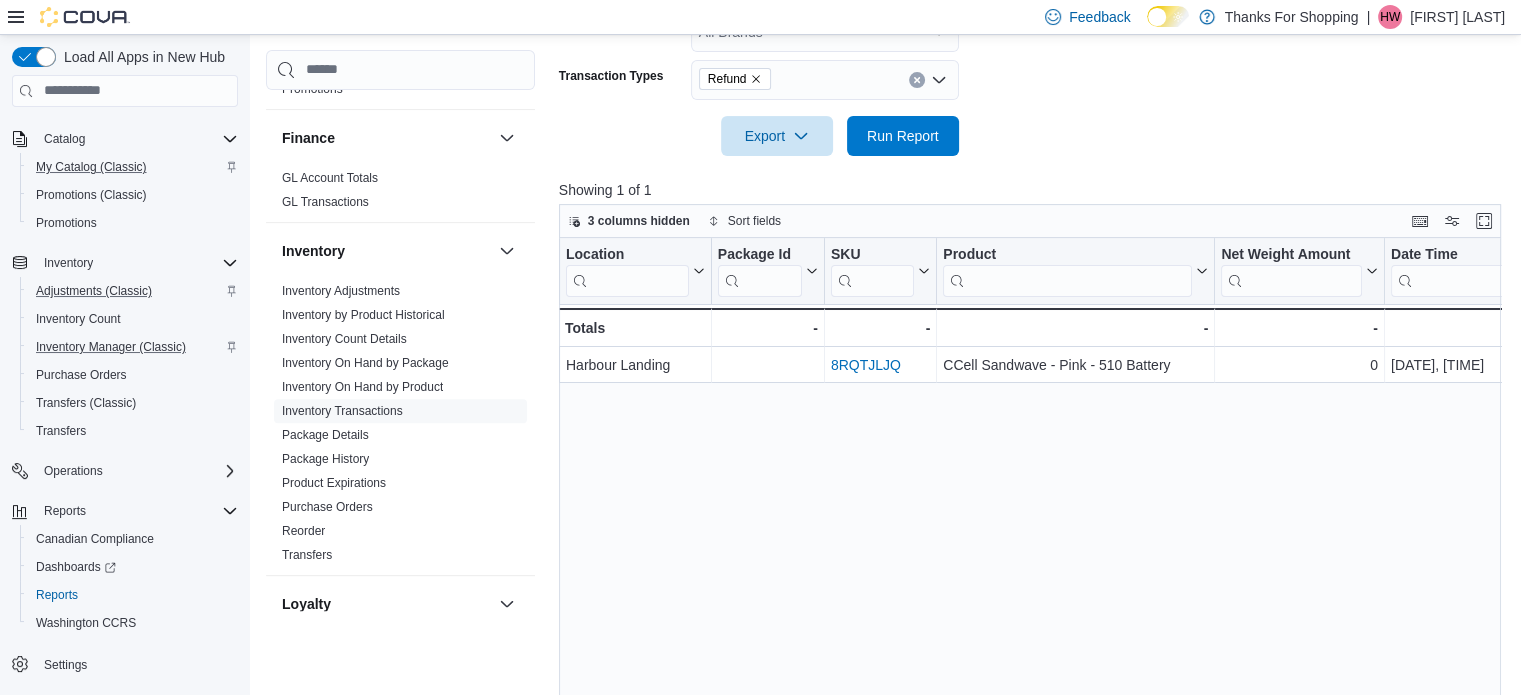 scroll, scrollTop: 722, scrollLeft: 0, axis: vertical 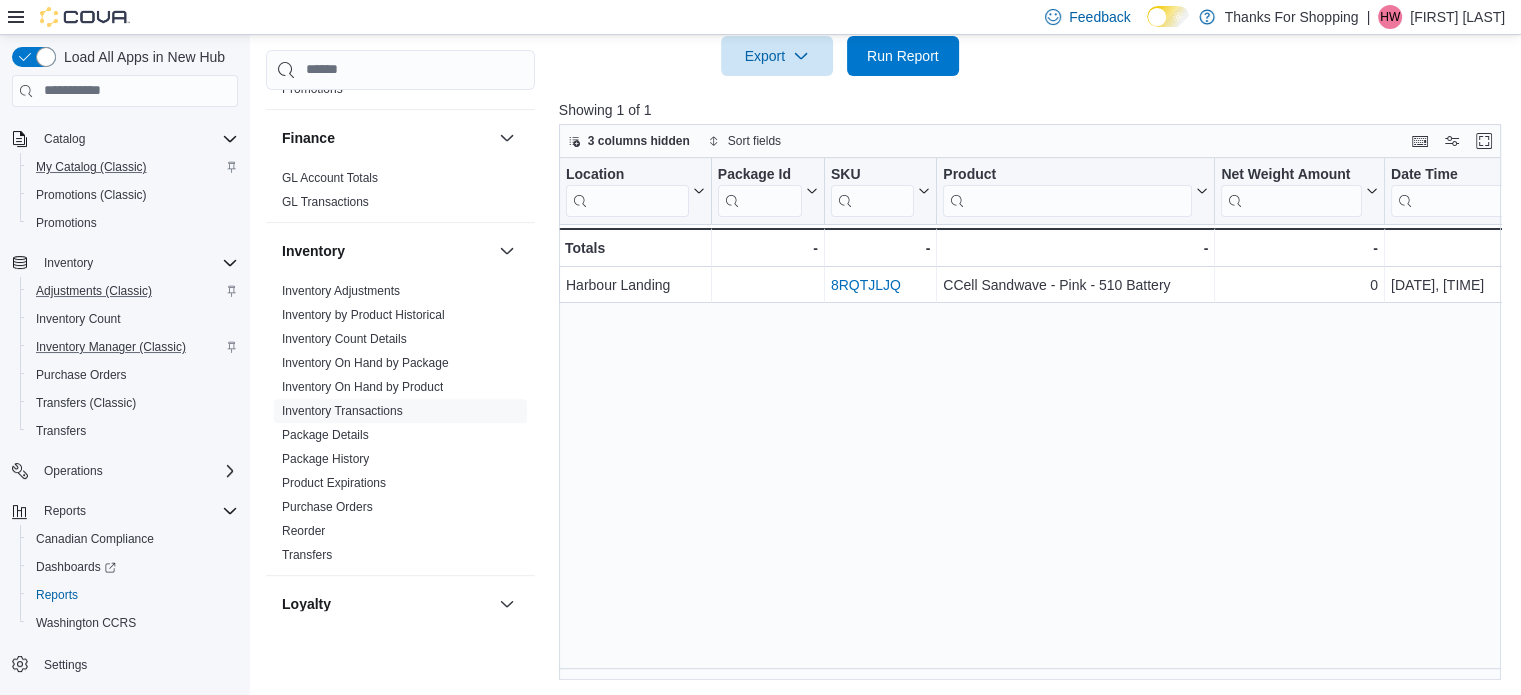 click on "Location Click to view column header actions Package Id Click to view column header actions SKU Click to view column header actions Product Click to view column header actions Net Weight Amount Click to view column header actions Date Time Click to view column header actions Transaction # Click to view column header actions Transaction Type Click to view column header actions Room Click to view column header actions Employee Click to view column header actions Classification Click to view column header actions Description Click to view column header actions Unit Click to view column header actions Quantity Click to view column header actions Unit Cost Click to view column header actions Total Cost Click to view column header actions Product State Click to view column header actions Brand Click to view column header actions Supplier Click to view column header actions Supplier SKU Click to view column header actions Harbour Landing -  Location, column 1, row 1 -  Package URL, column 2, row 1 8RQTJLJQ -  -  0 -" at bounding box center [1035, 419] 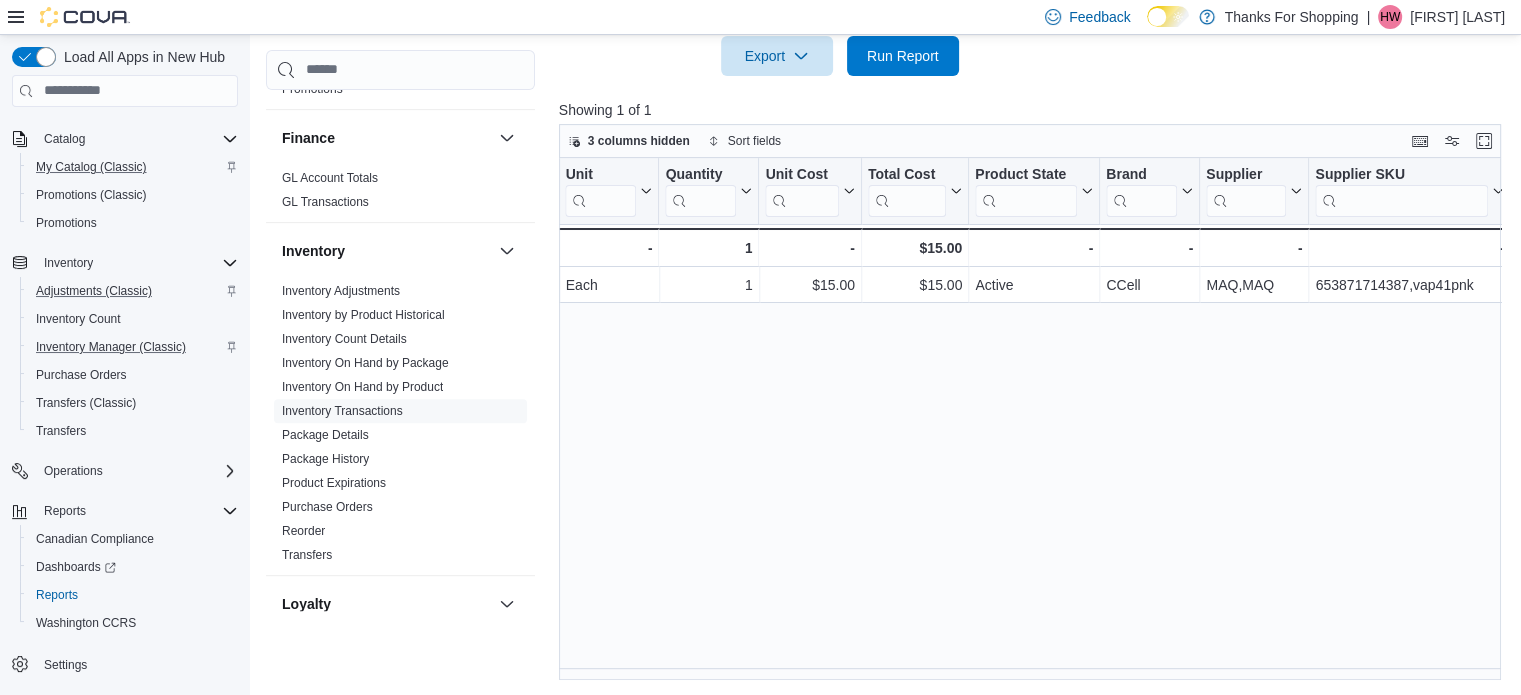 scroll, scrollTop: 0, scrollLeft: 0, axis: both 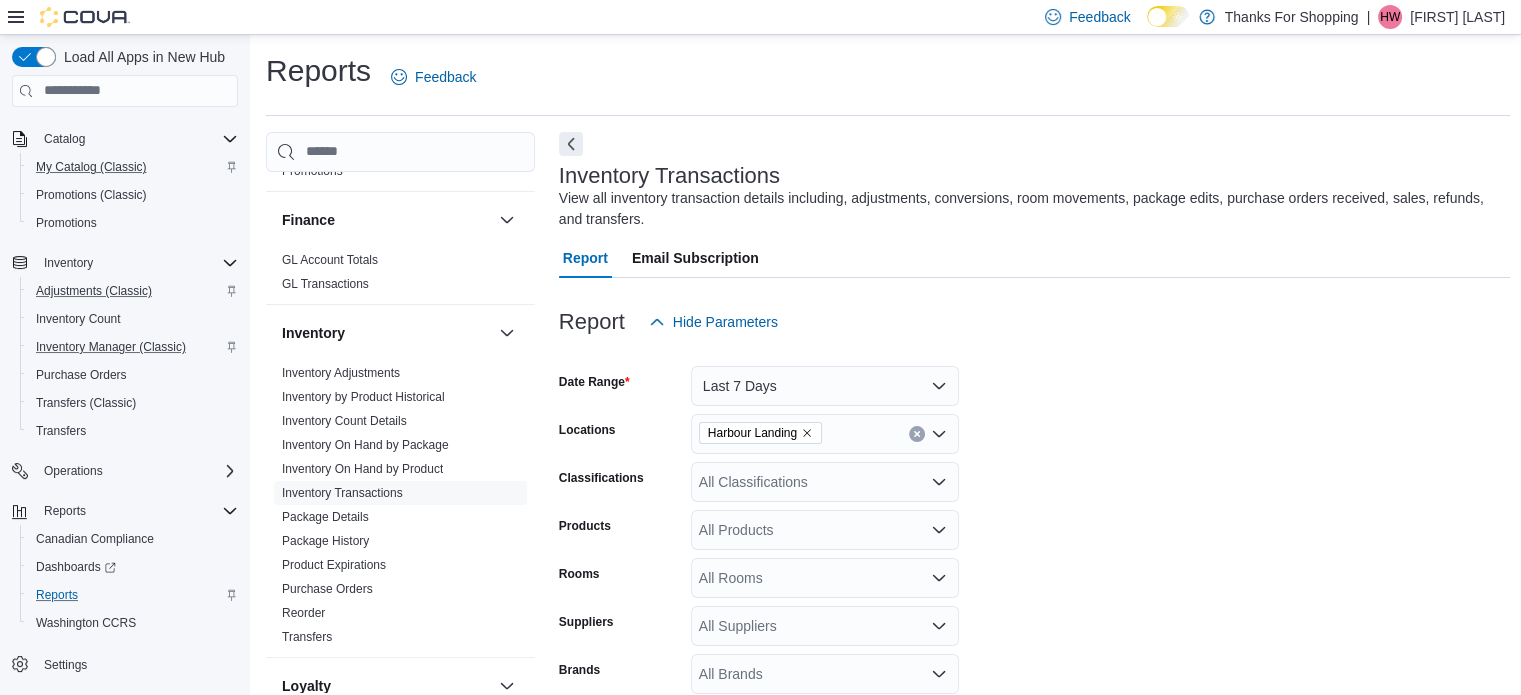 click on "Reports" at bounding box center [133, 595] 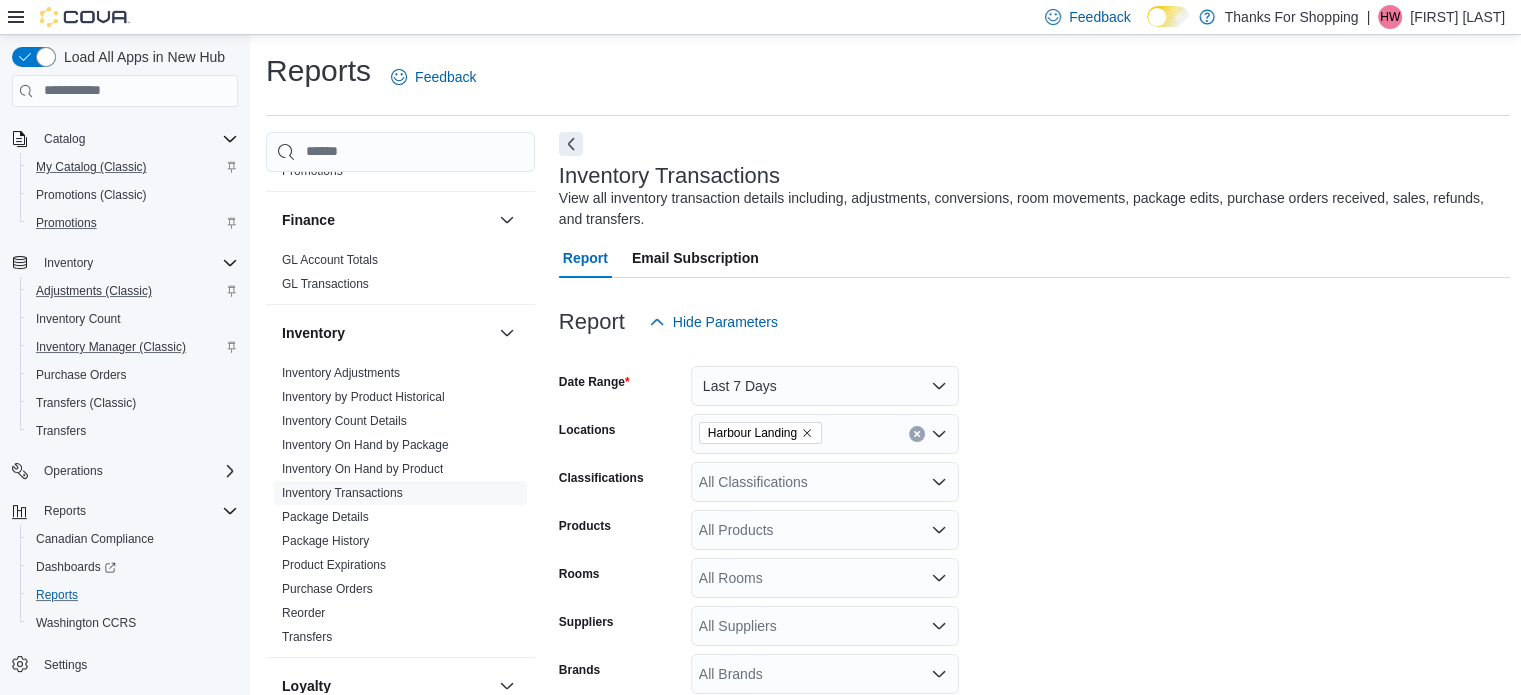 scroll, scrollTop: 0, scrollLeft: 0, axis: both 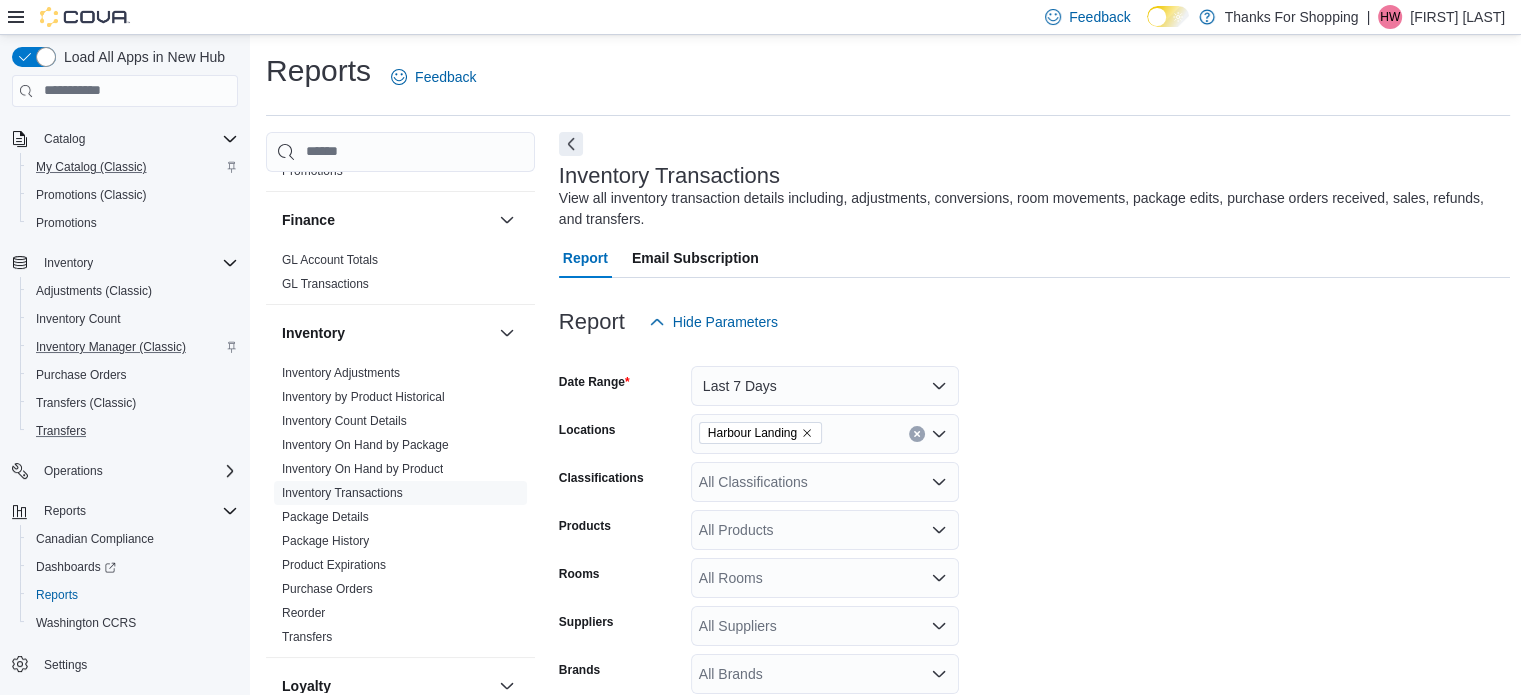 click on "Transfers" at bounding box center [133, 431] 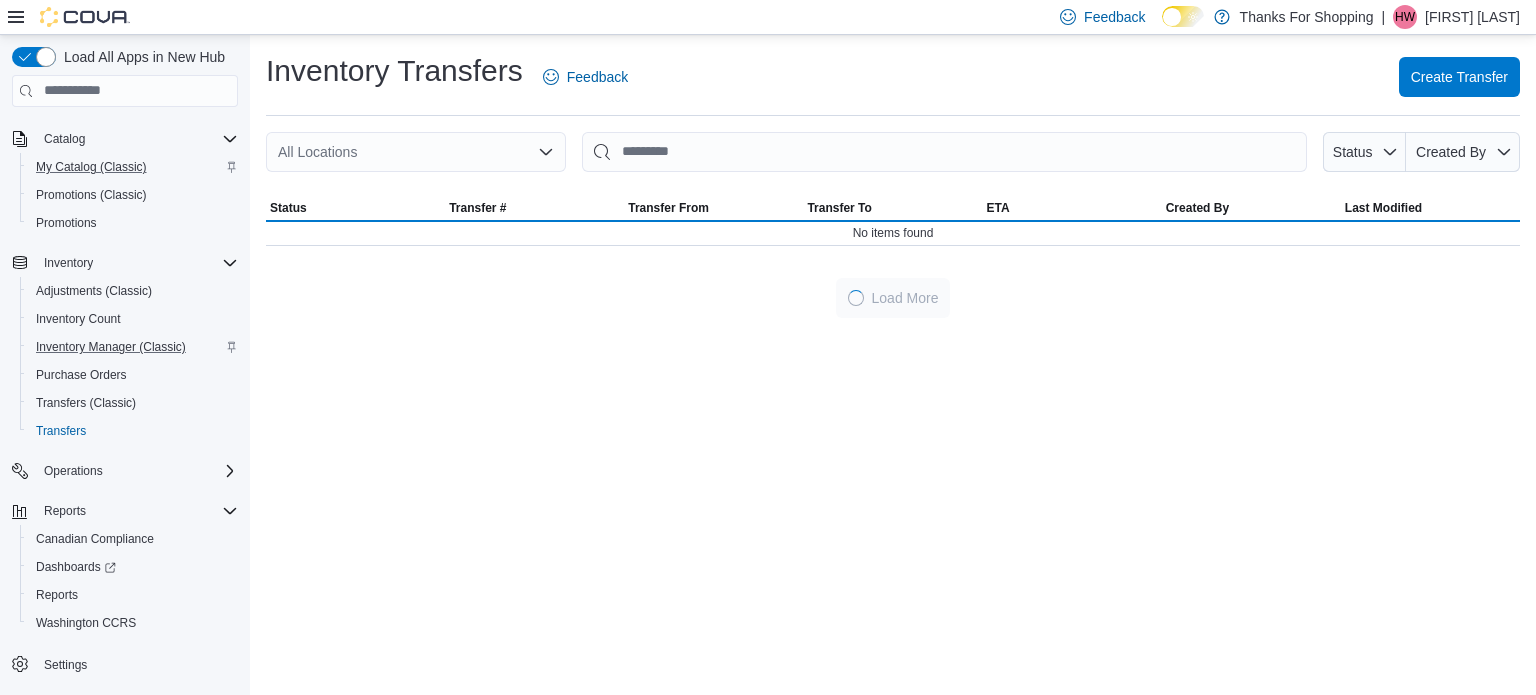 click on "All Locations" at bounding box center [416, 152] 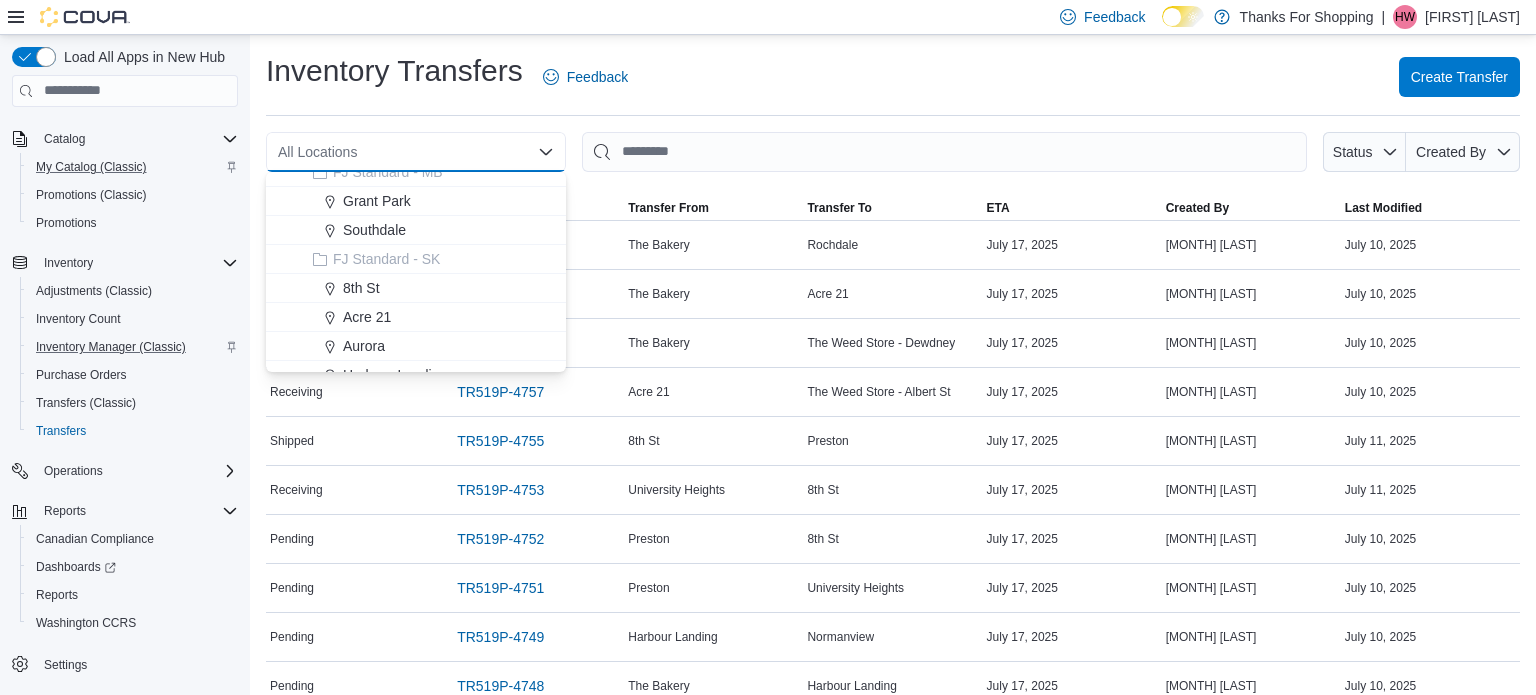 scroll, scrollTop: 200, scrollLeft: 0, axis: vertical 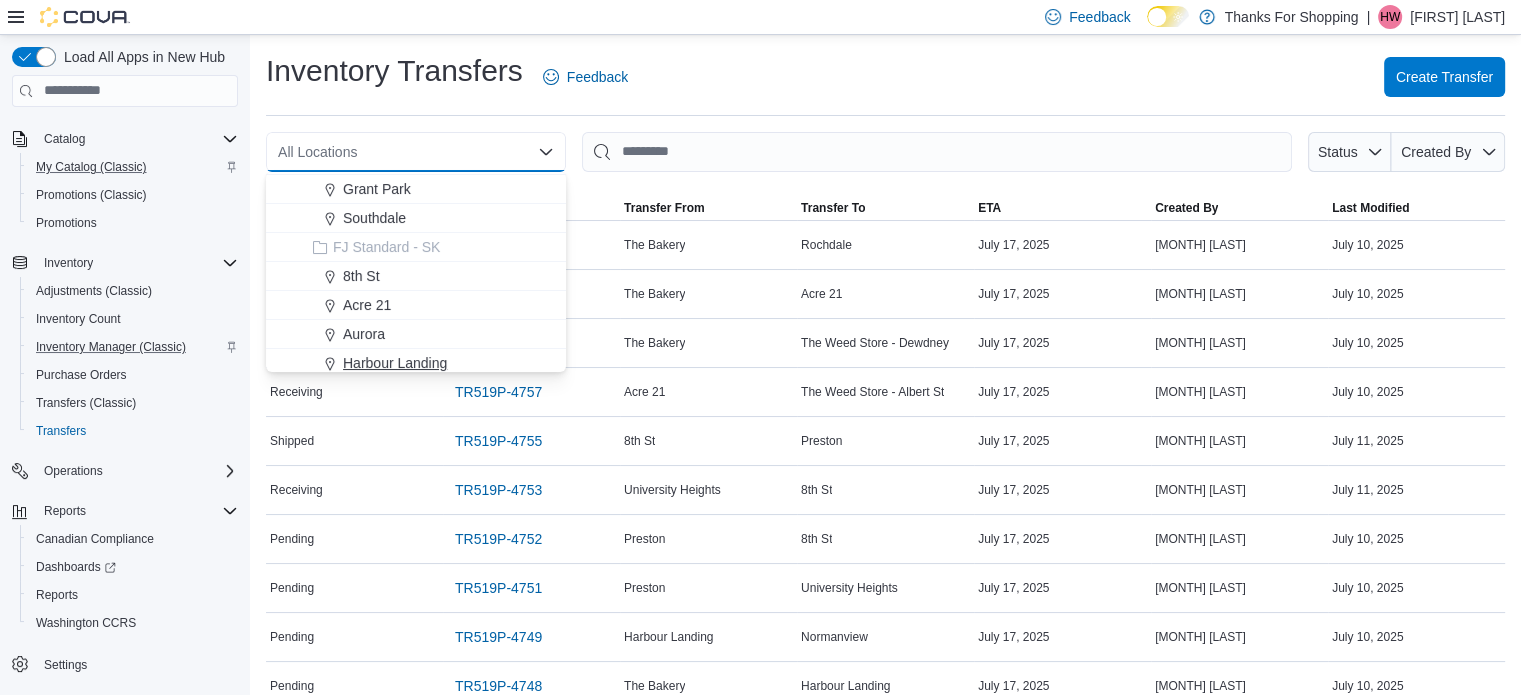 click on "Harbour Landing" at bounding box center (395, 363) 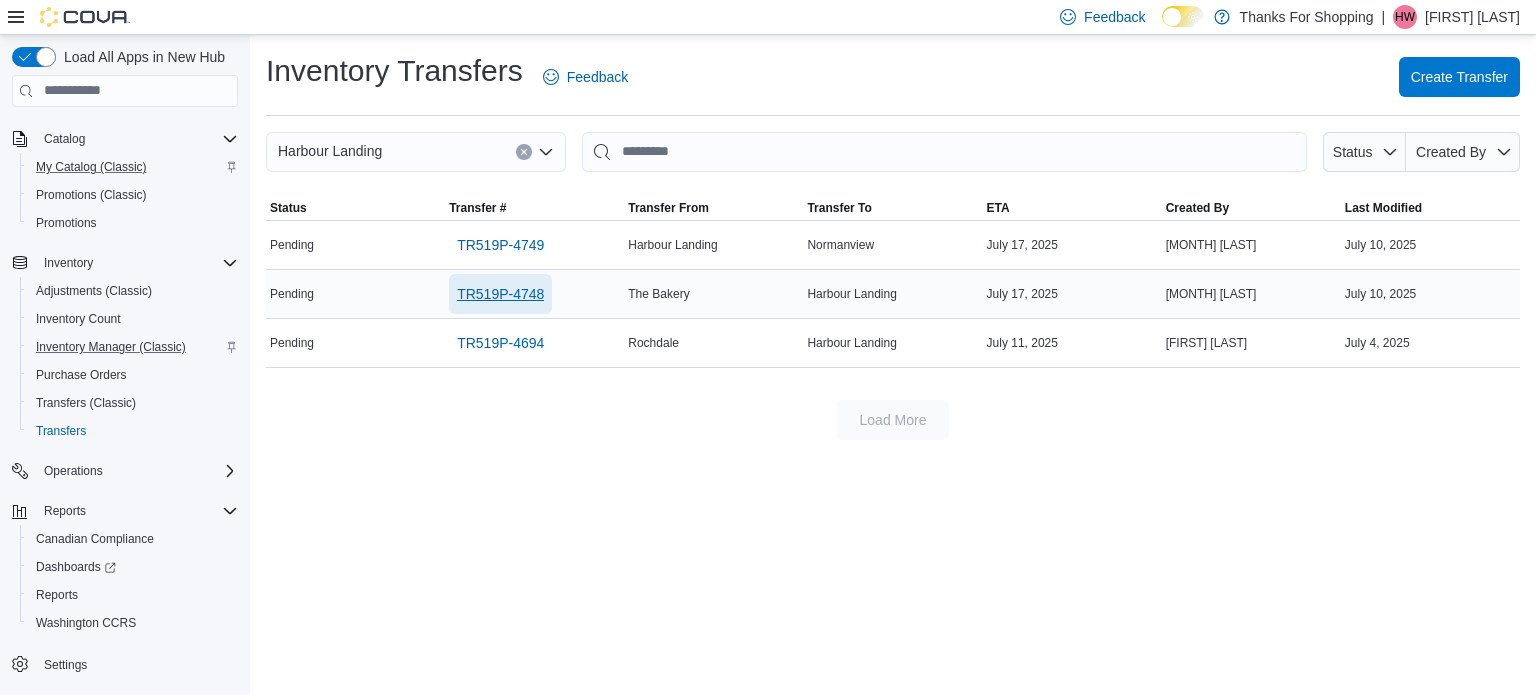 click on "TR519P-4748" at bounding box center (500, 294) 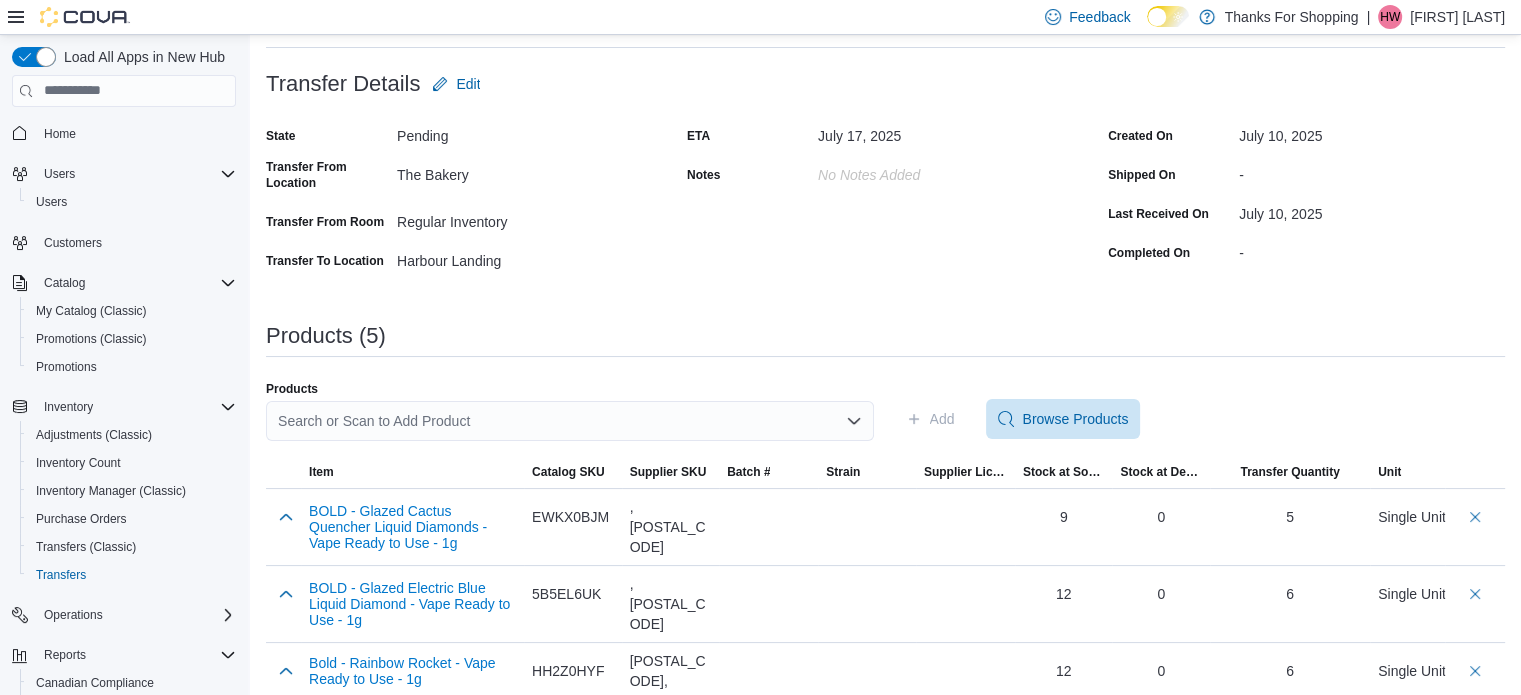 scroll, scrollTop: 0, scrollLeft: 0, axis: both 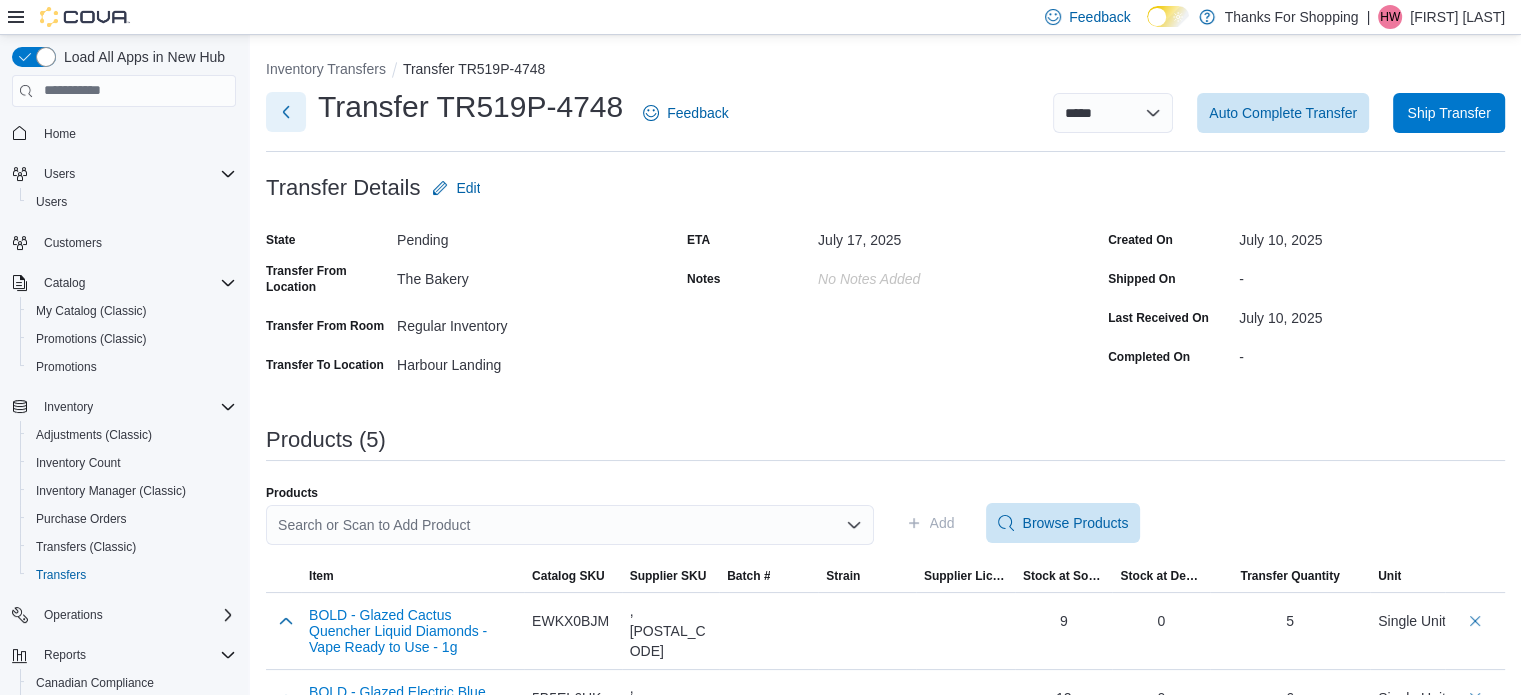 click at bounding box center (286, 112) 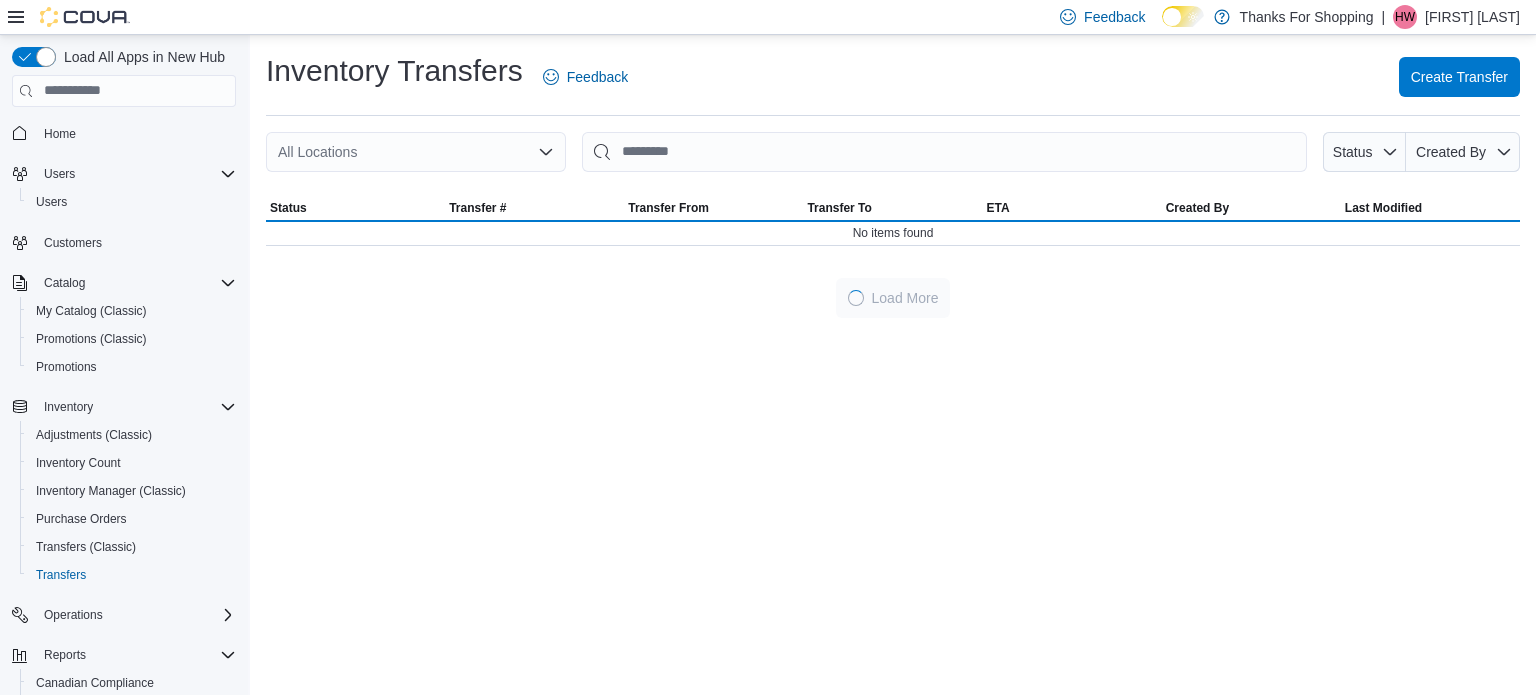 click on "All Locations" at bounding box center (416, 152) 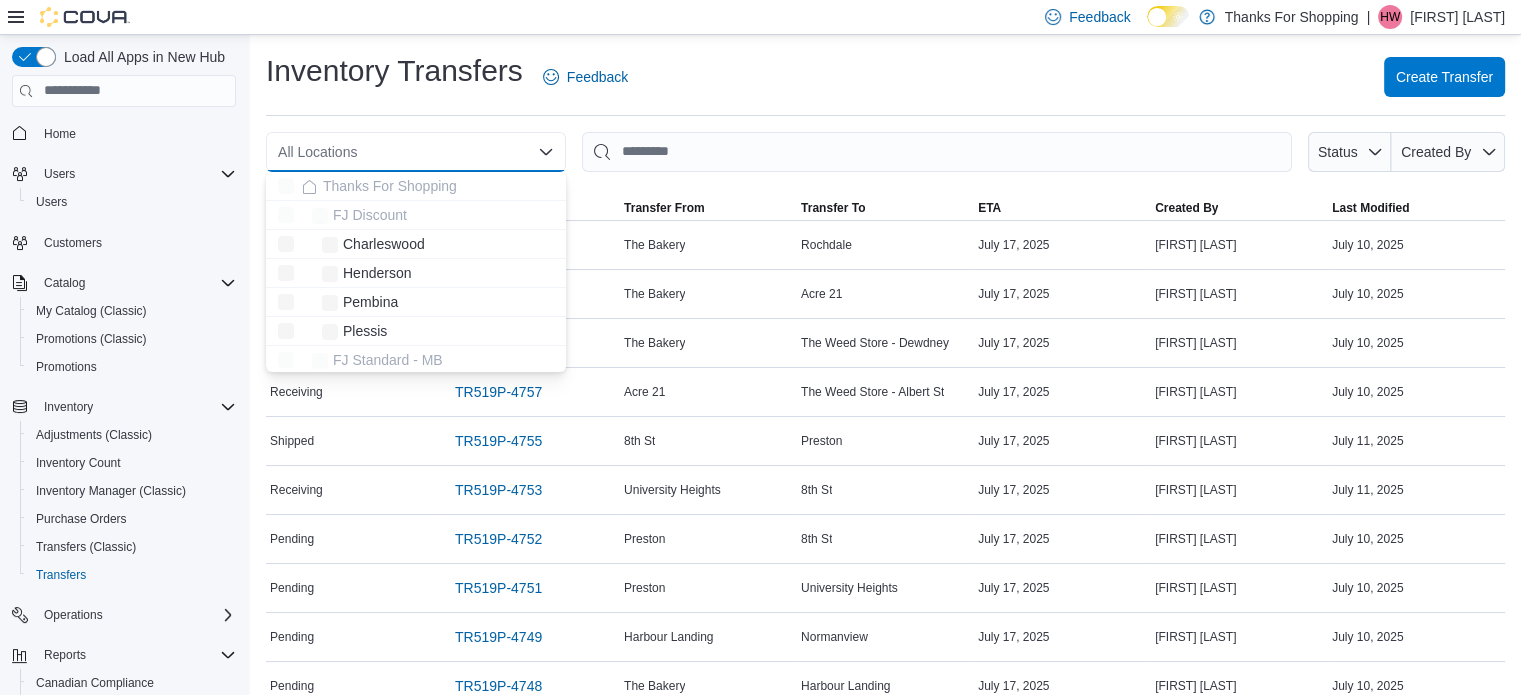click on "All Locations Combo box. Selected. Combo box input. All Locations. Type some text or, to display a list of choices, press Down Arrow. To exit the list of choices, press Escape." at bounding box center (416, 152) 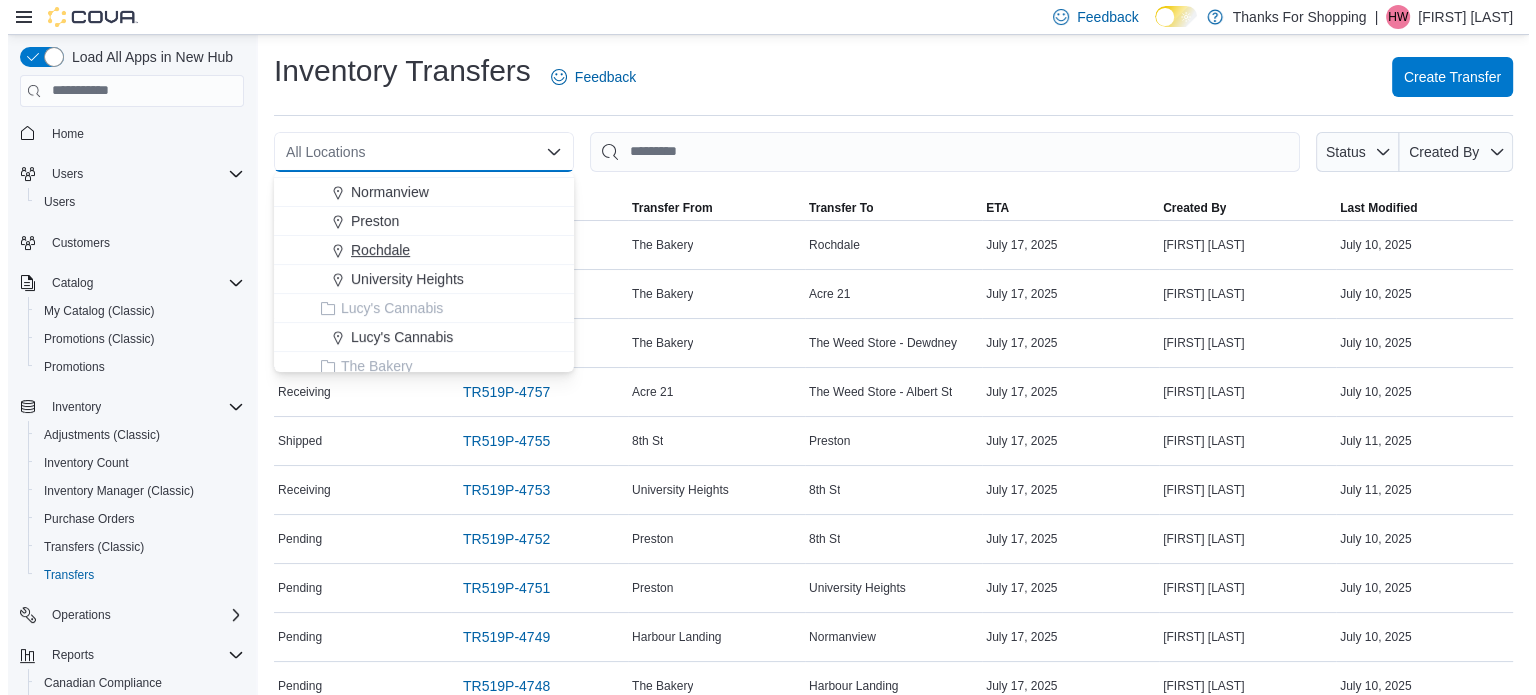 scroll, scrollTop: 300, scrollLeft: 0, axis: vertical 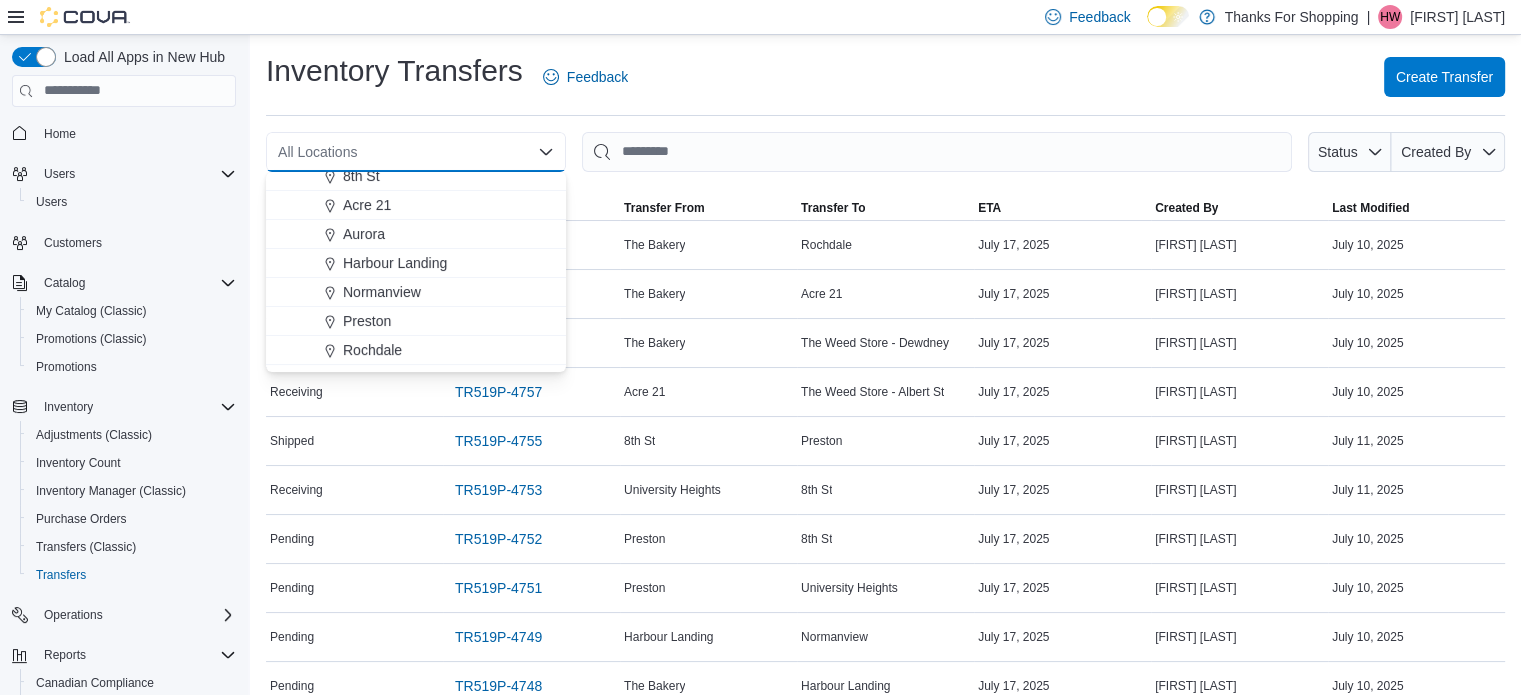 click on "Harbour Landing" at bounding box center [395, 263] 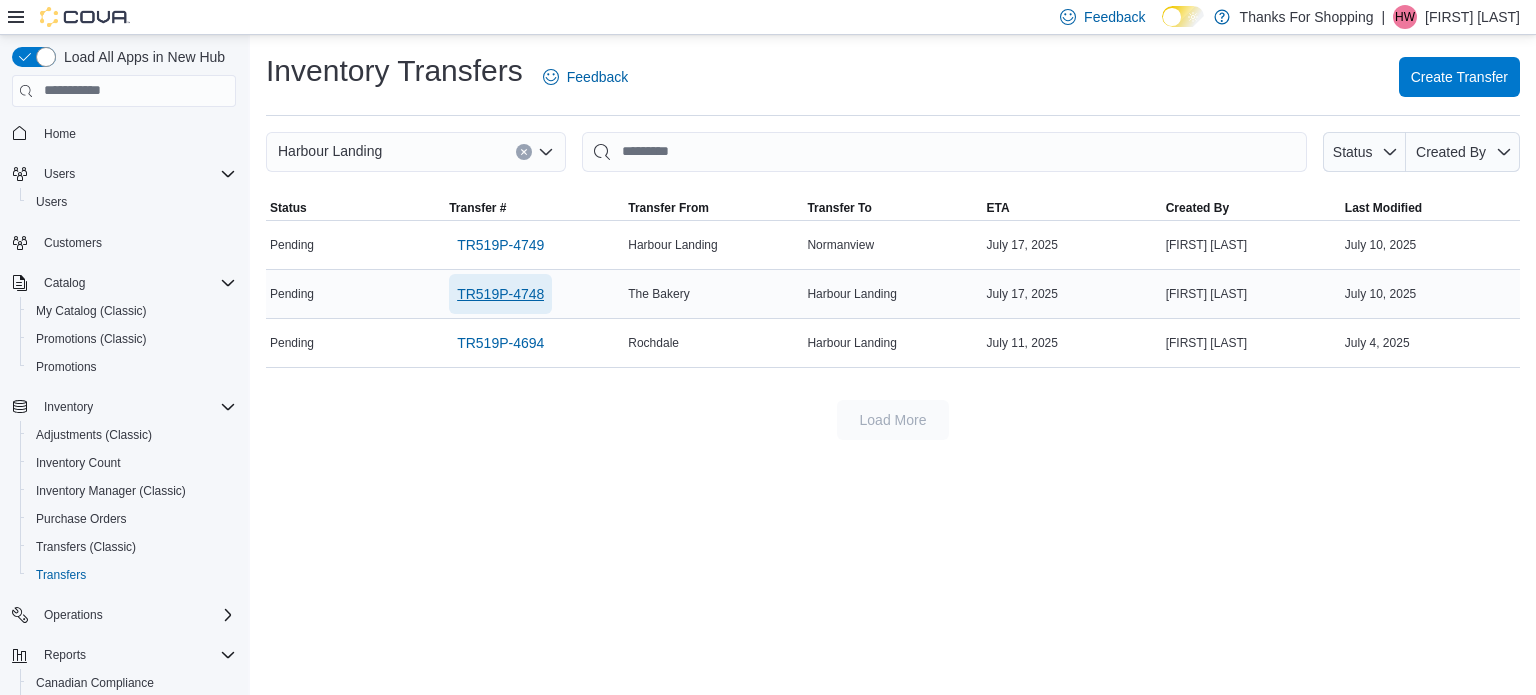 click on "TR519P-4748" at bounding box center [500, 294] 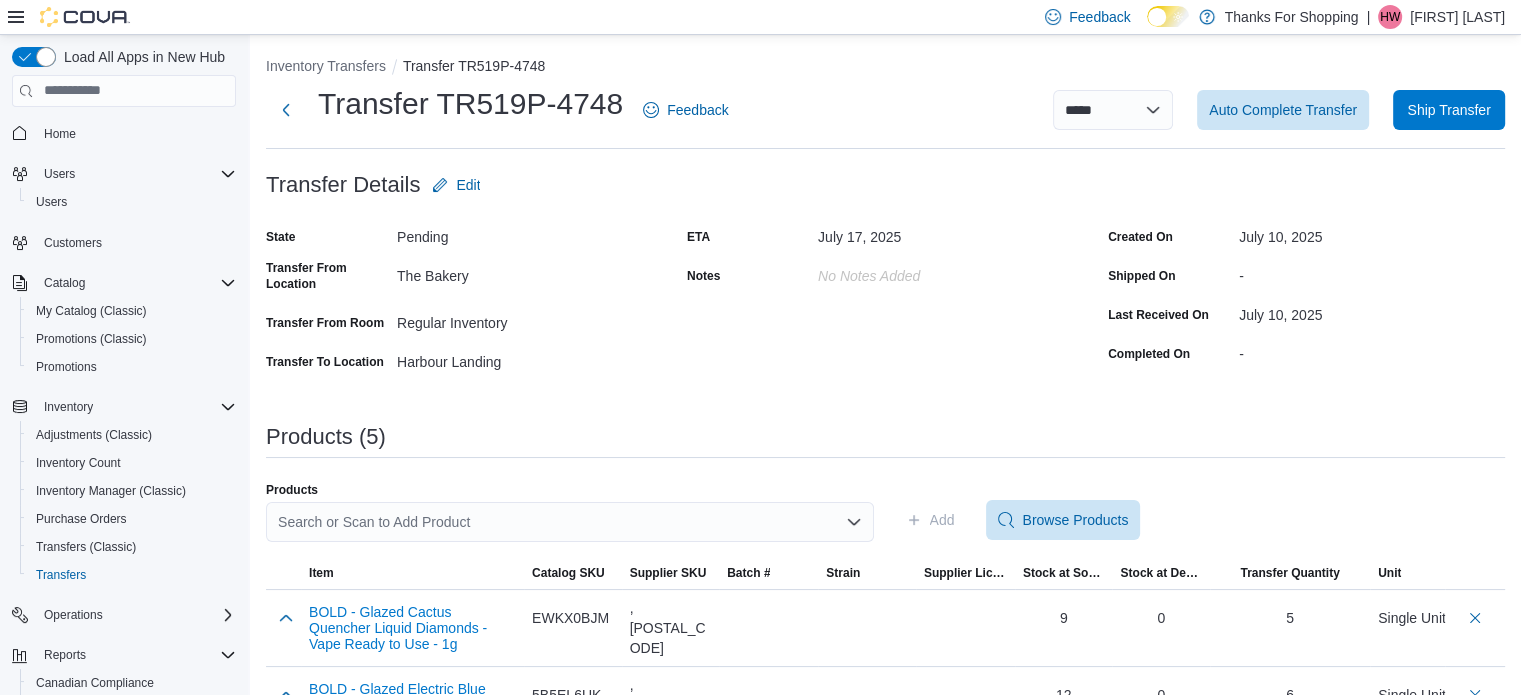 scroll, scrollTop: 0, scrollLeft: 0, axis: both 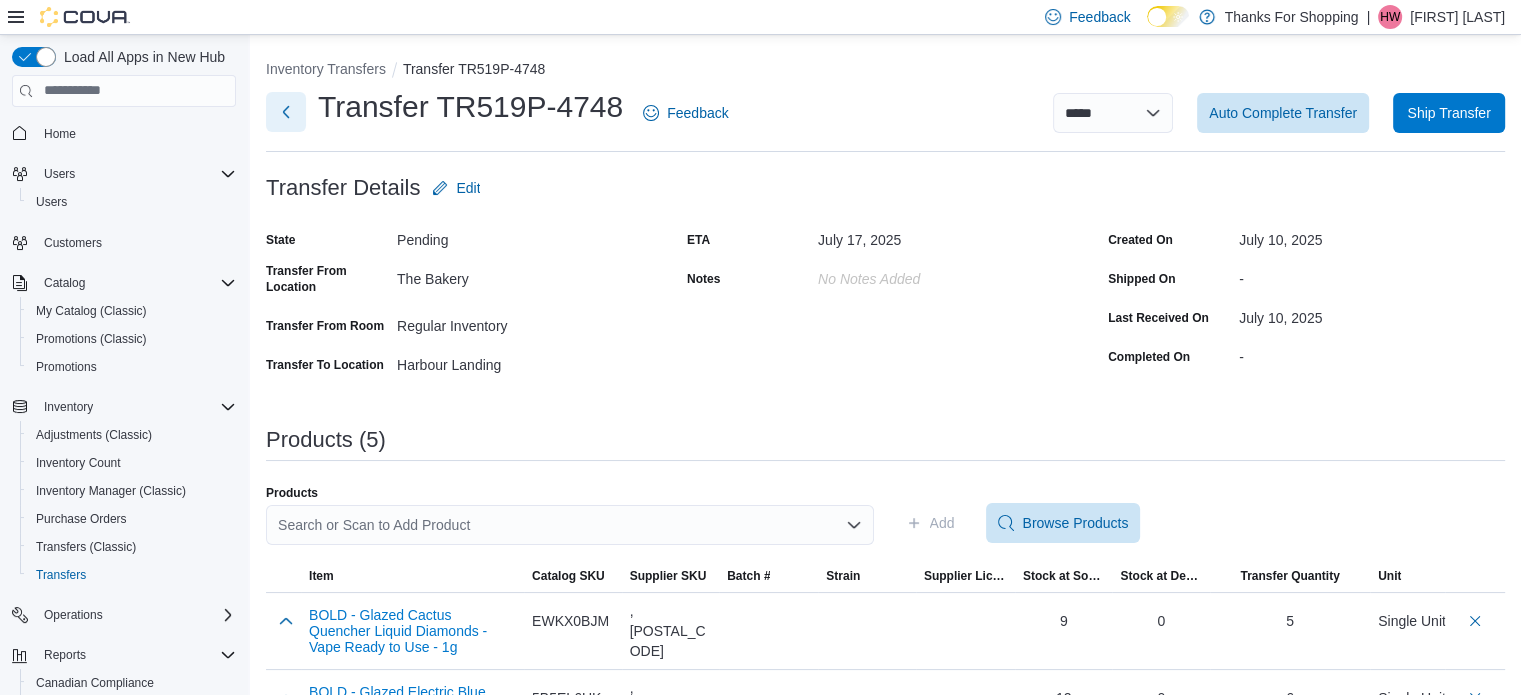 click at bounding box center [286, 112] 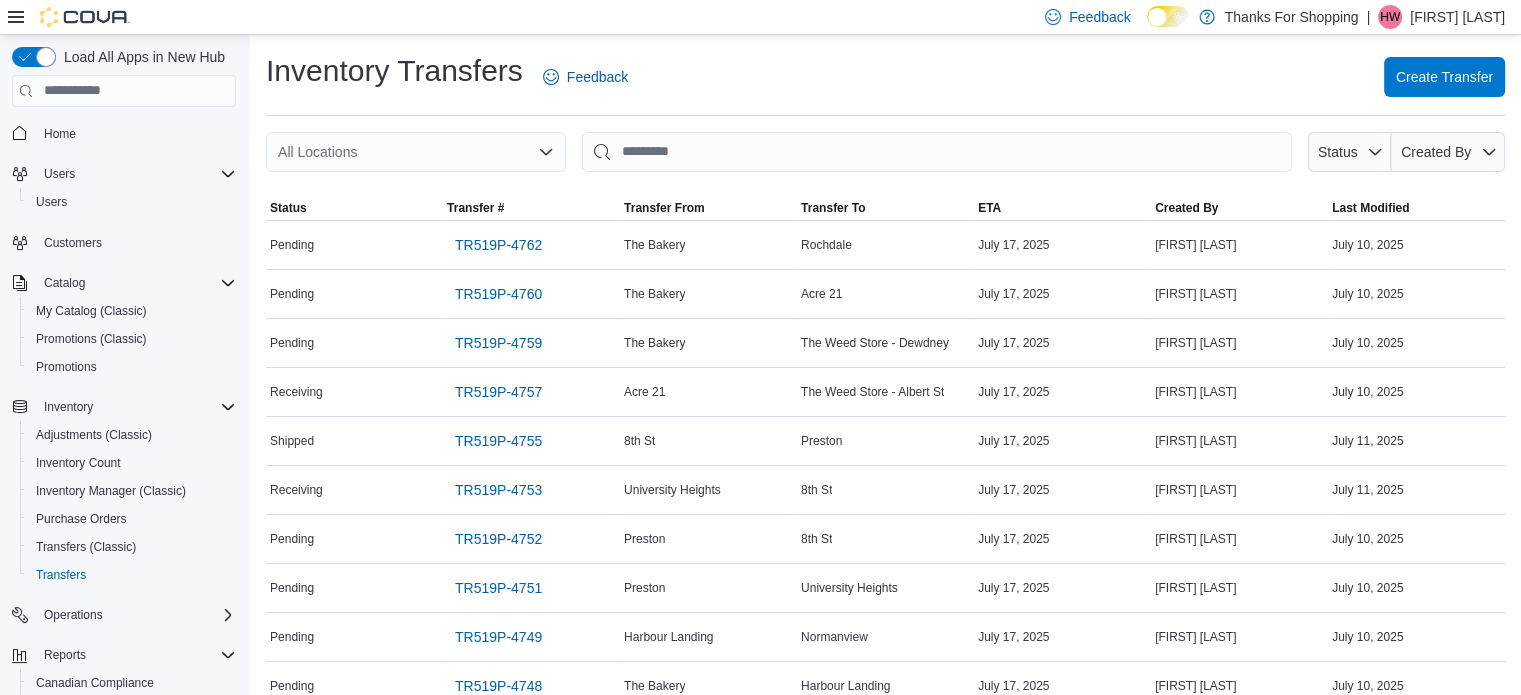 click on "All Locations" at bounding box center [416, 152] 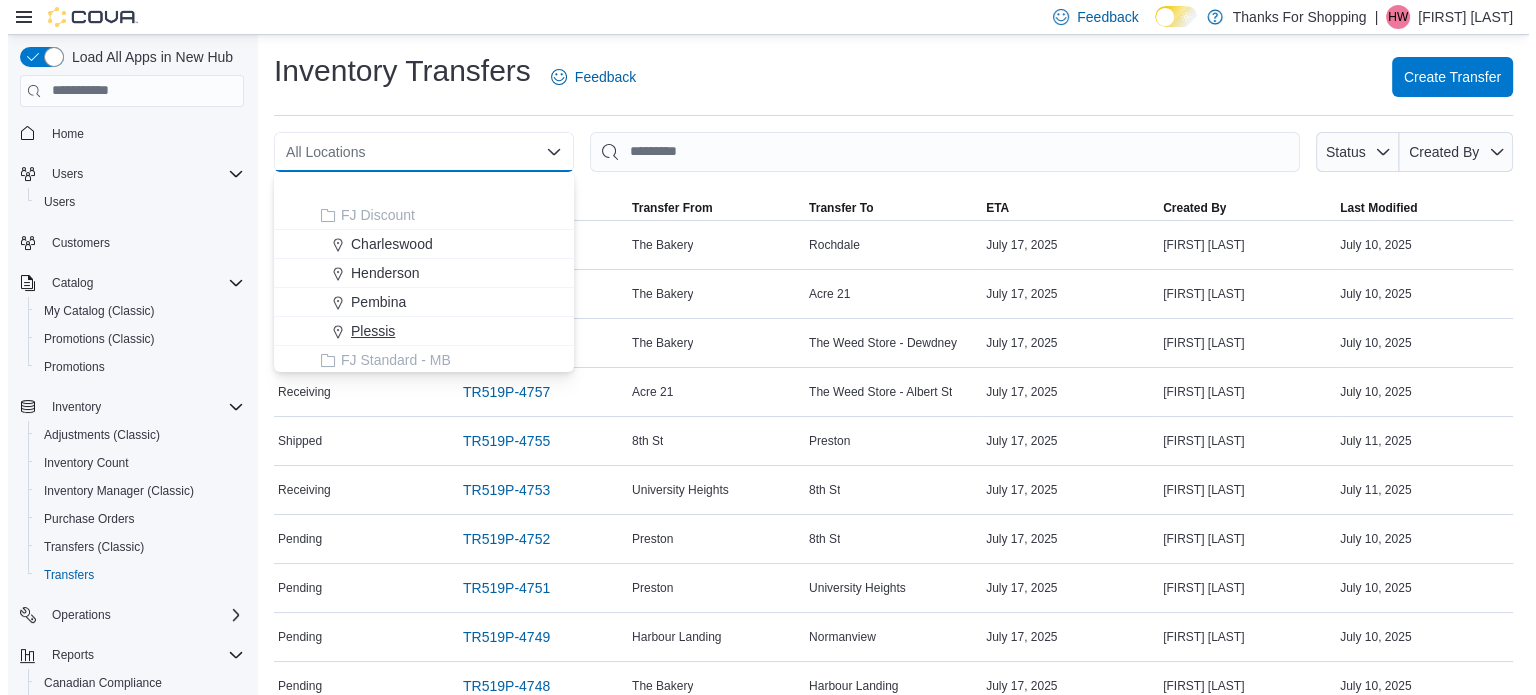 scroll, scrollTop: 200, scrollLeft: 0, axis: vertical 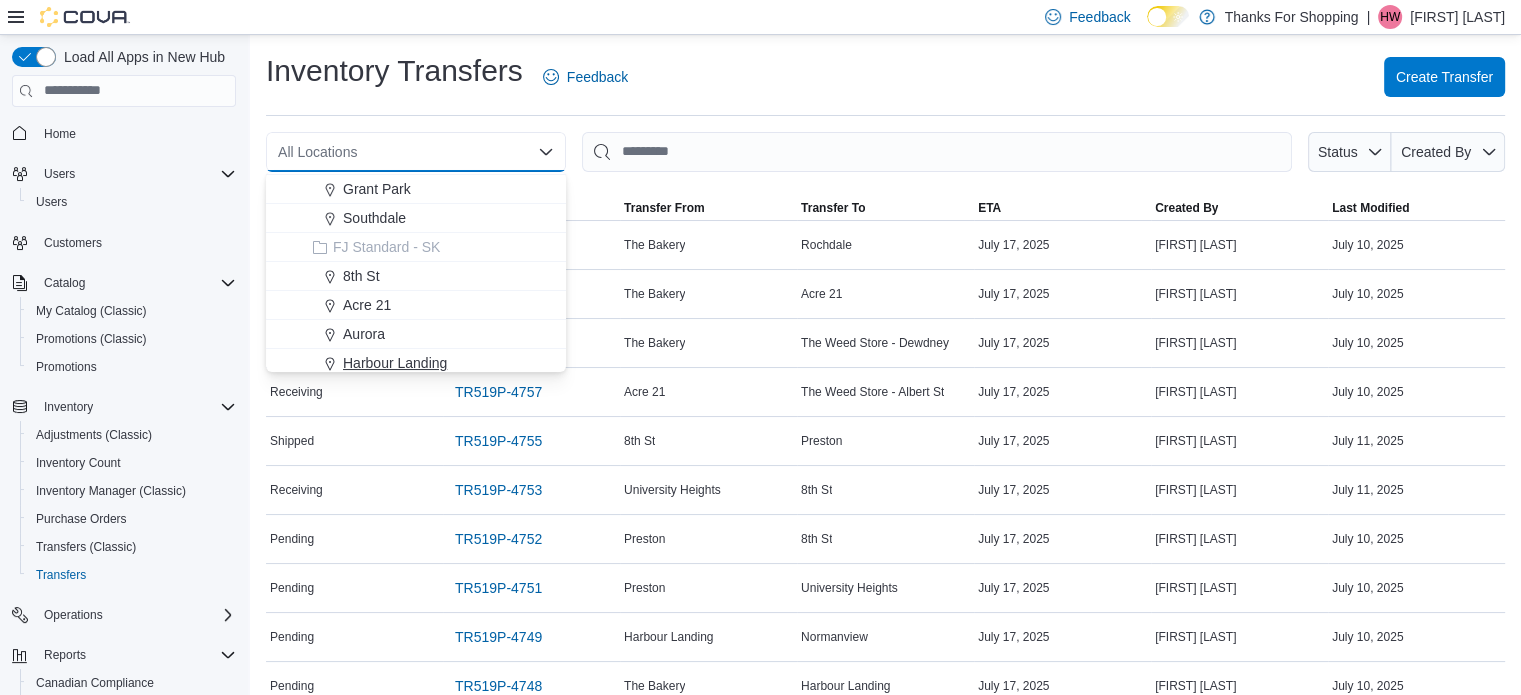 click on "Harbour Landing" at bounding box center [395, 363] 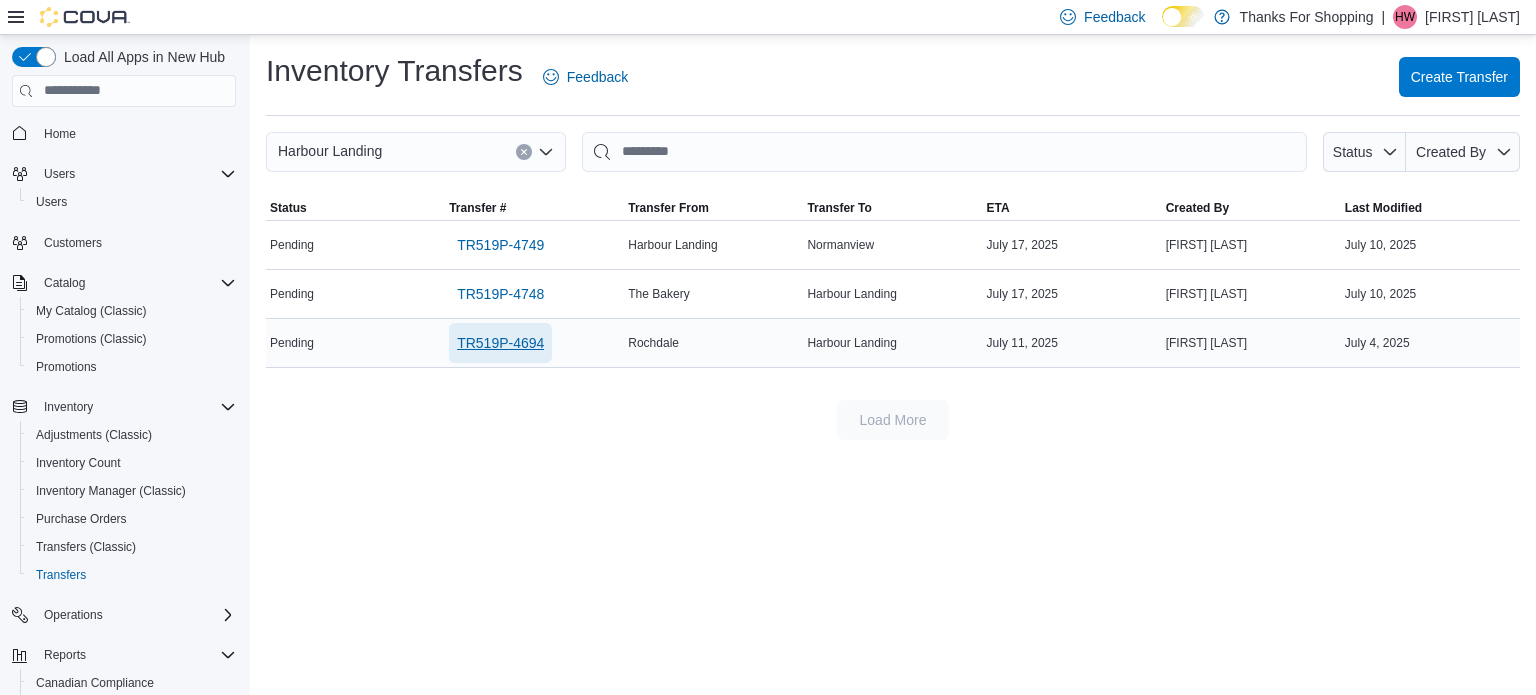 click on "TR519P-4694" at bounding box center (500, 343) 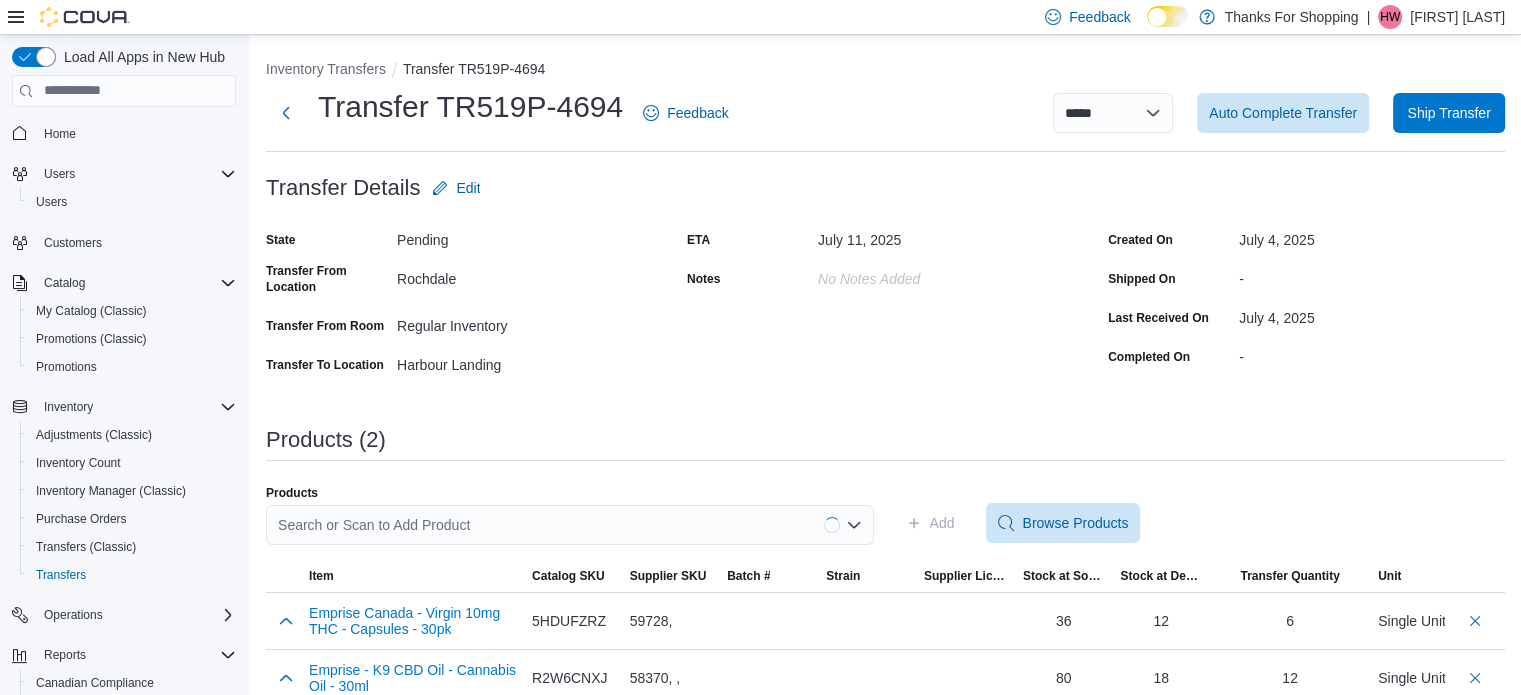 scroll, scrollTop: 27, scrollLeft: 0, axis: vertical 